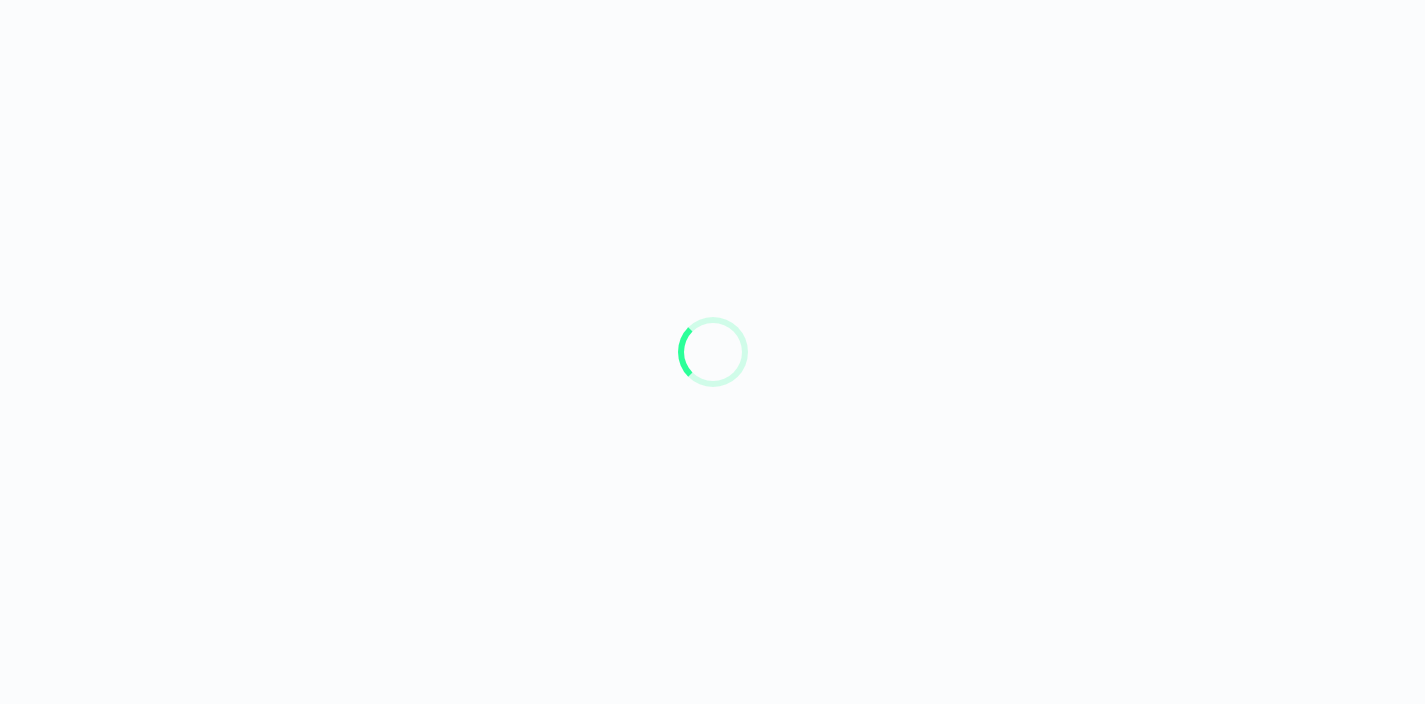 scroll, scrollTop: 0, scrollLeft: 0, axis: both 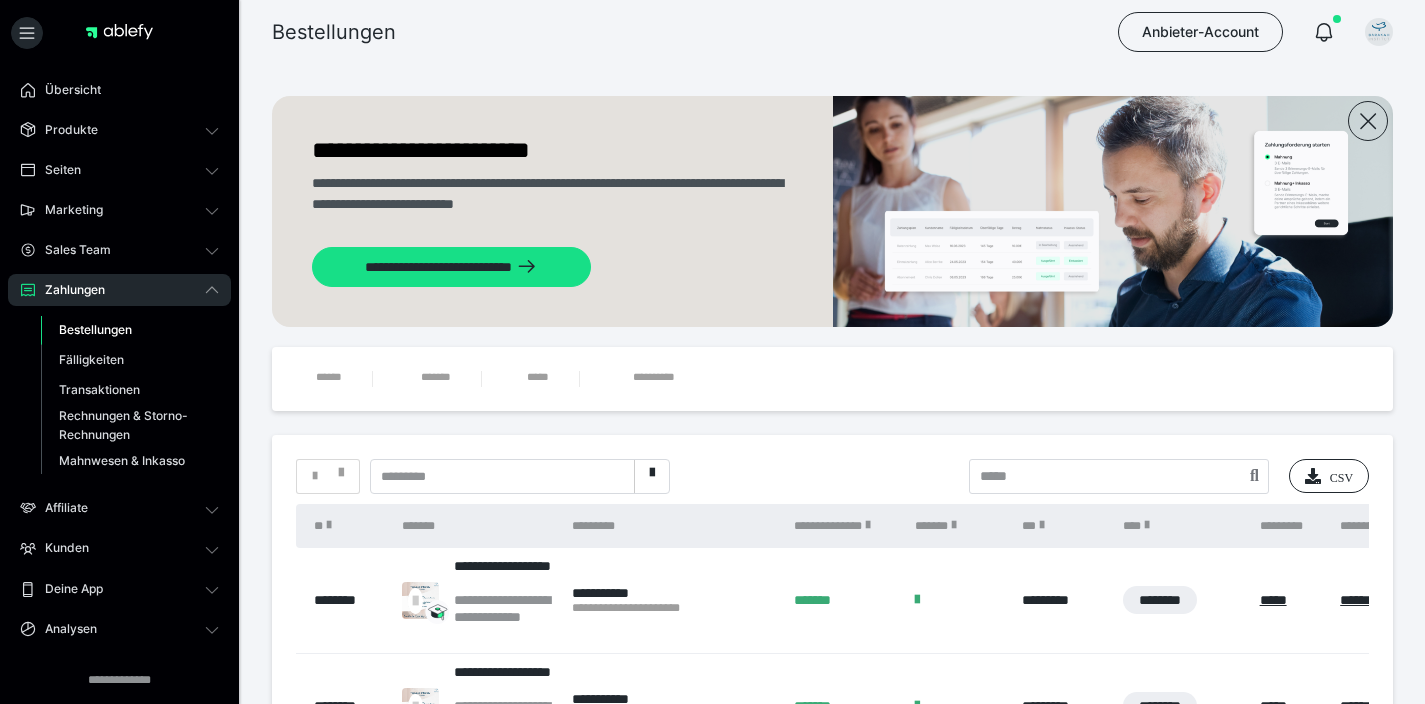 click at bounding box center (341, 468) 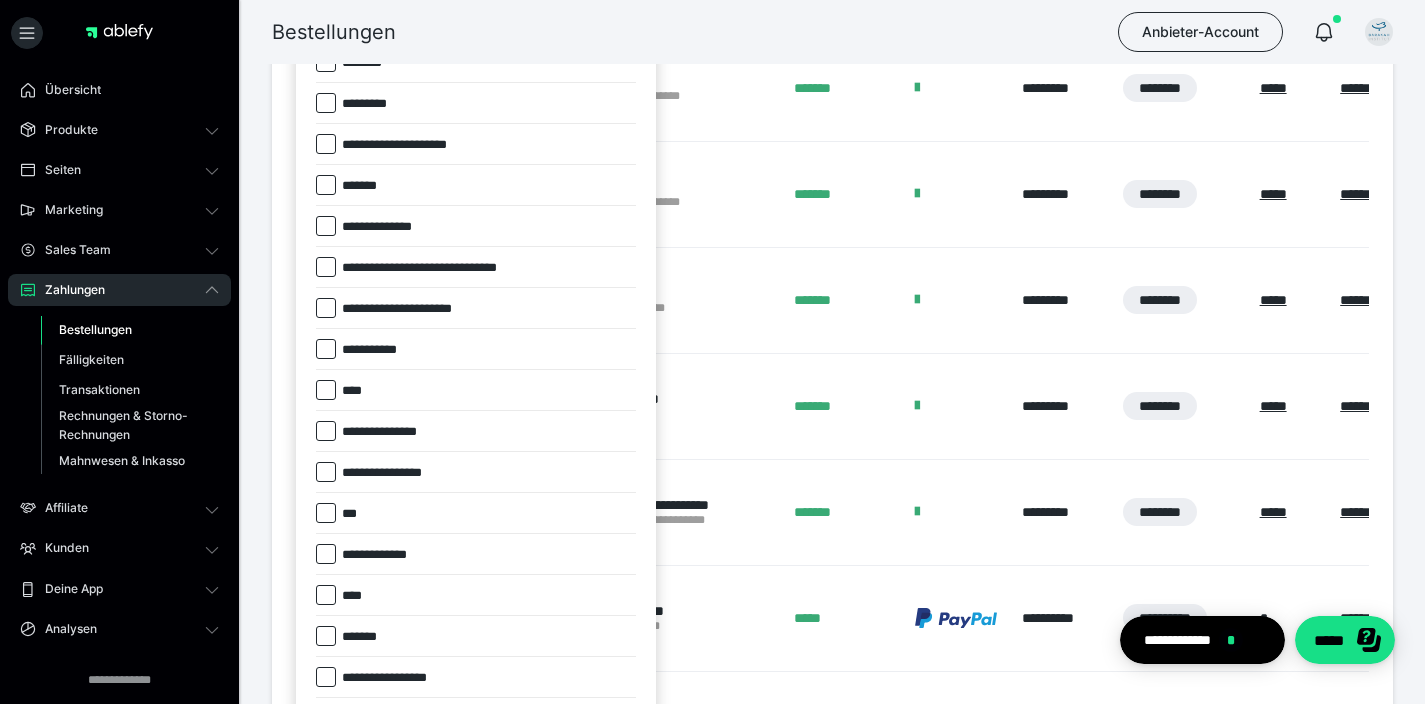 scroll, scrollTop: 0, scrollLeft: 0, axis: both 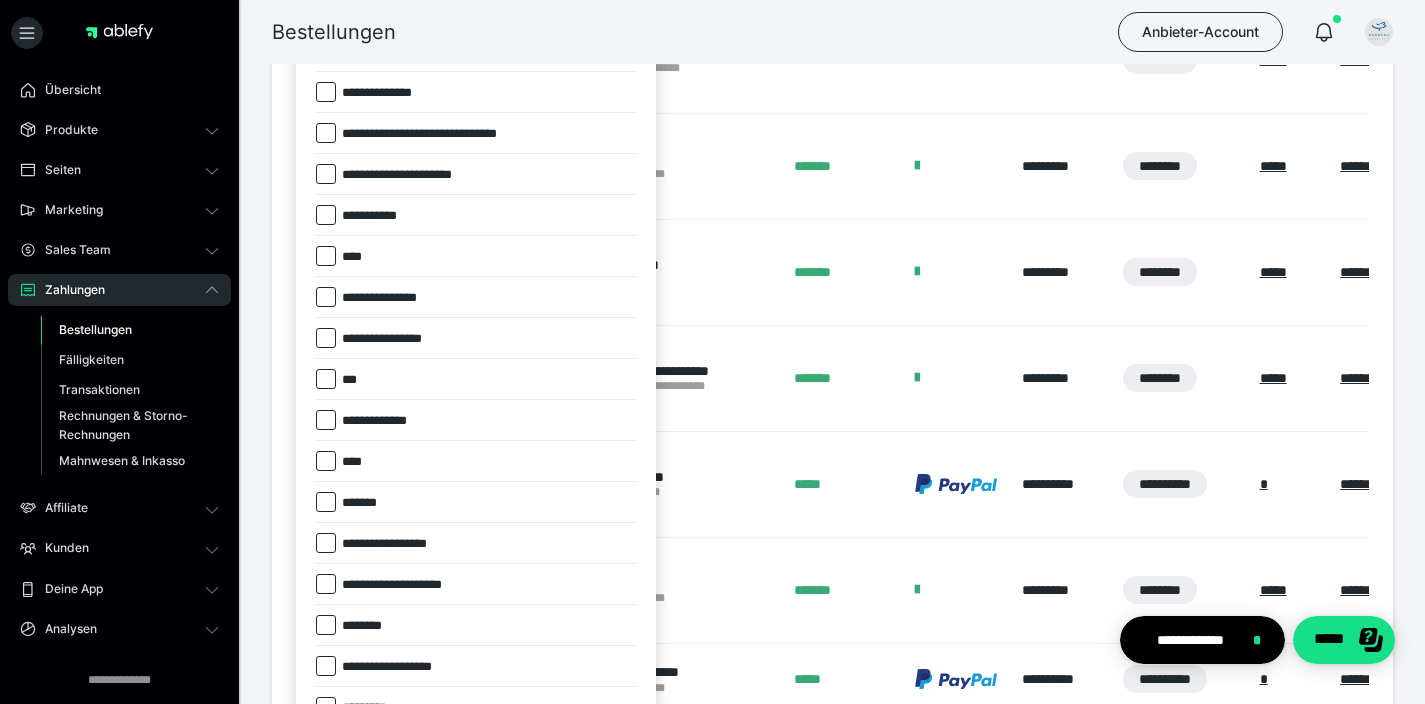 click at bounding box center (326, 502) 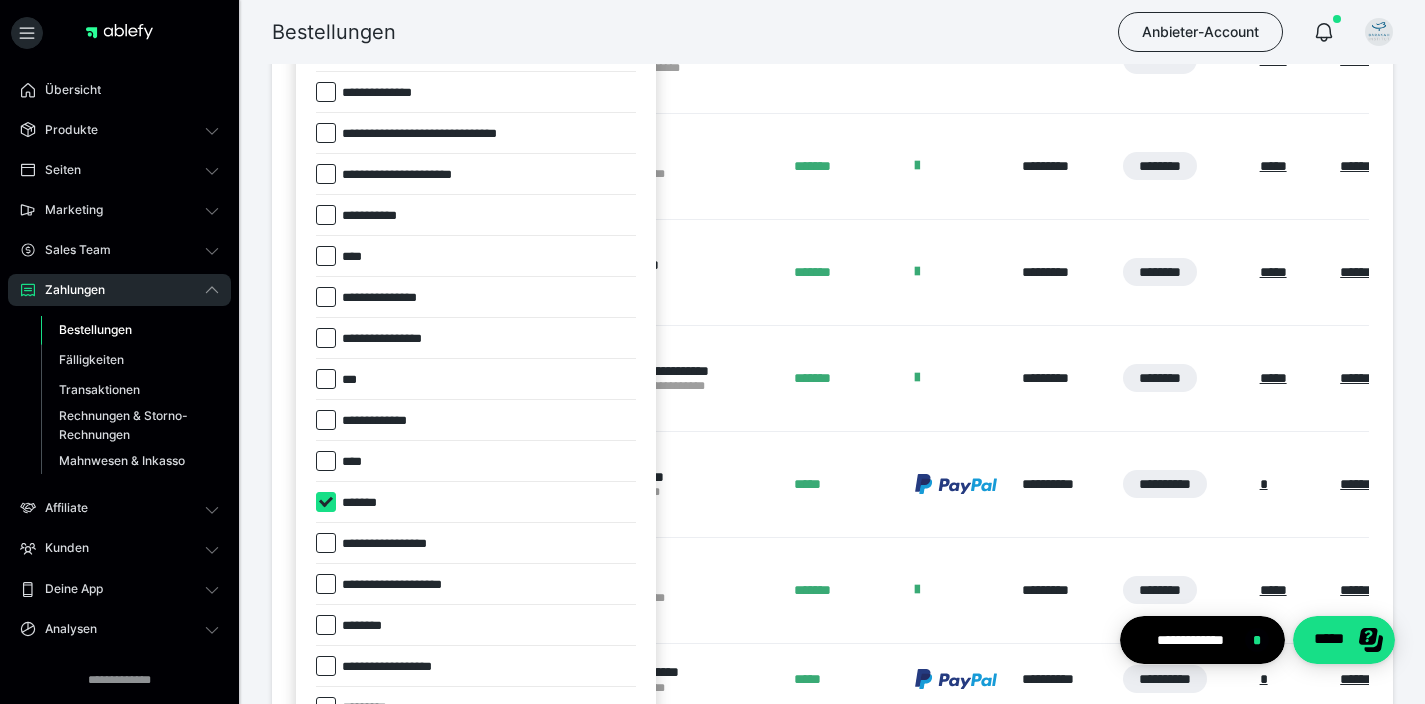 checkbox on "****" 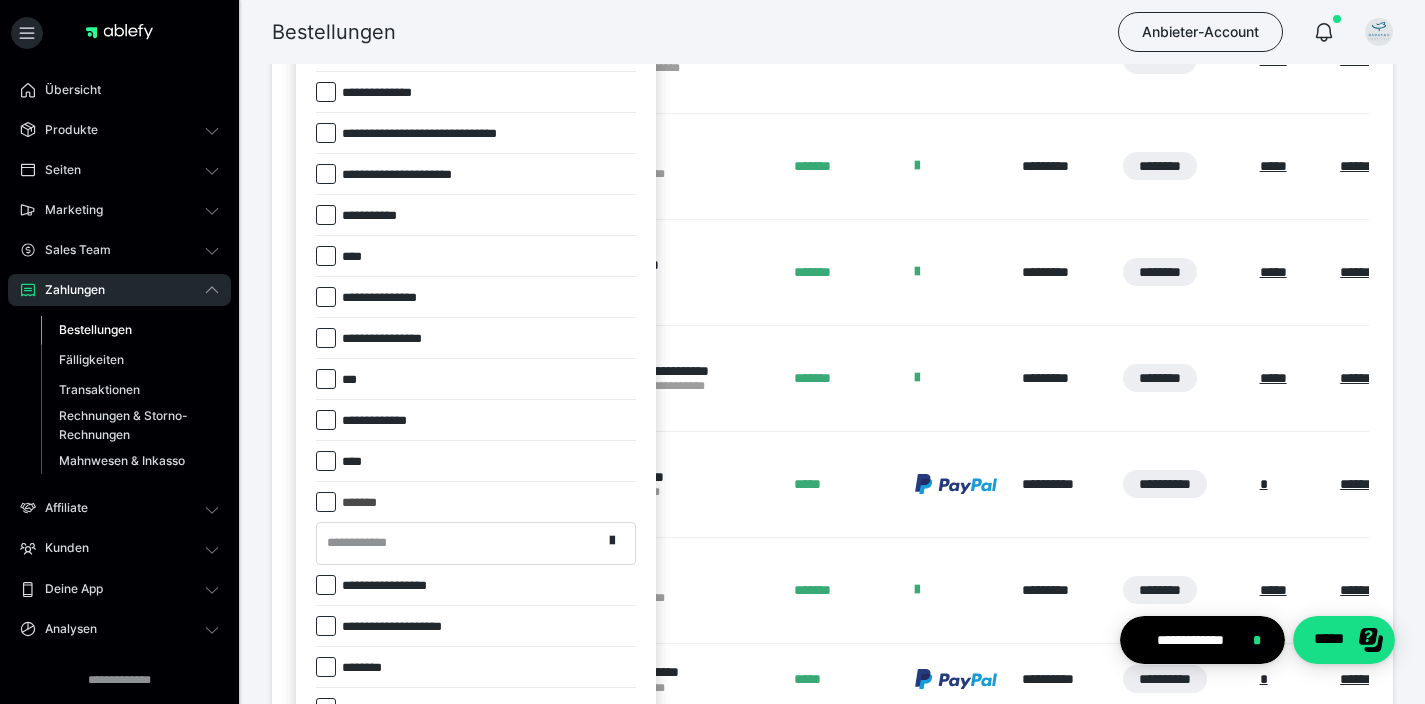 click on "**********" at bounding box center (363, 543) 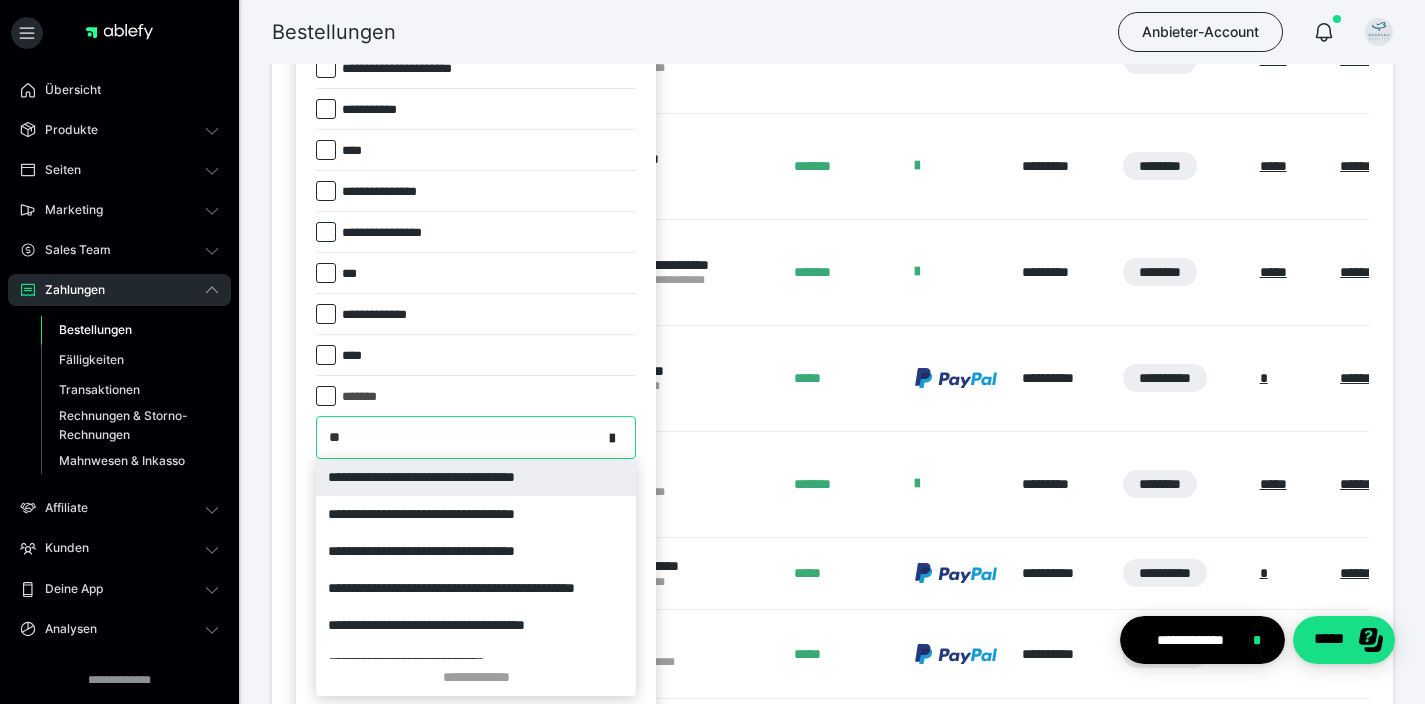 type on "***" 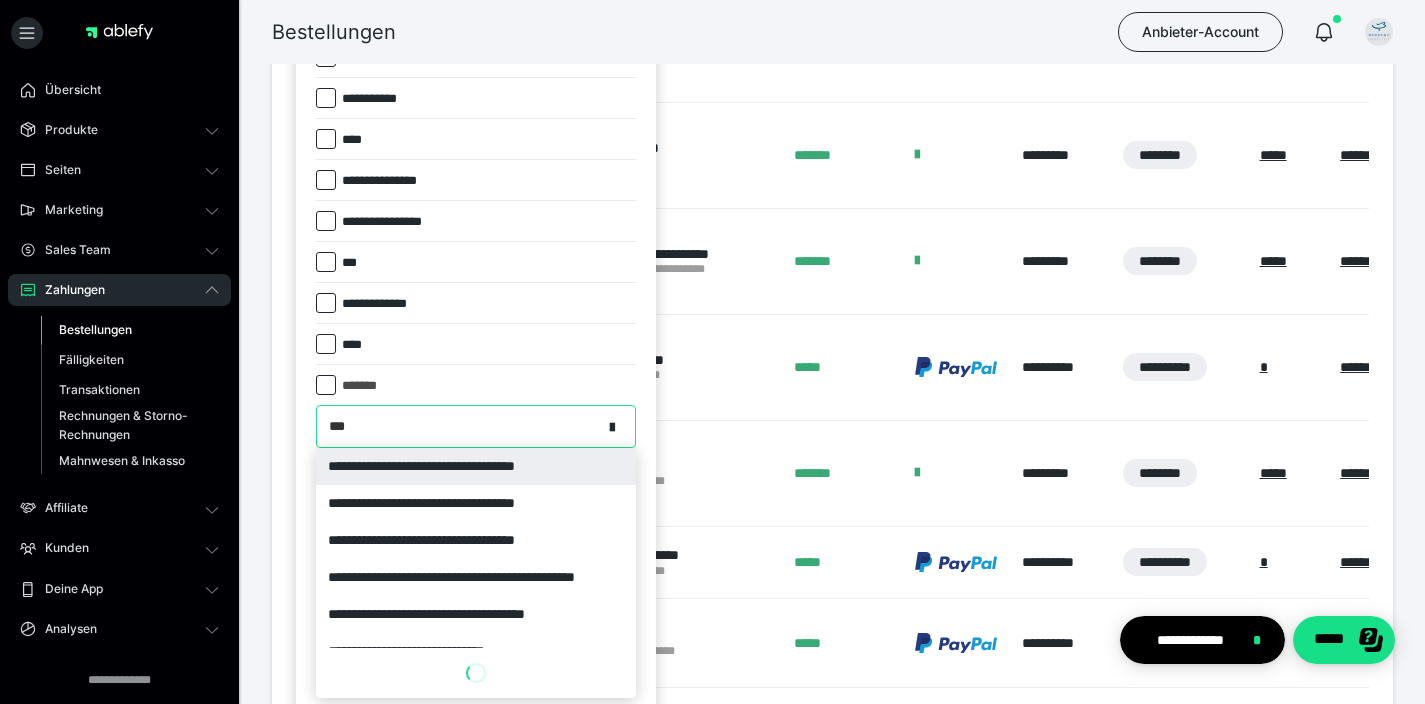 scroll, scrollTop: 785, scrollLeft: 0, axis: vertical 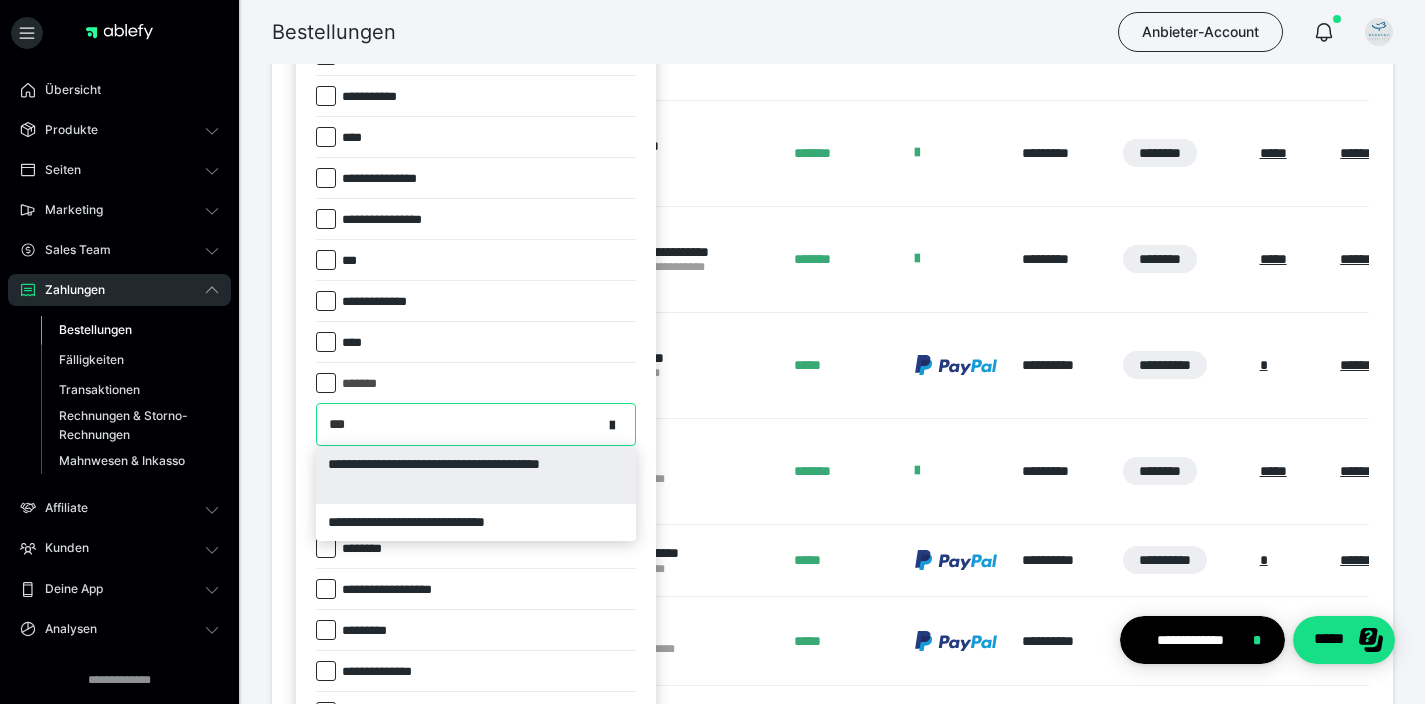 click on "**********" at bounding box center [476, 475] 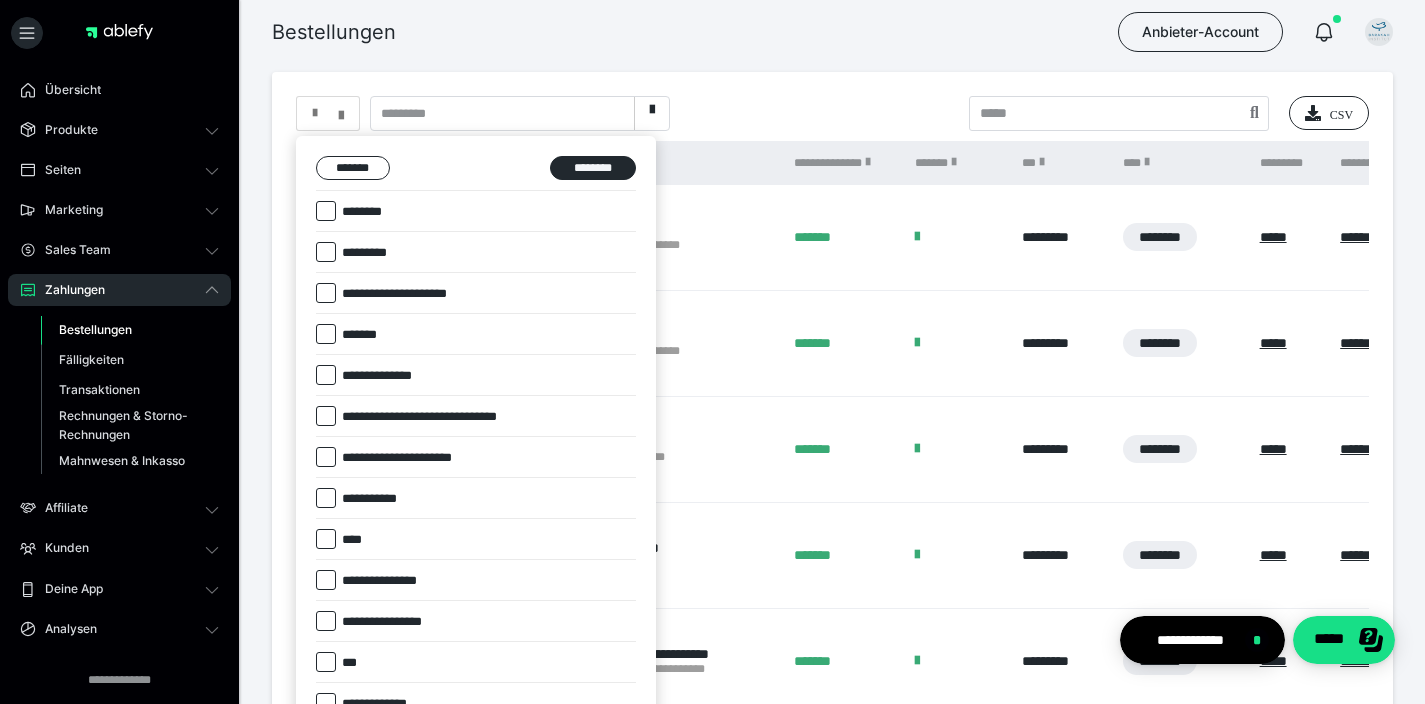 scroll, scrollTop: 351, scrollLeft: 0, axis: vertical 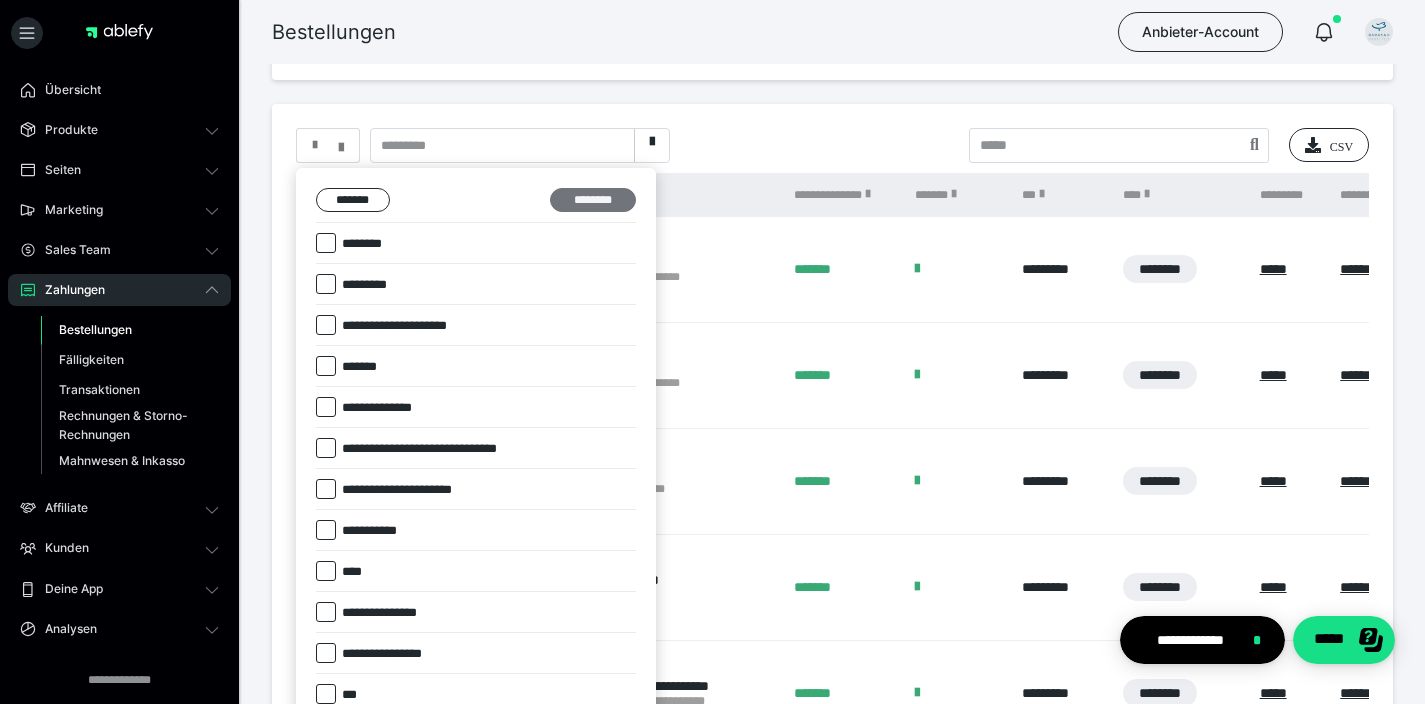 click on "********" at bounding box center (593, 200) 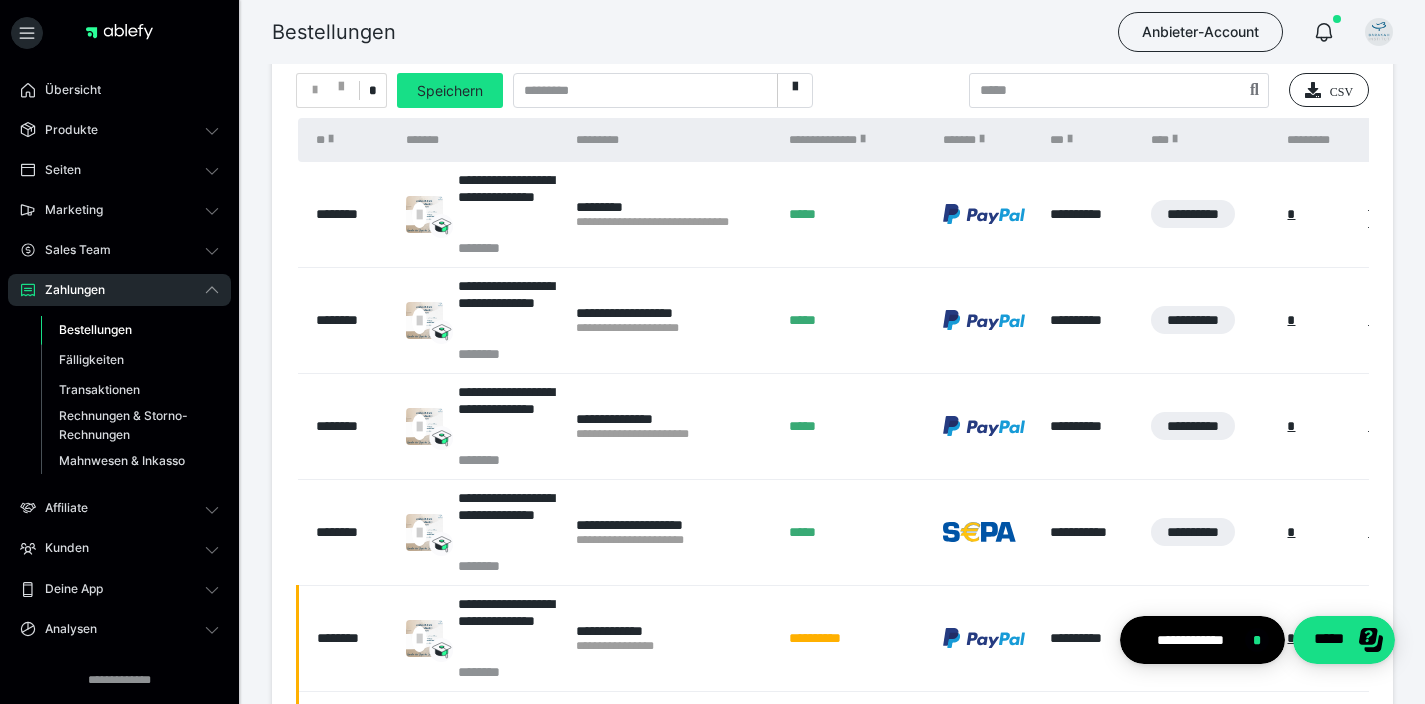 scroll, scrollTop: 424, scrollLeft: 0, axis: vertical 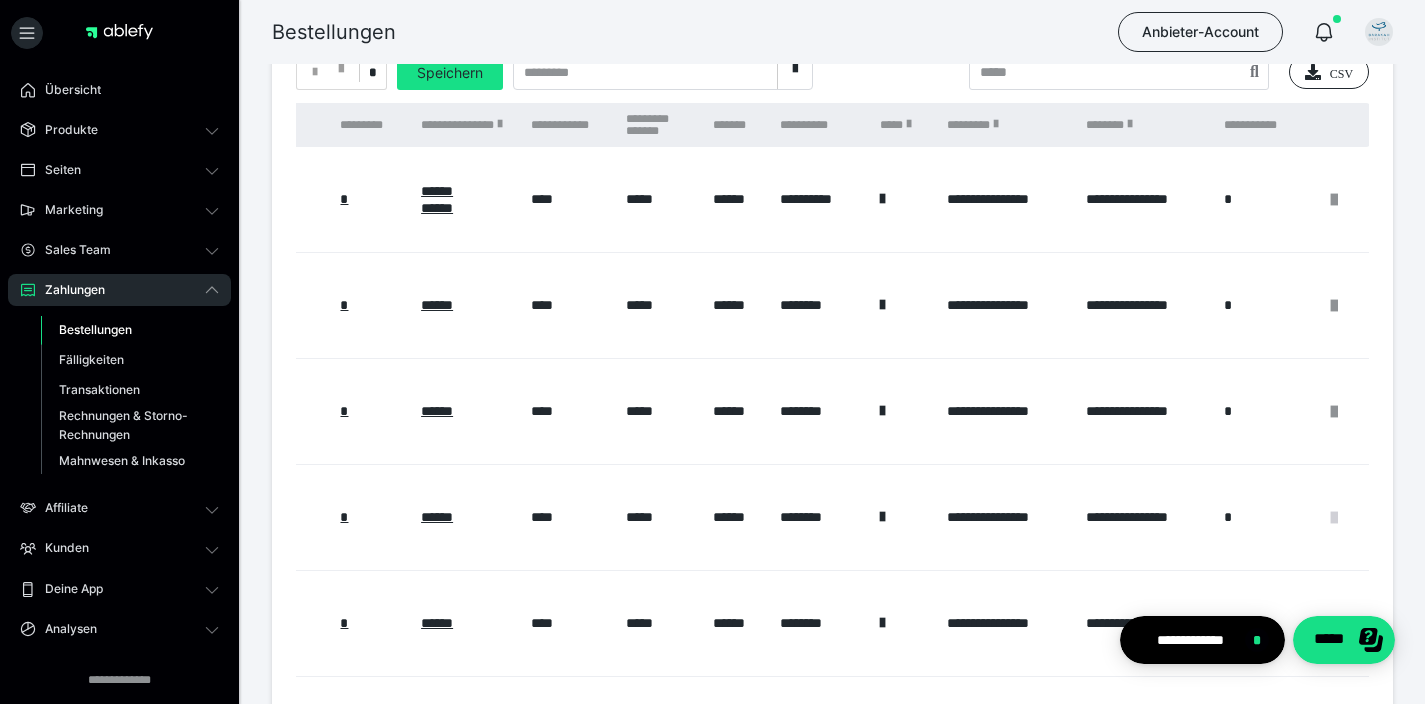click at bounding box center [1334, 518] 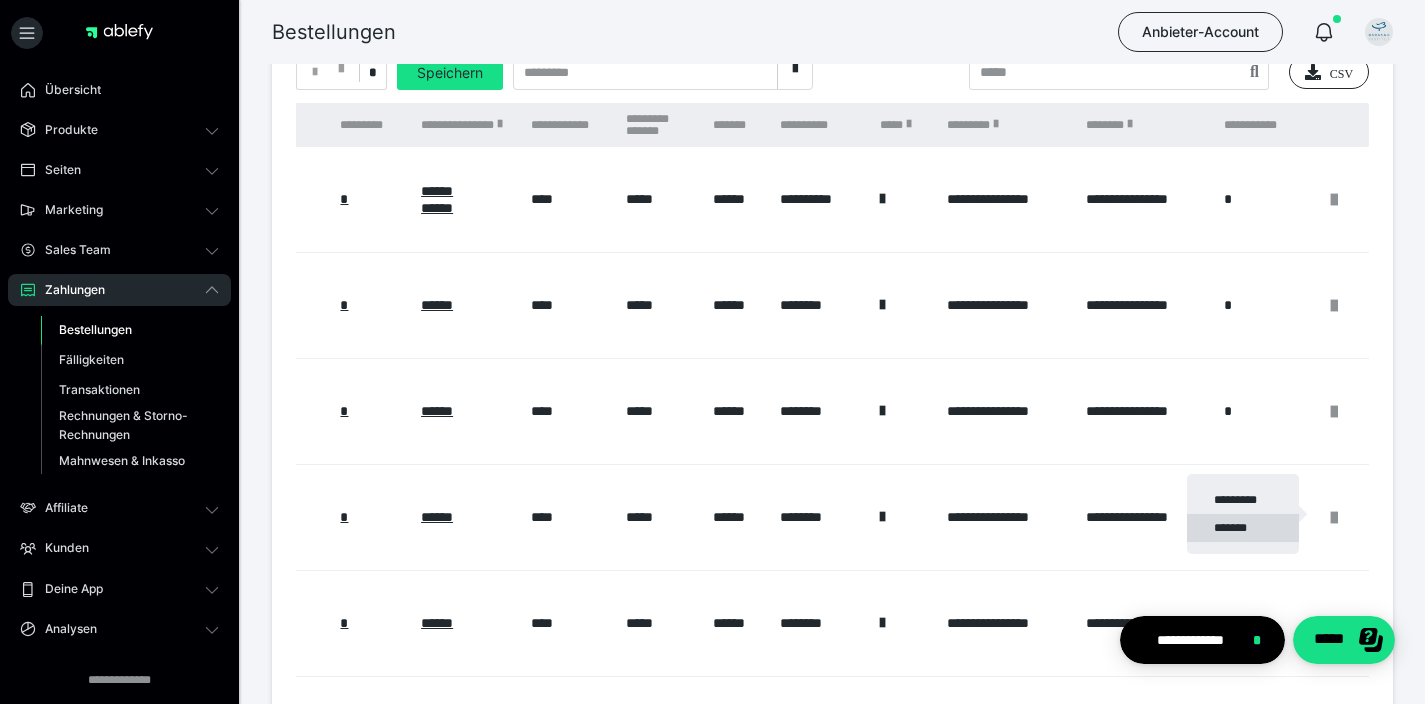 click on "*******" at bounding box center (1243, 528) 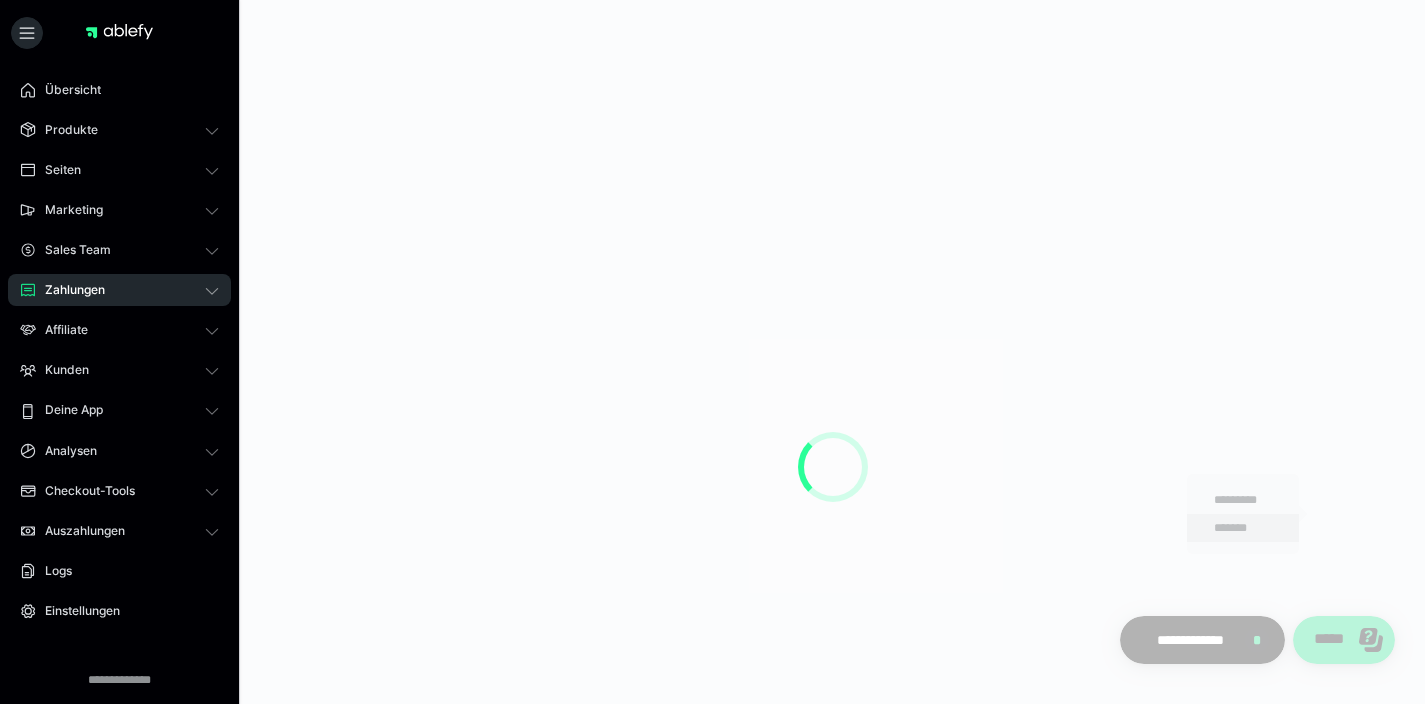 scroll, scrollTop: 0, scrollLeft: 0, axis: both 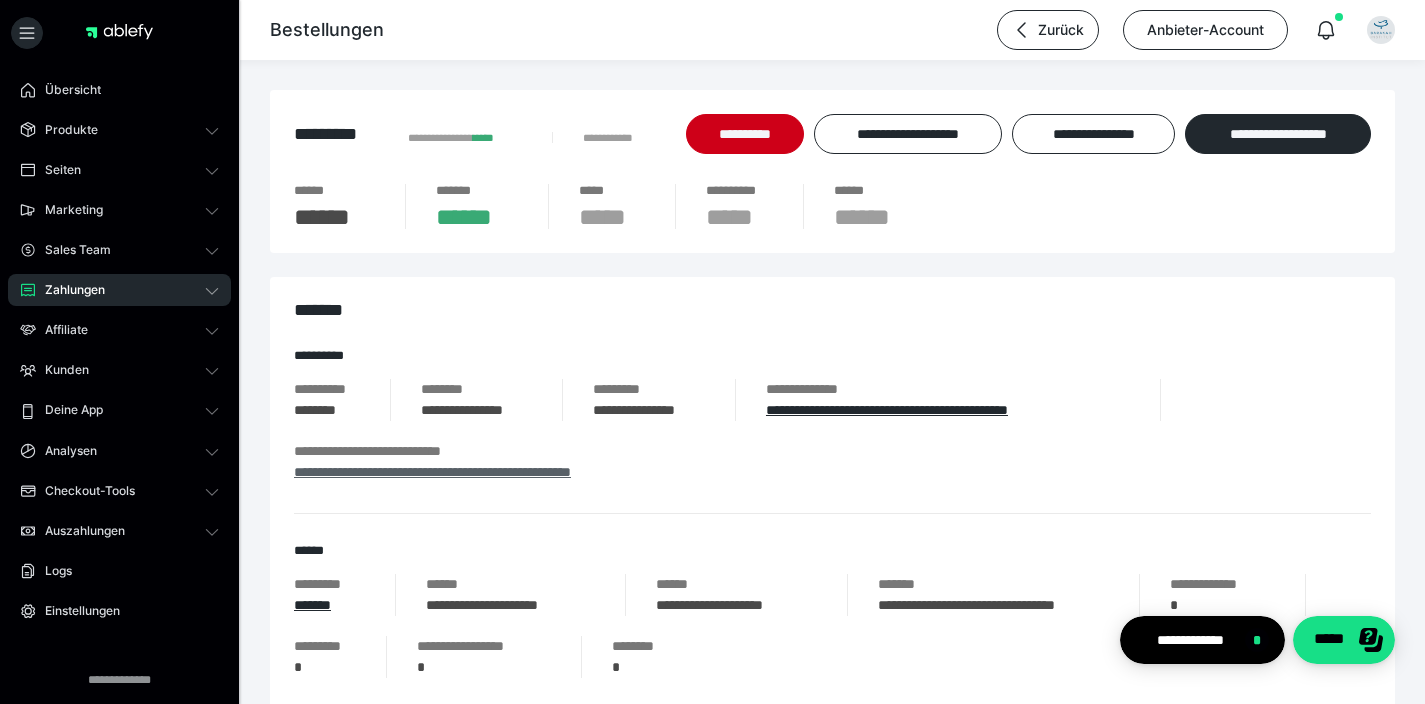 click on "**********" at bounding box center [432, 472] 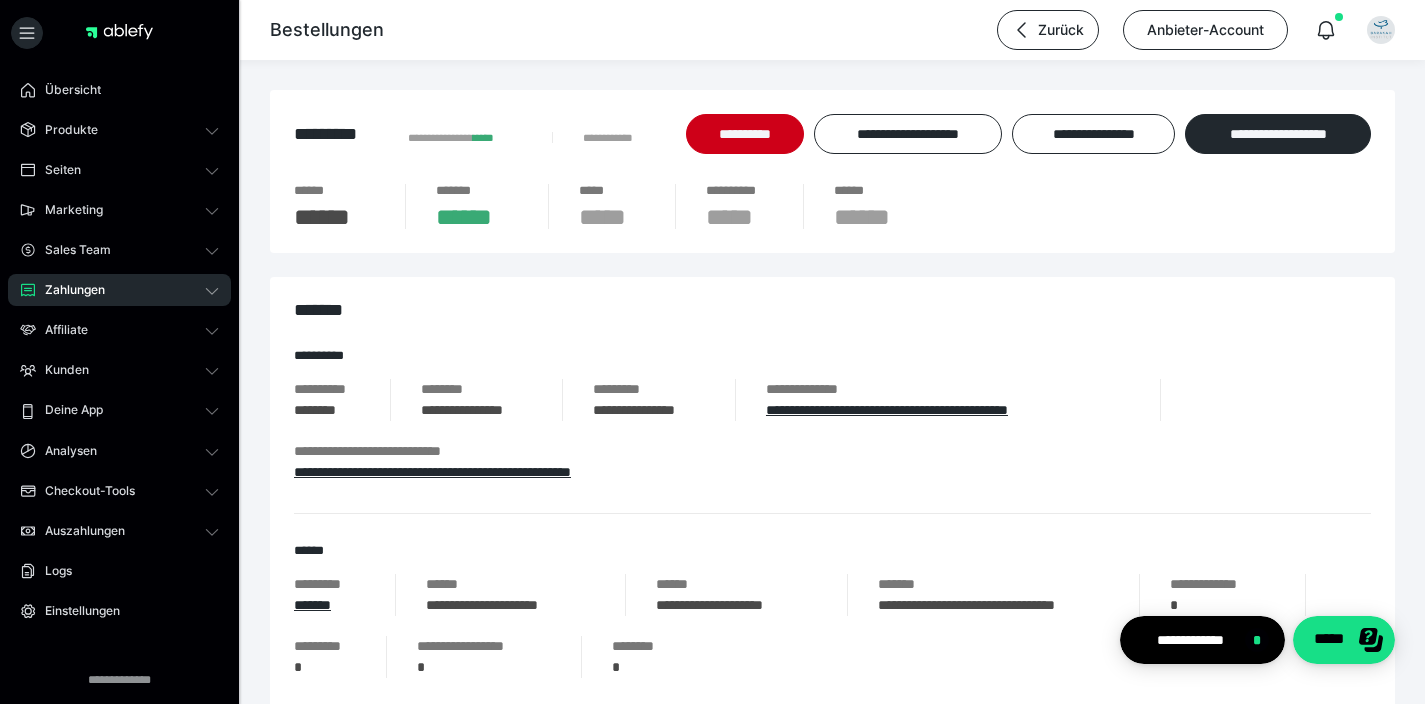 click on "Zahlungen" at bounding box center (119, 290) 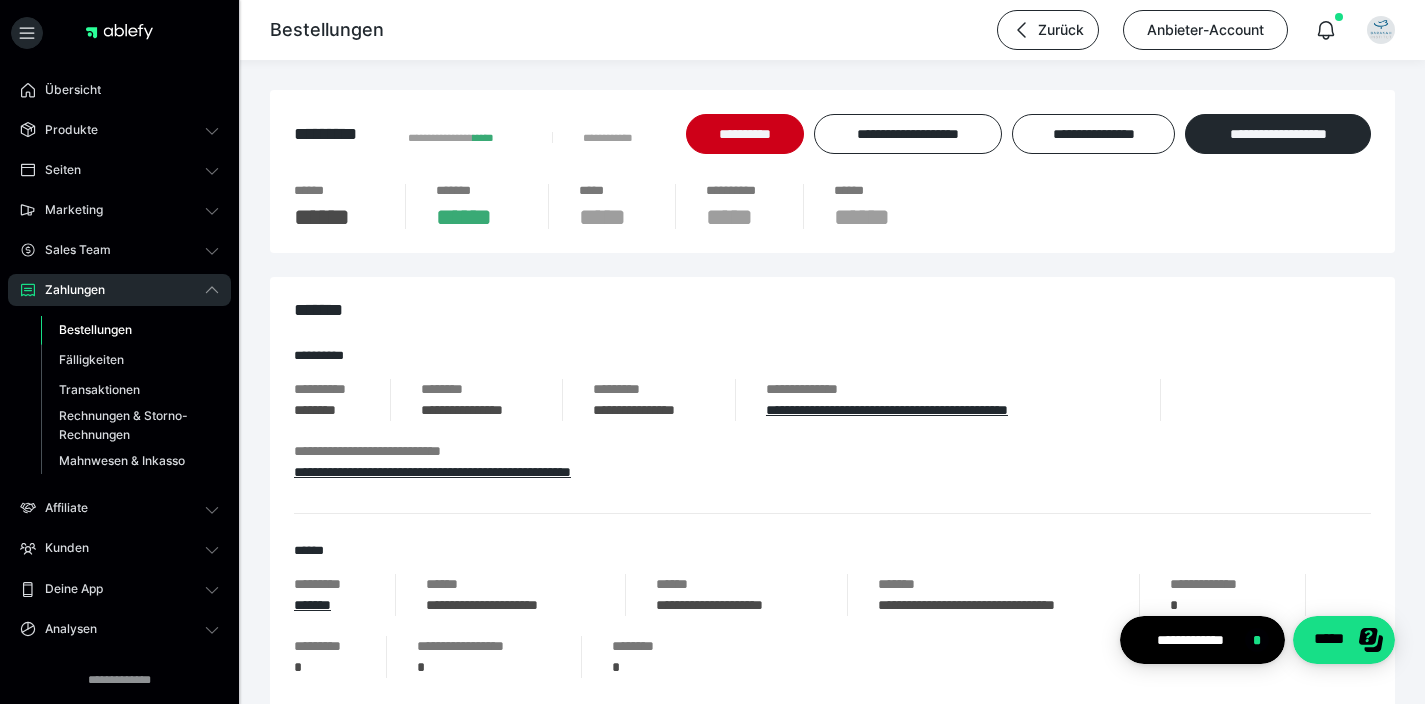 click on "Bestellungen" at bounding box center (95, 329) 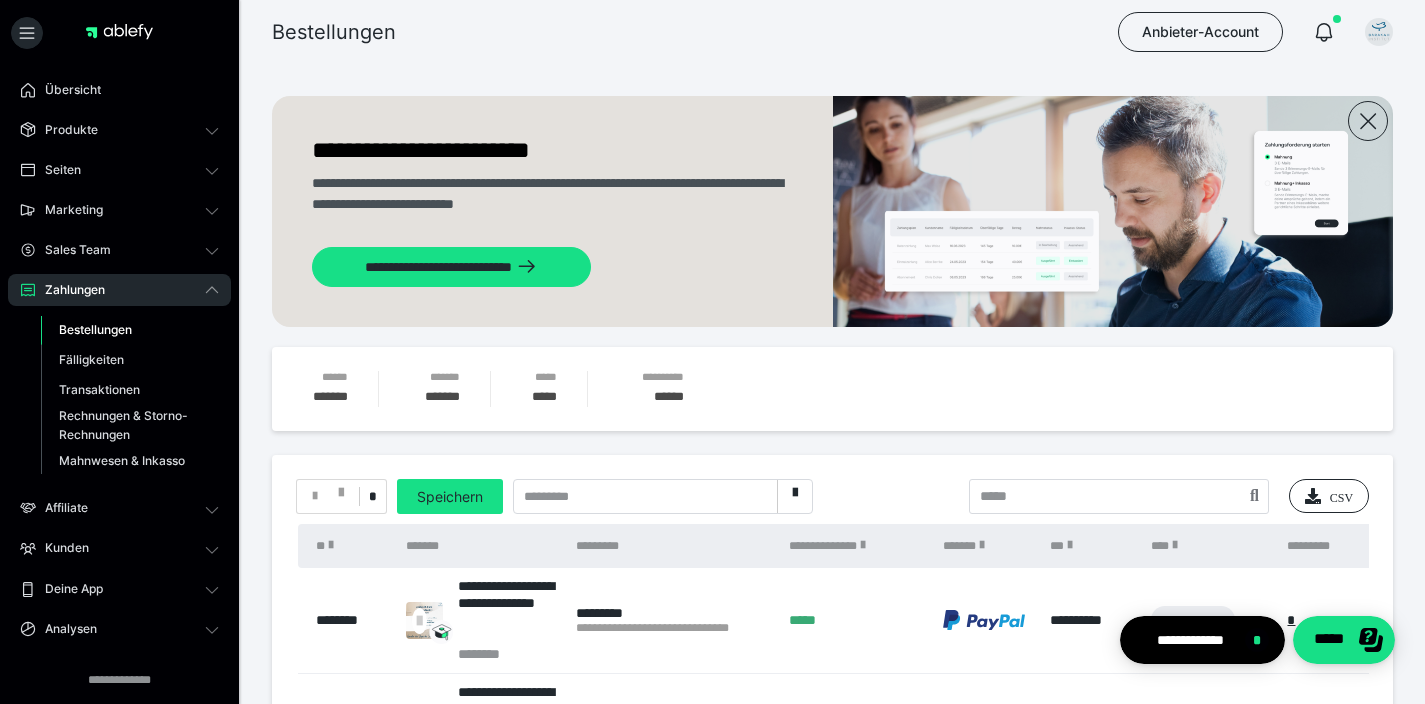 click on "*" at bounding box center [341, 496] 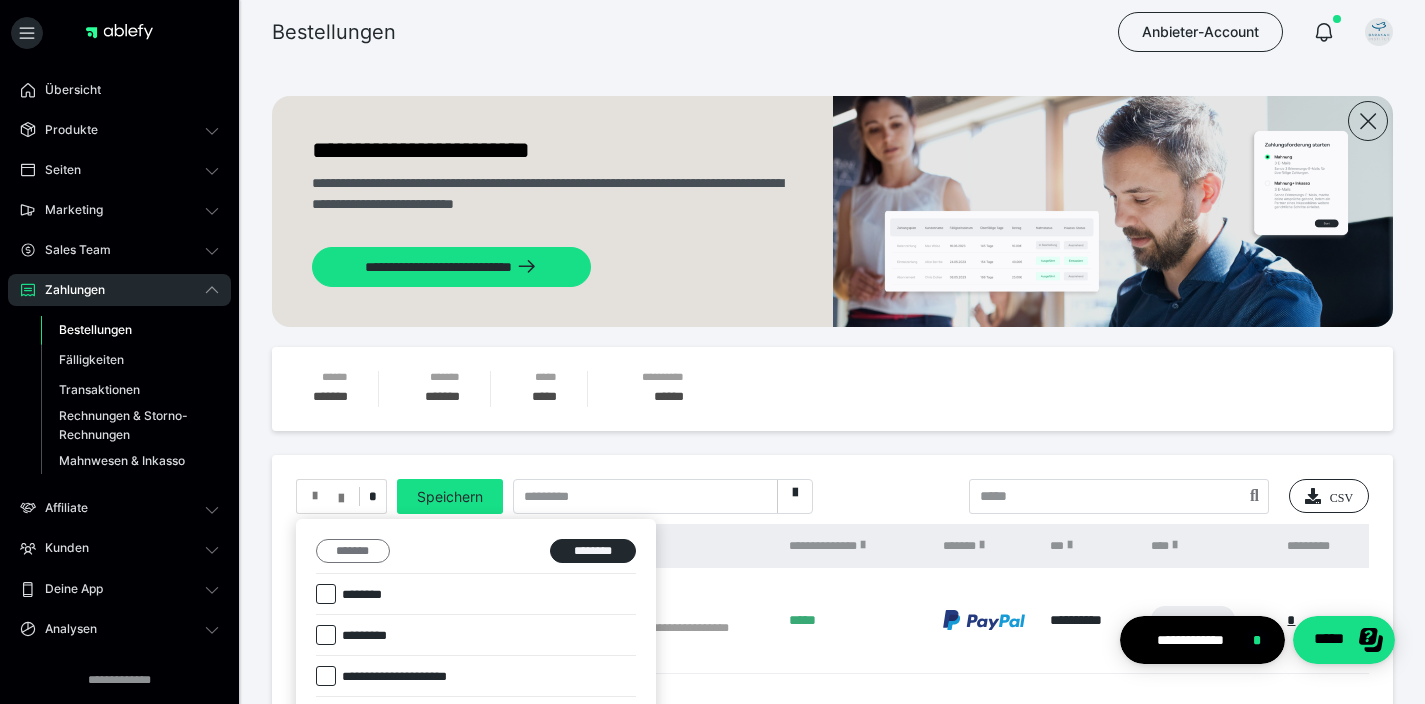 click on "*******" at bounding box center [353, 551] 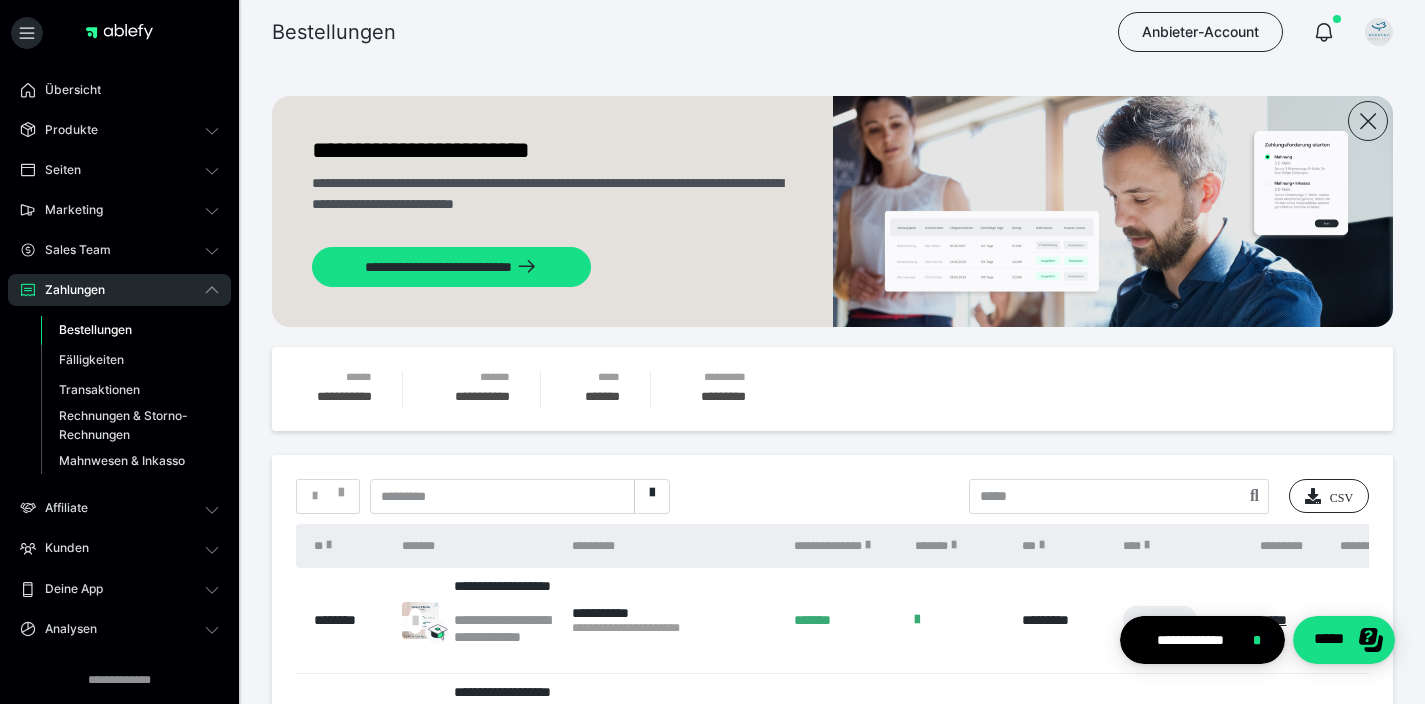 click on "*" at bounding box center [328, 496] 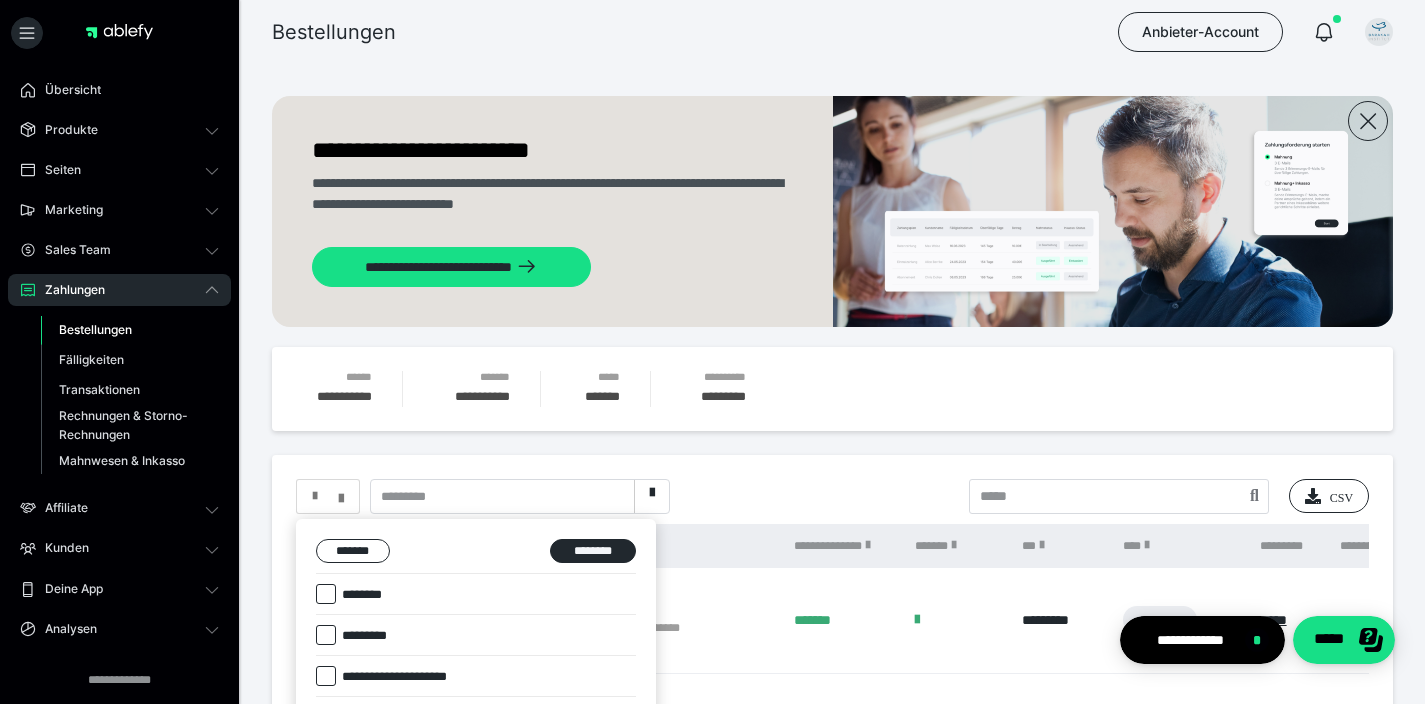 click at bounding box center [712, 352] 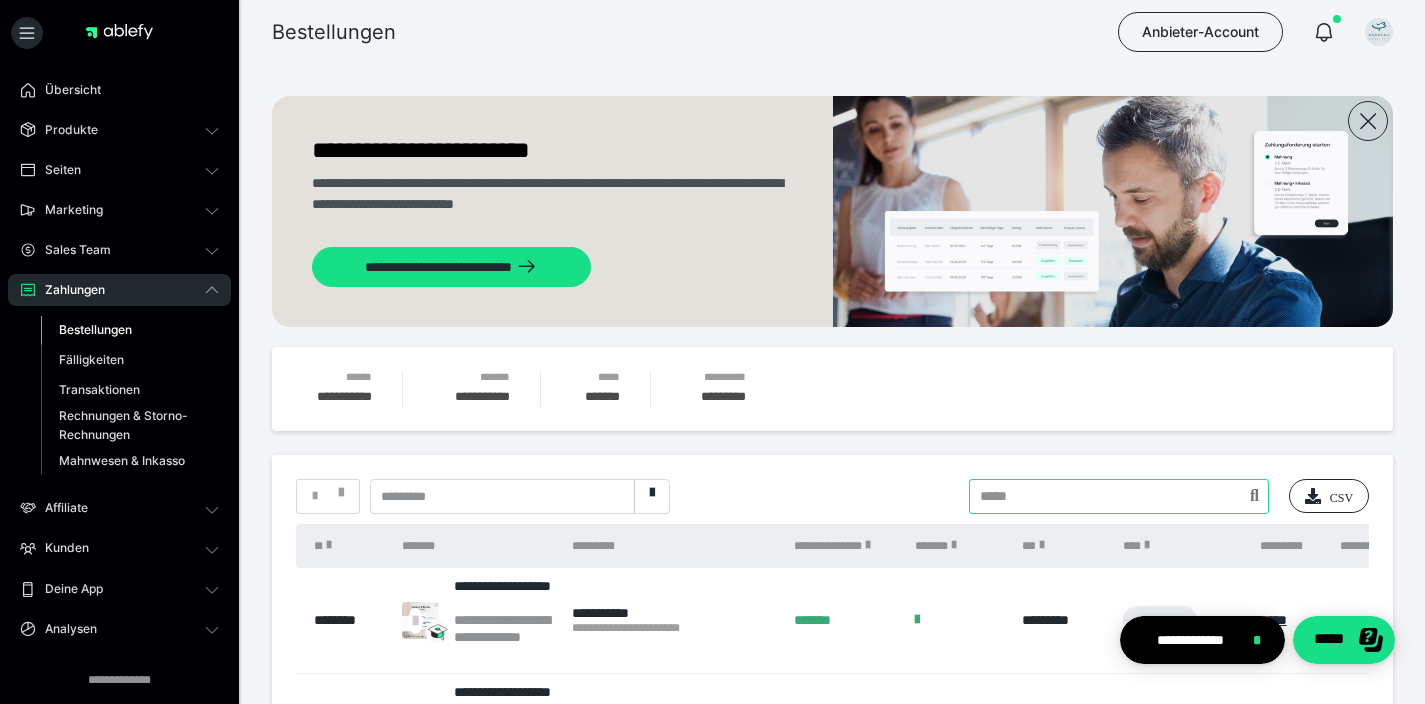 click at bounding box center [1119, 496] 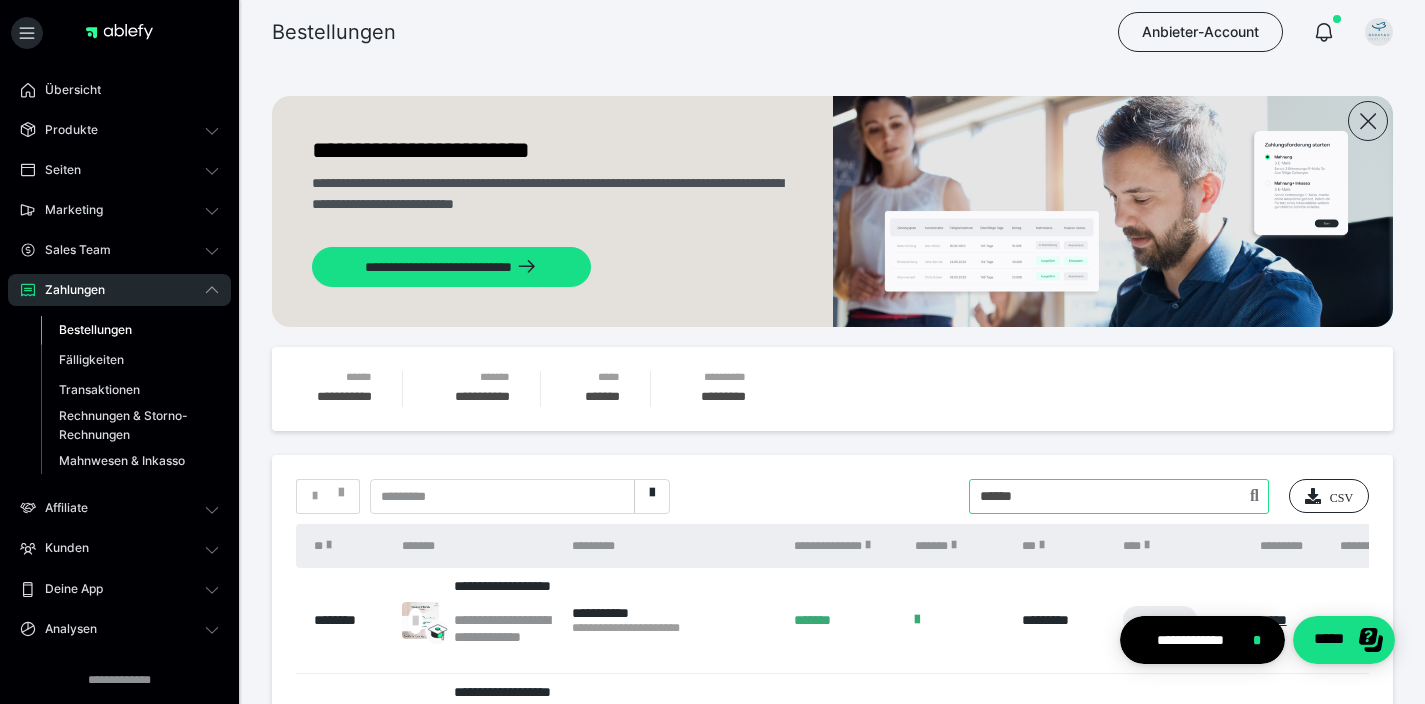 type on "******" 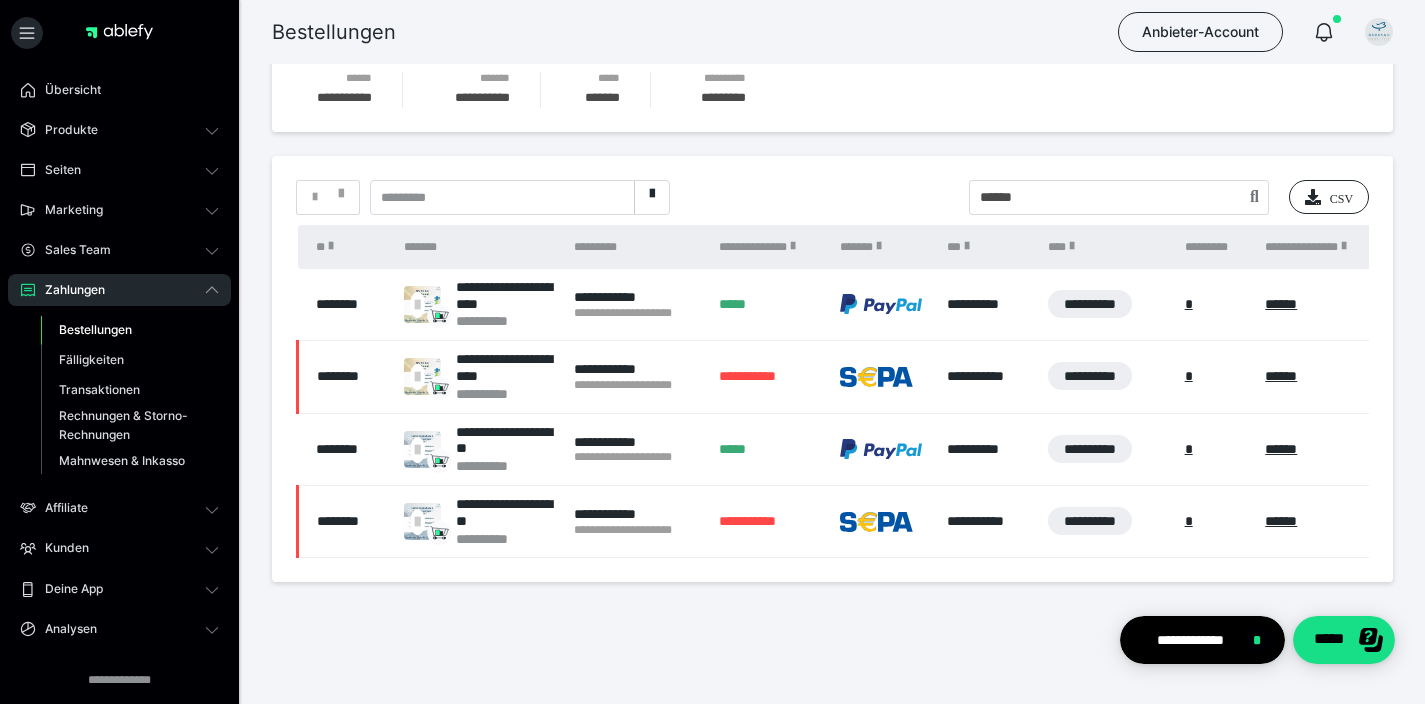 scroll, scrollTop: 308, scrollLeft: 0, axis: vertical 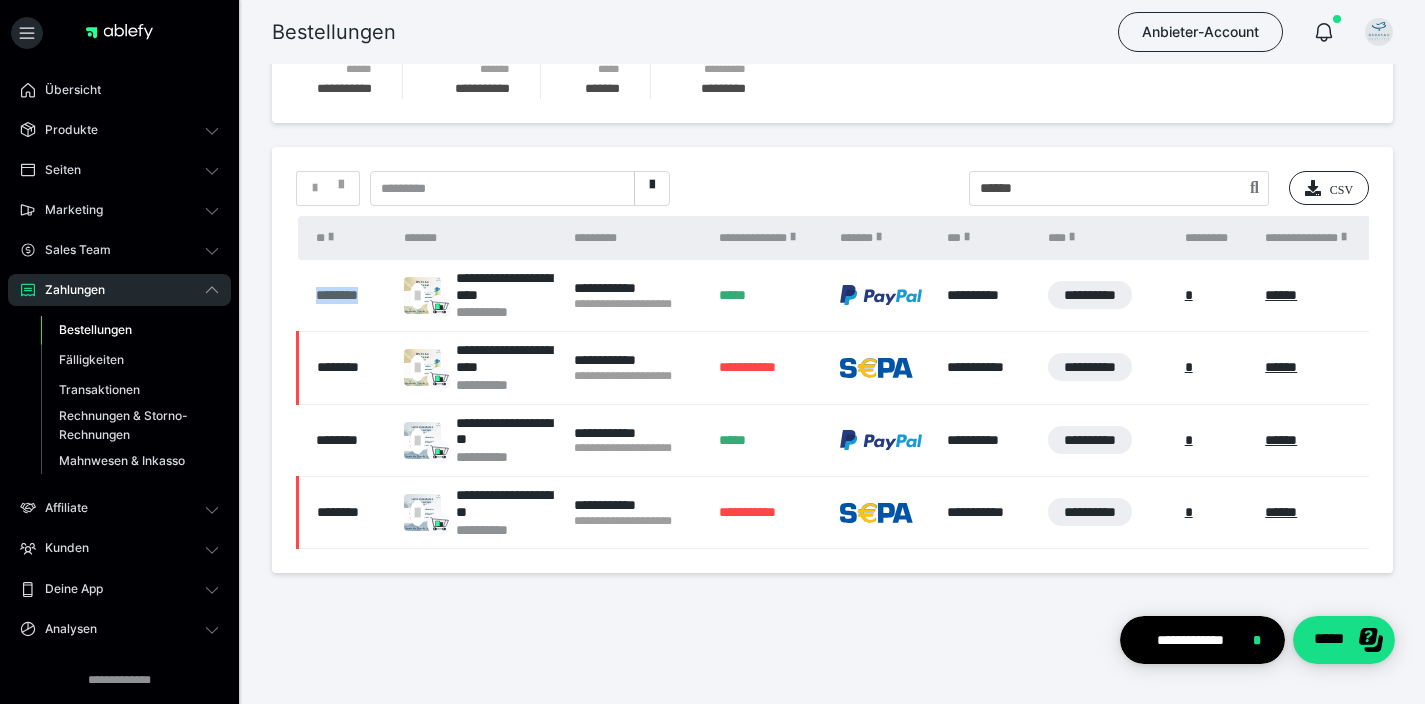 copy on "********" 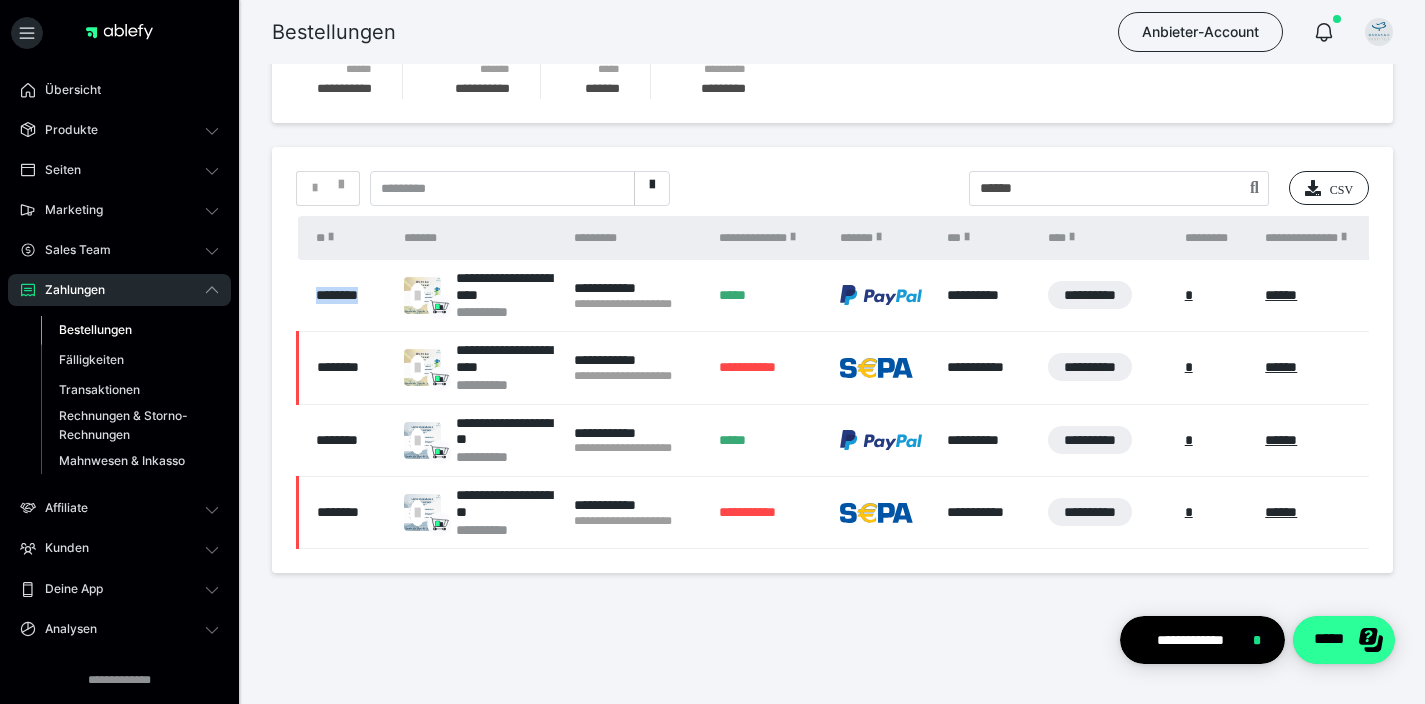 click on "*****" 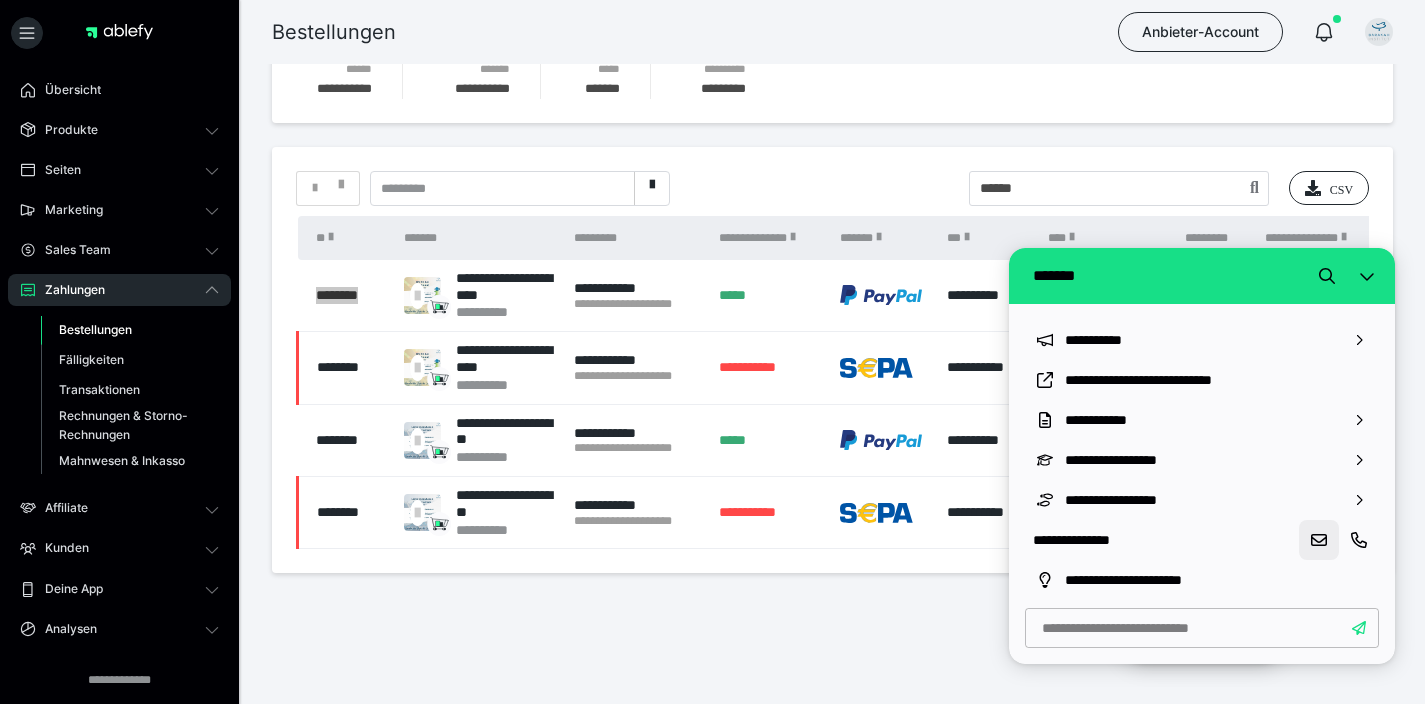 click 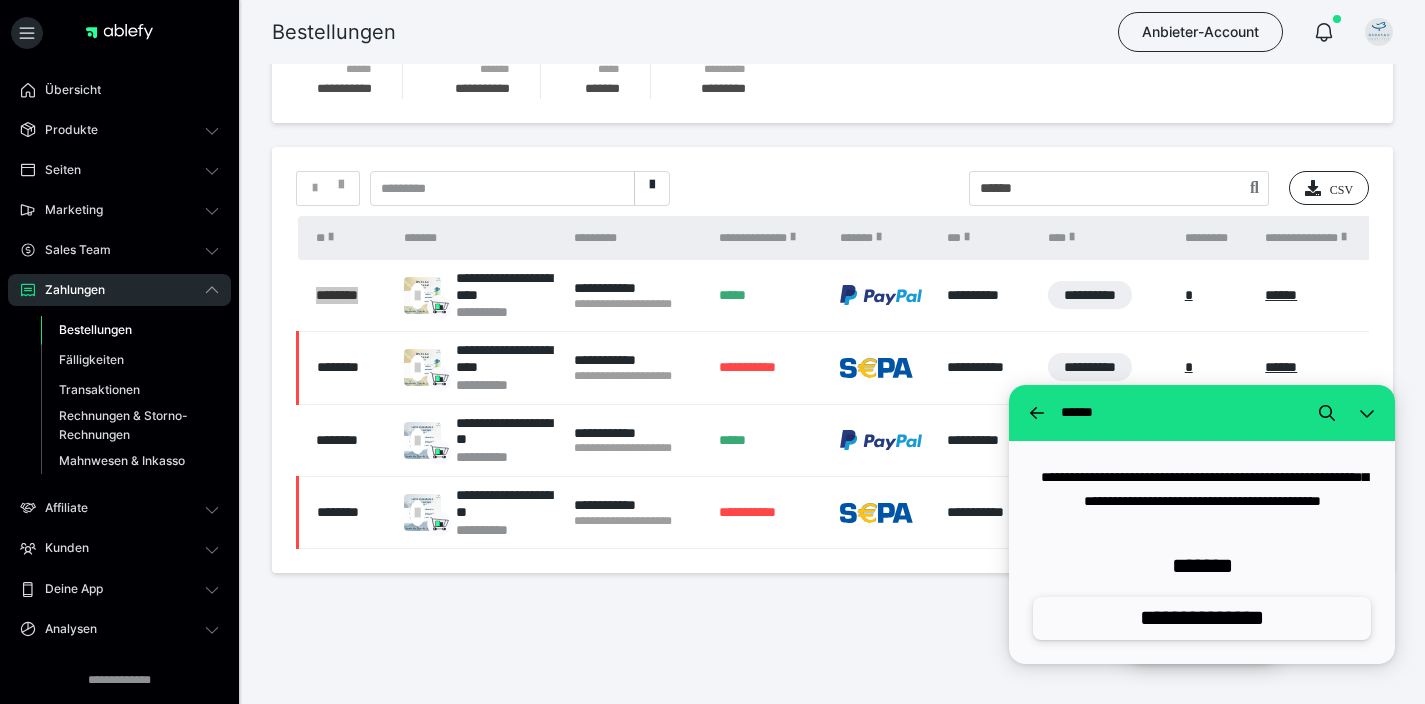 click on "**********" at bounding box center (1202, 618) 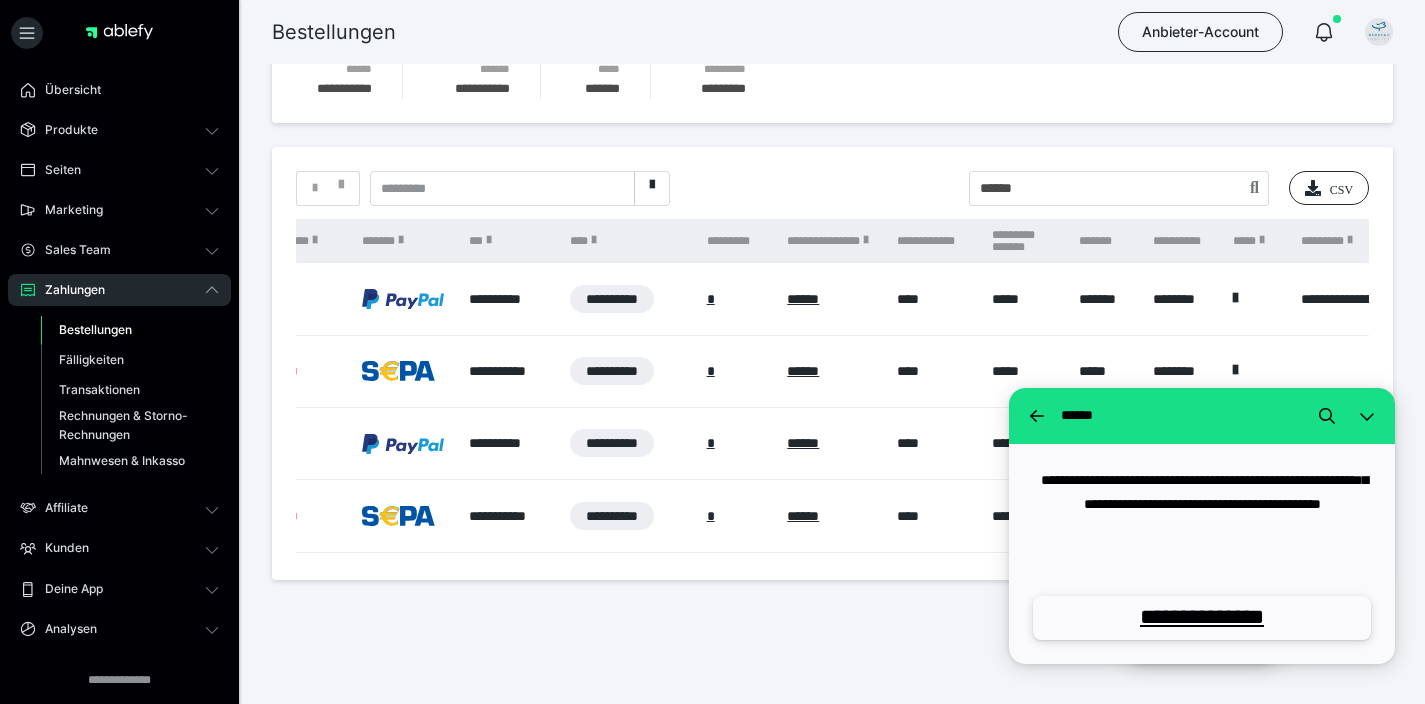 scroll, scrollTop: 0, scrollLeft: 825, axis: horizontal 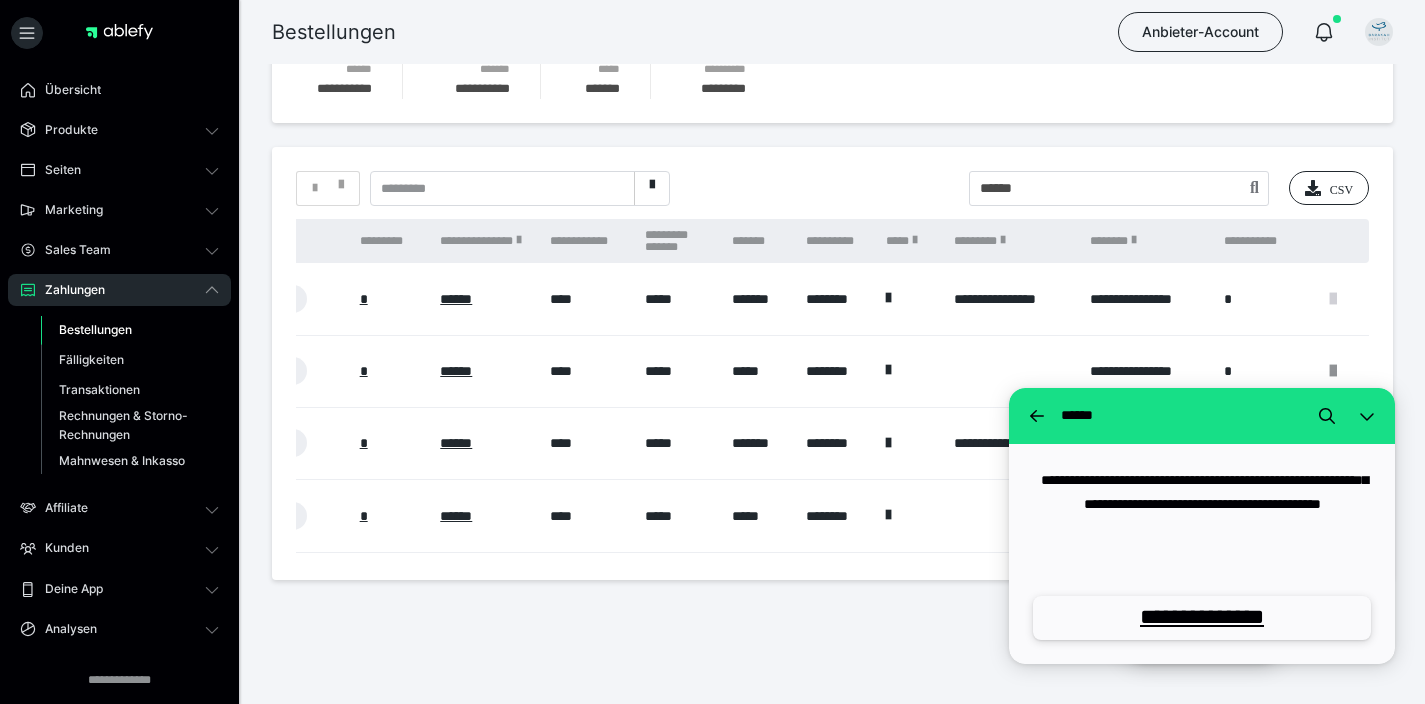 click at bounding box center (1333, 299) 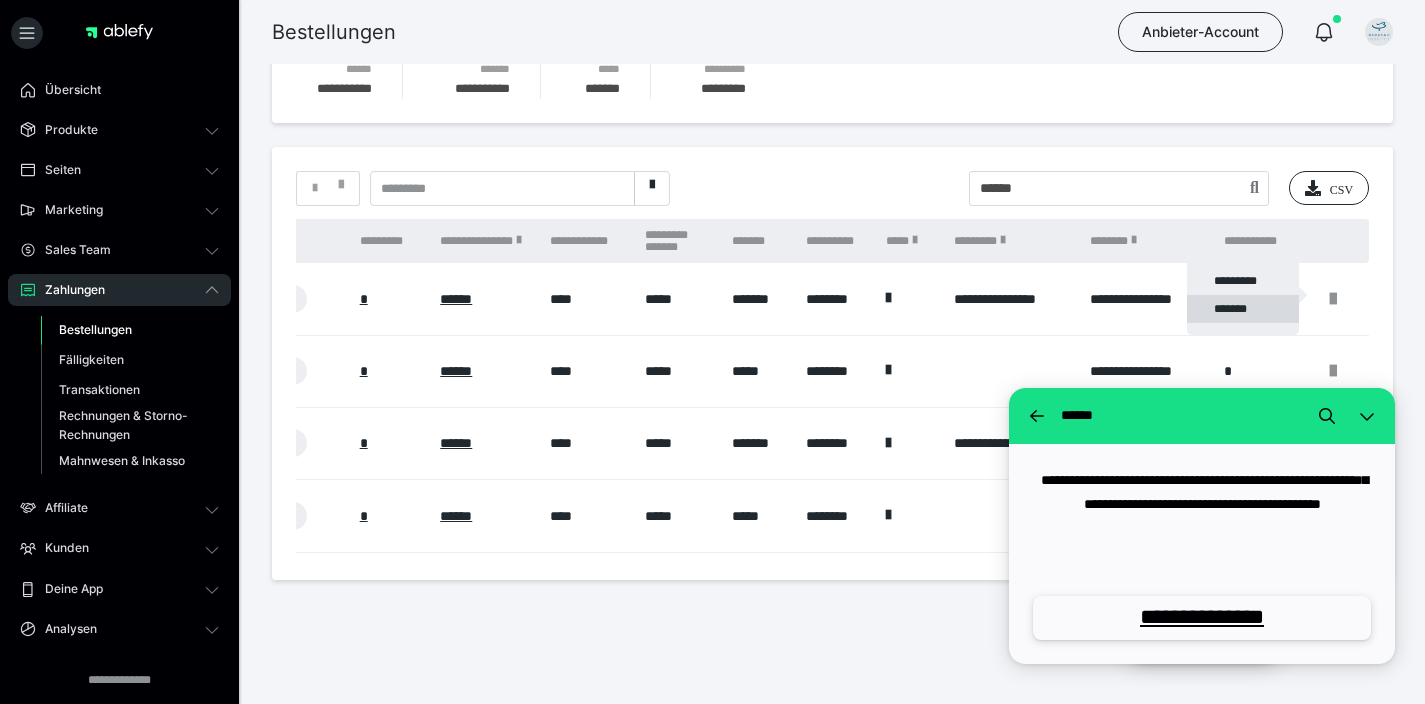 click on "*******" at bounding box center (1243, 309) 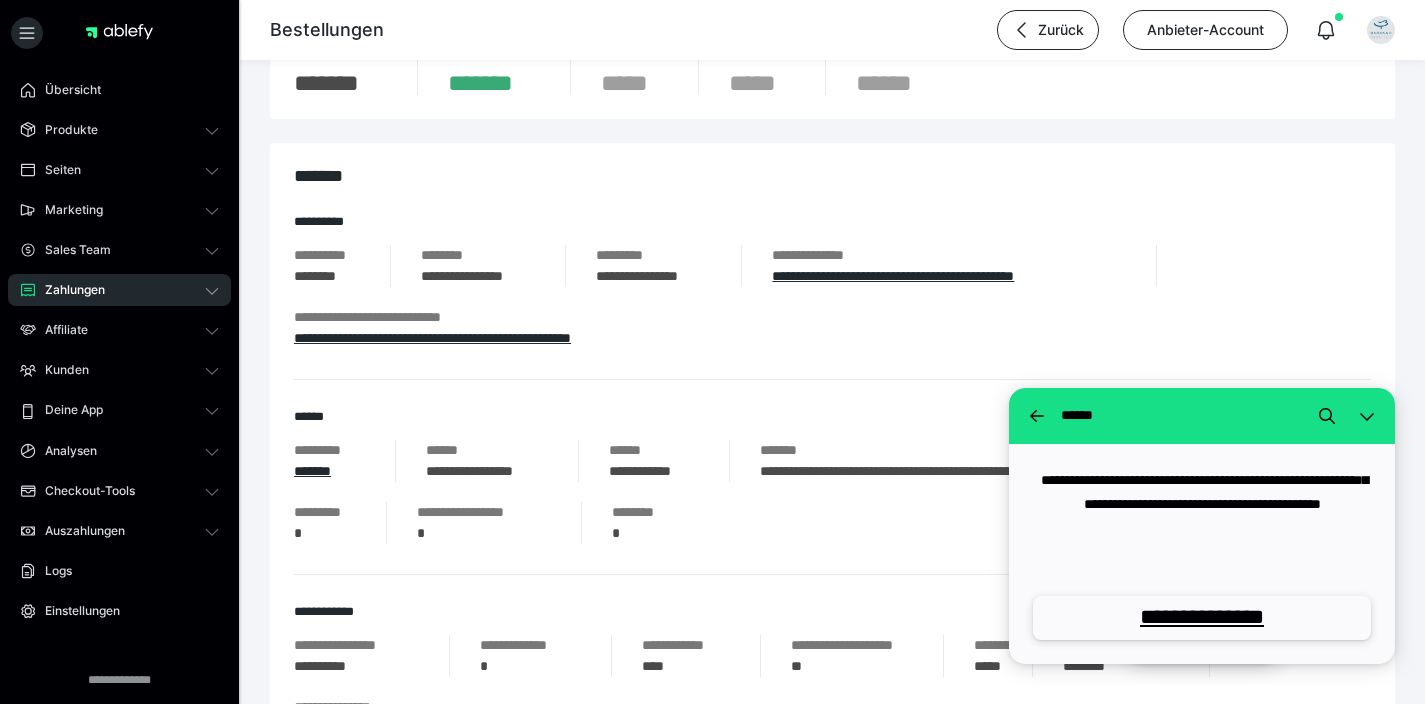 scroll, scrollTop: 366, scrollLeft: 0, axis: vertical 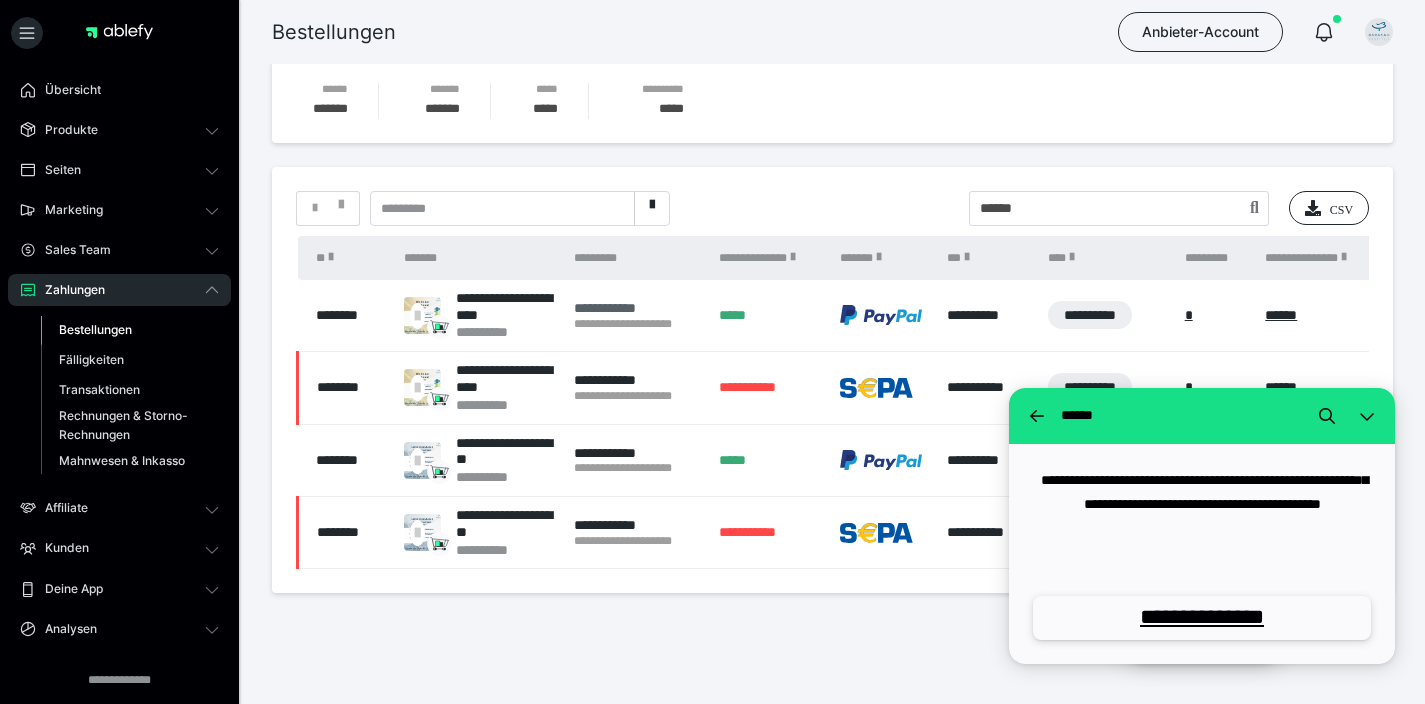 click on "**********" at bounding box center (636, 308) 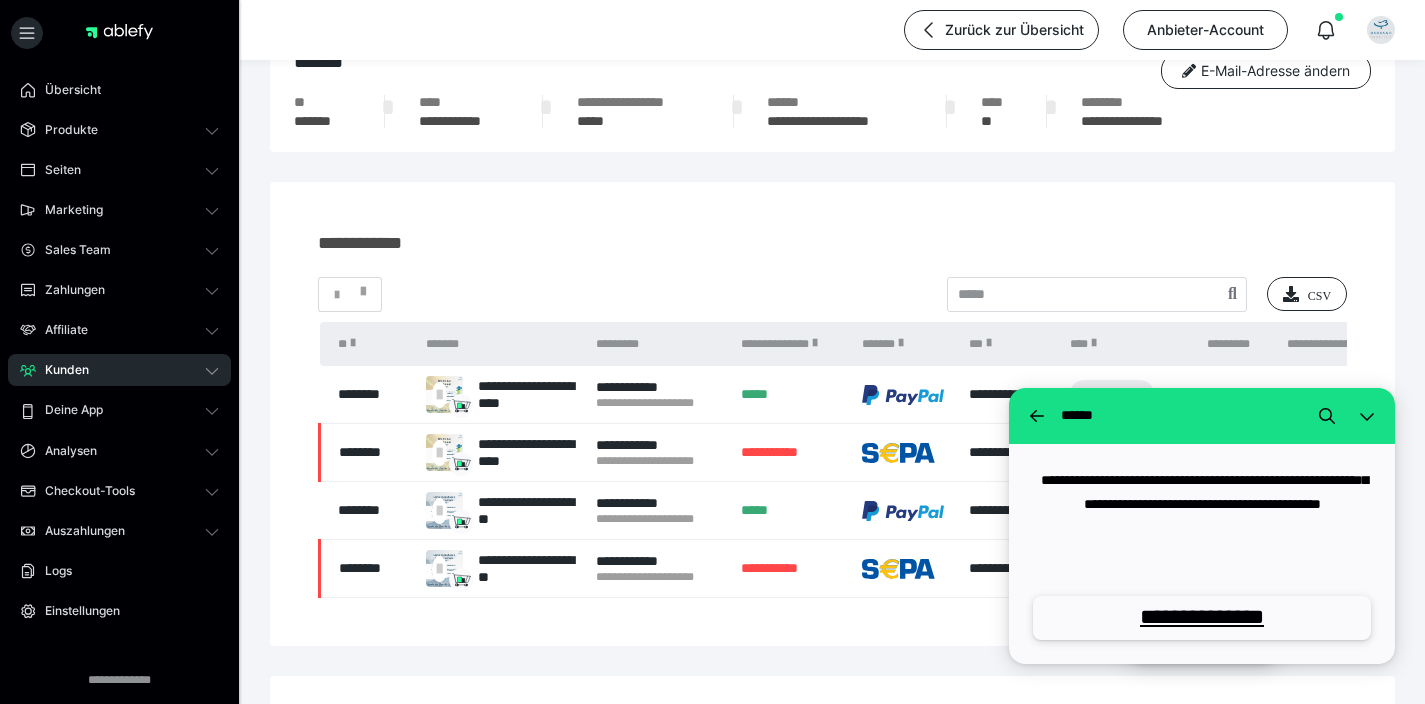 scroll, scrollTop: 151, scrollLeft: 0, axis: vertical 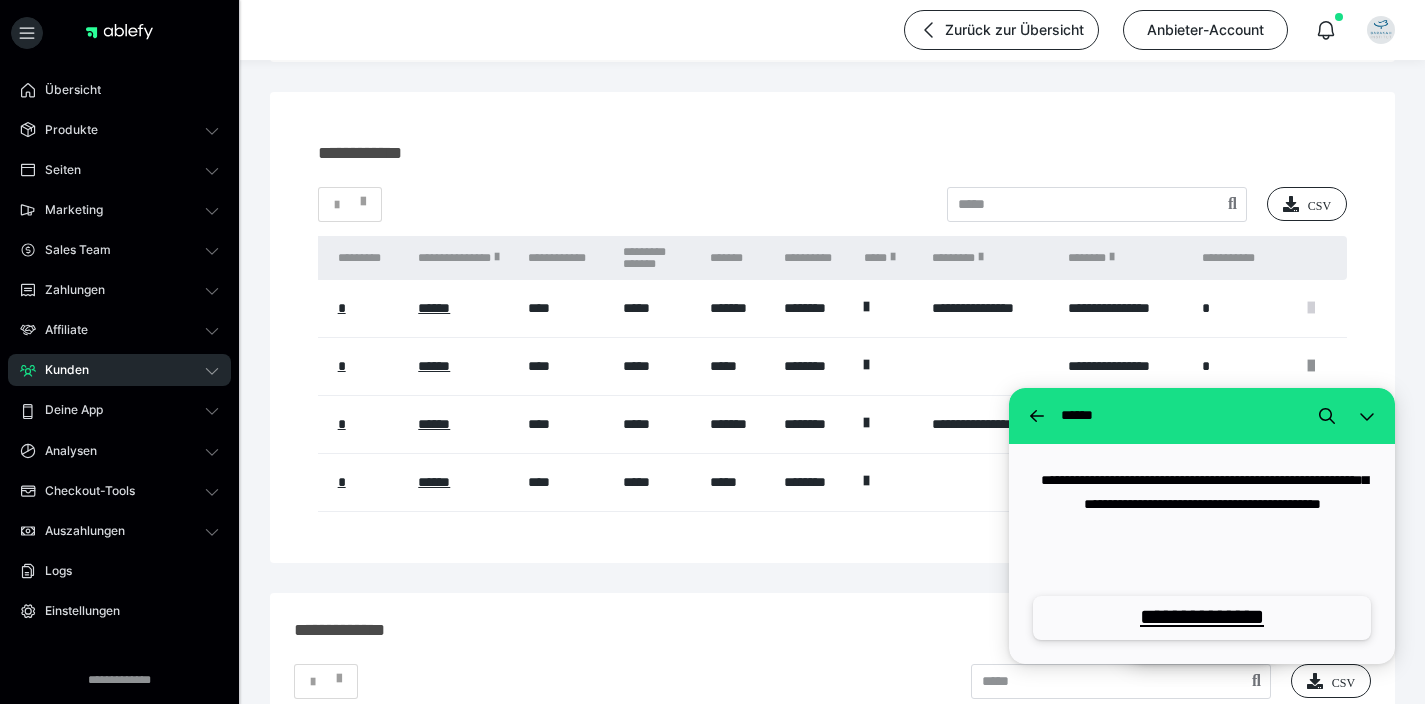 click at bounding box center [1311, 308] 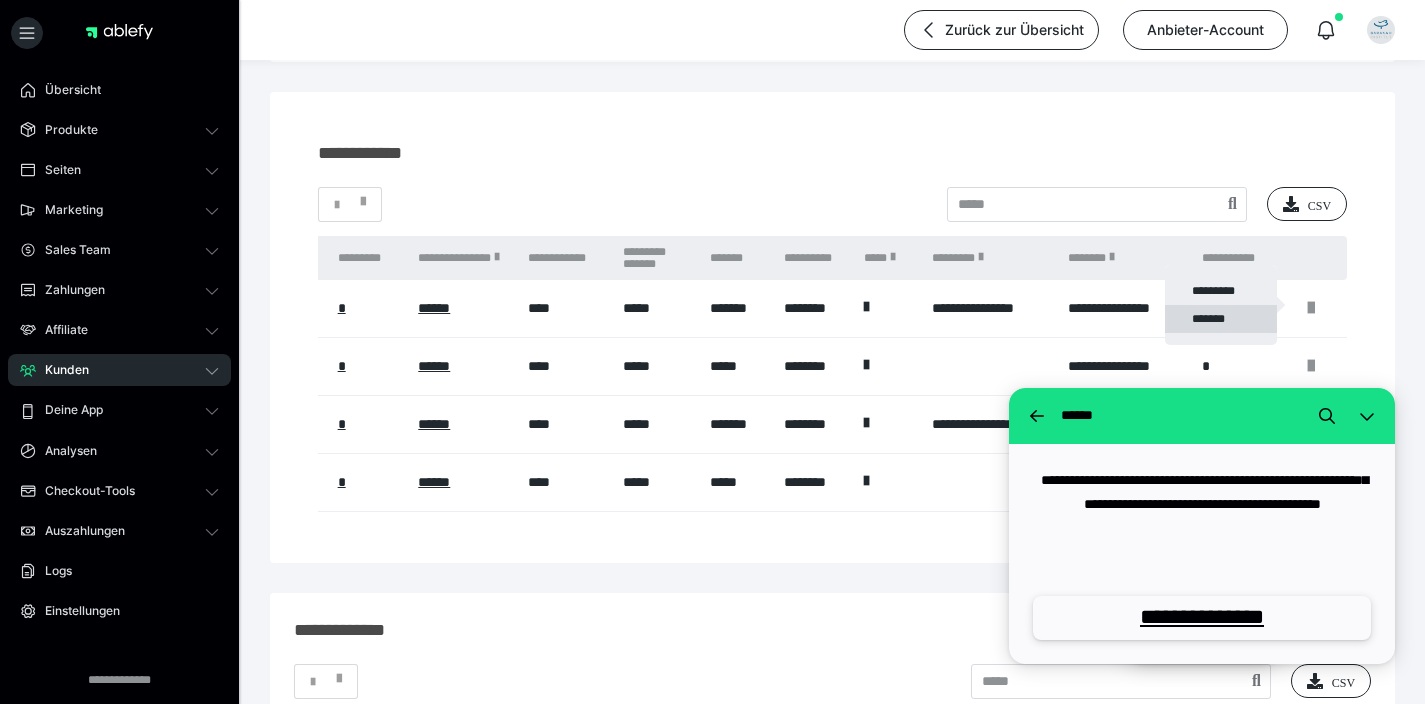 click on "*******" at bounding box center (1221, 319) 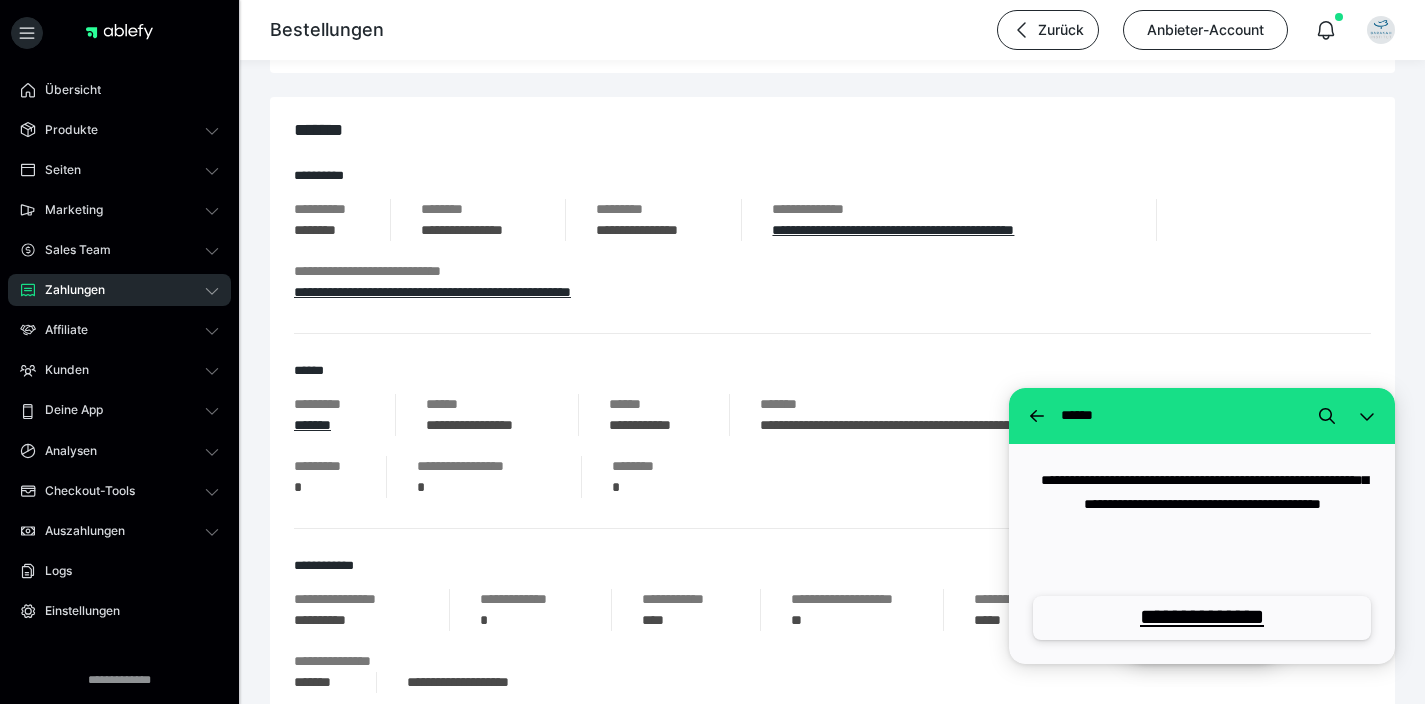 scroll, scrollTop: 188, scrollLeft: 0, axis: vertical 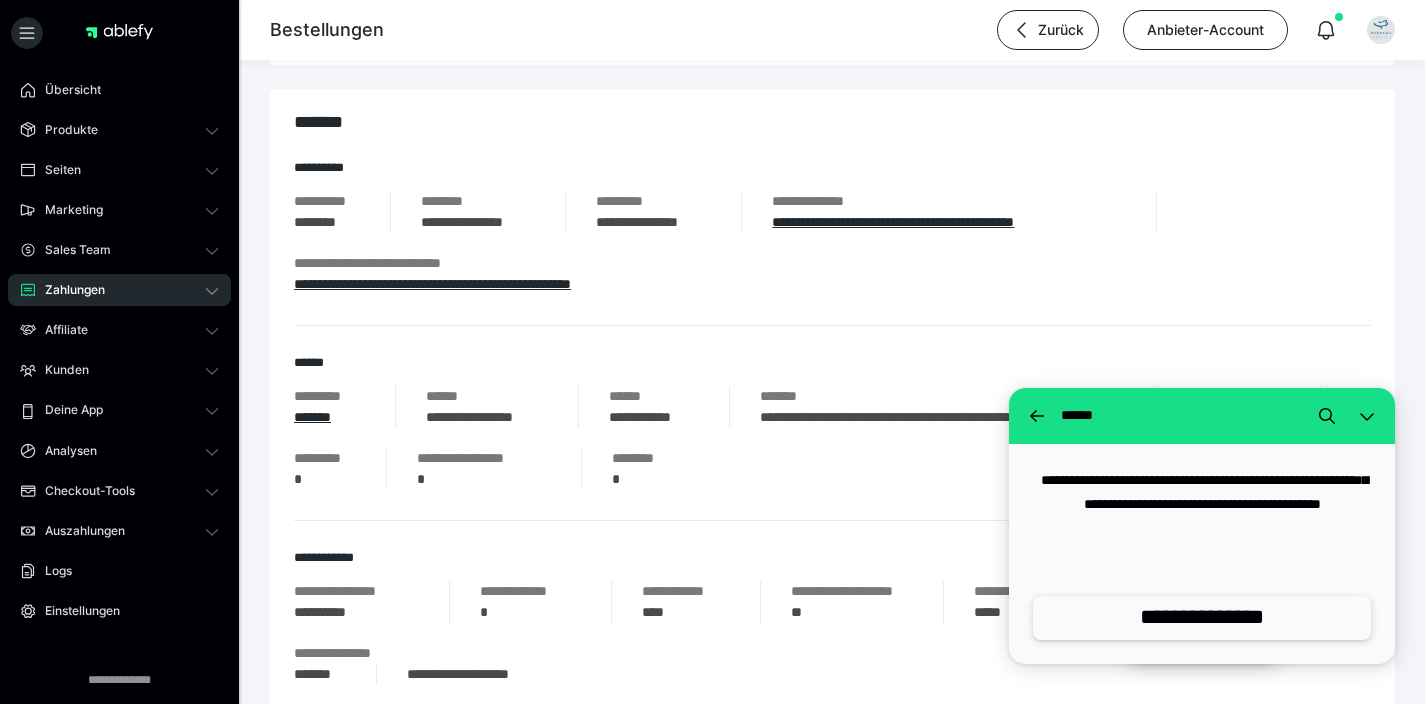 click on "**********" at bounding box center (1202, 617) 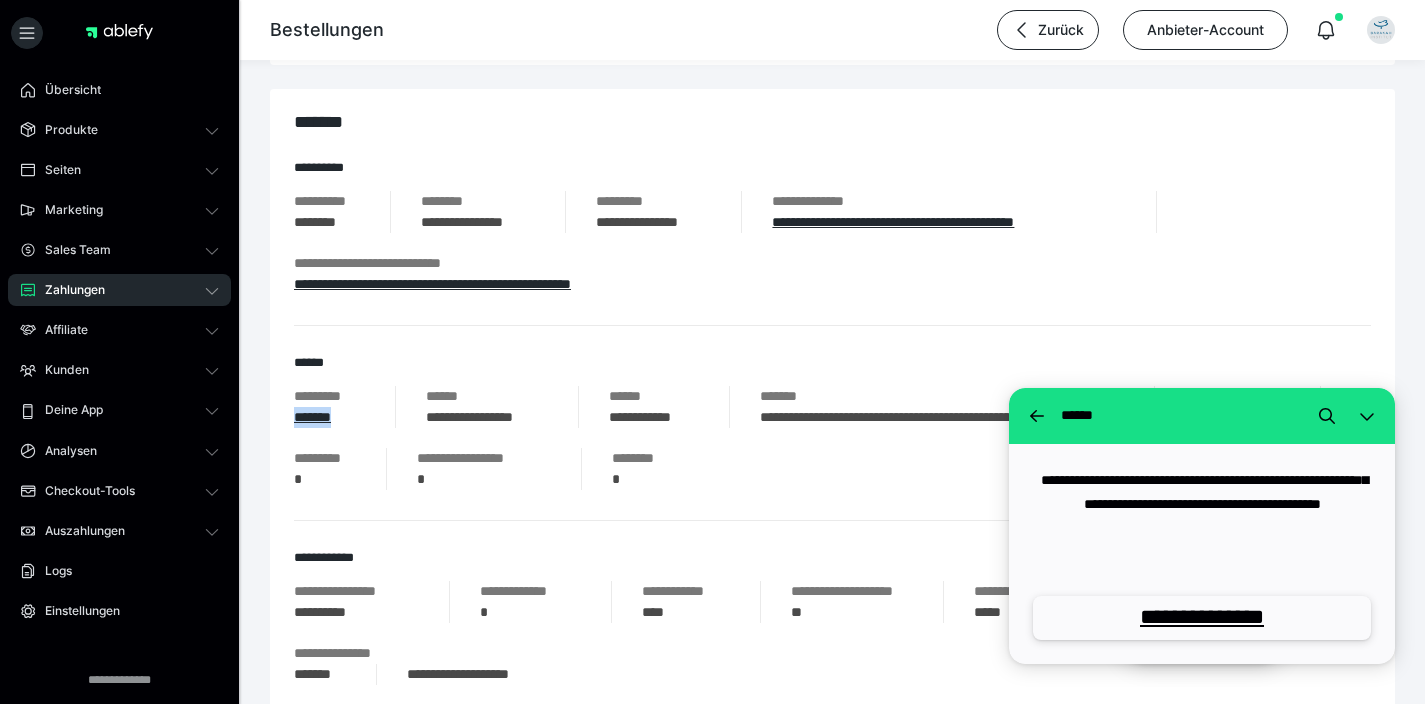 copy on "*******" 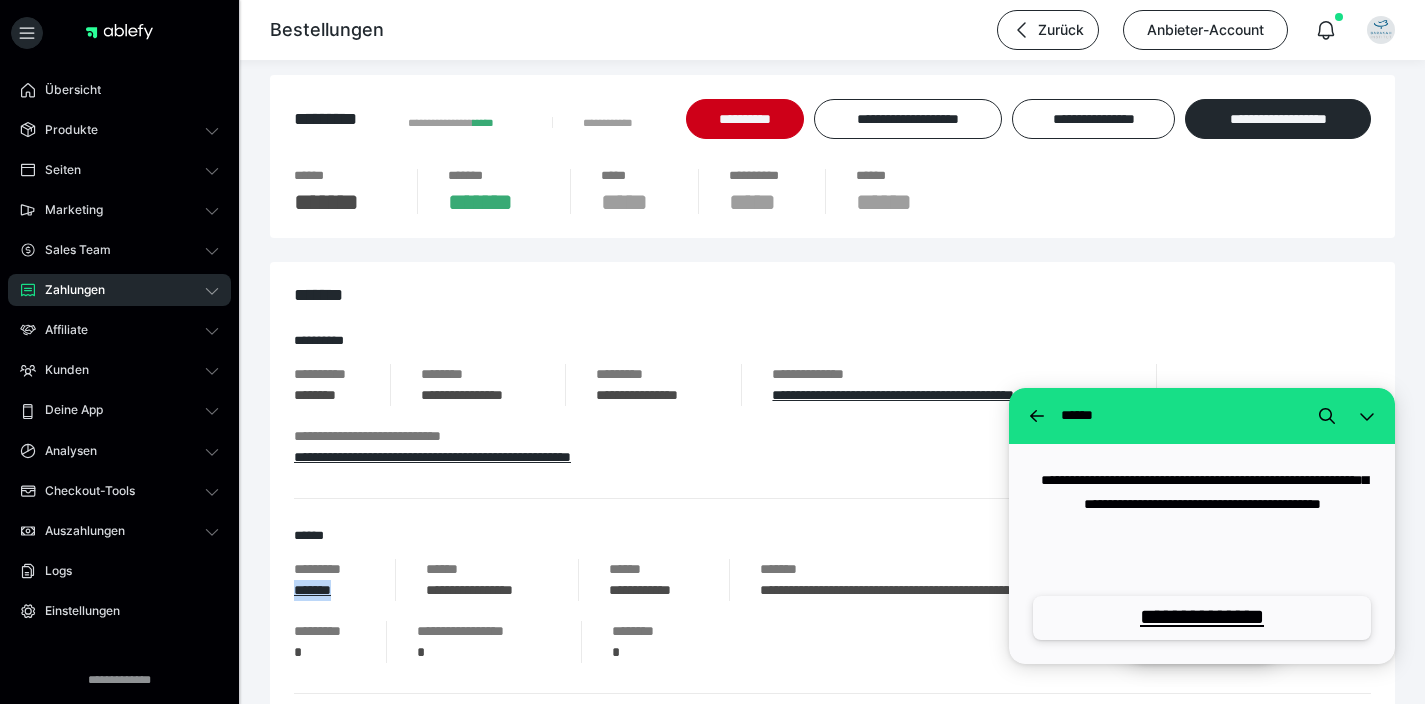 scroll, scrollTop: 0, scrollLeft: 0, axis: both 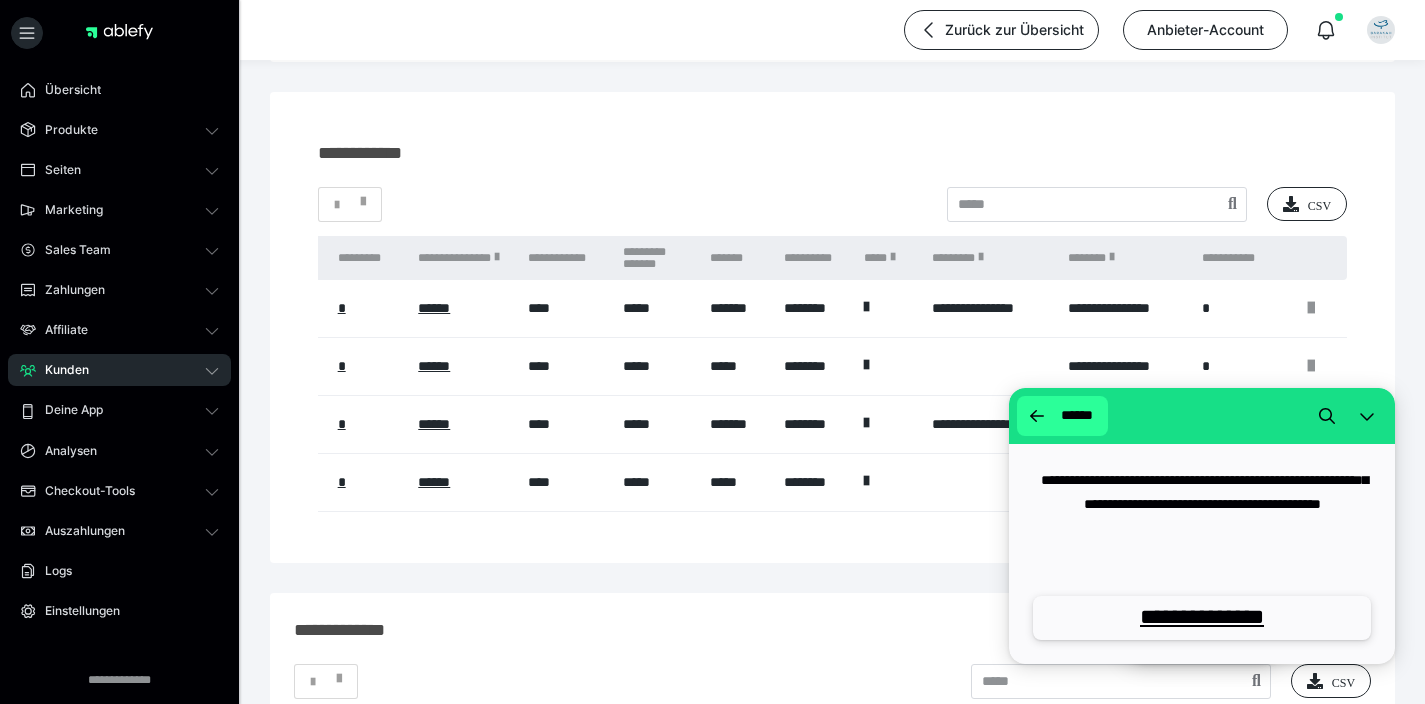 click 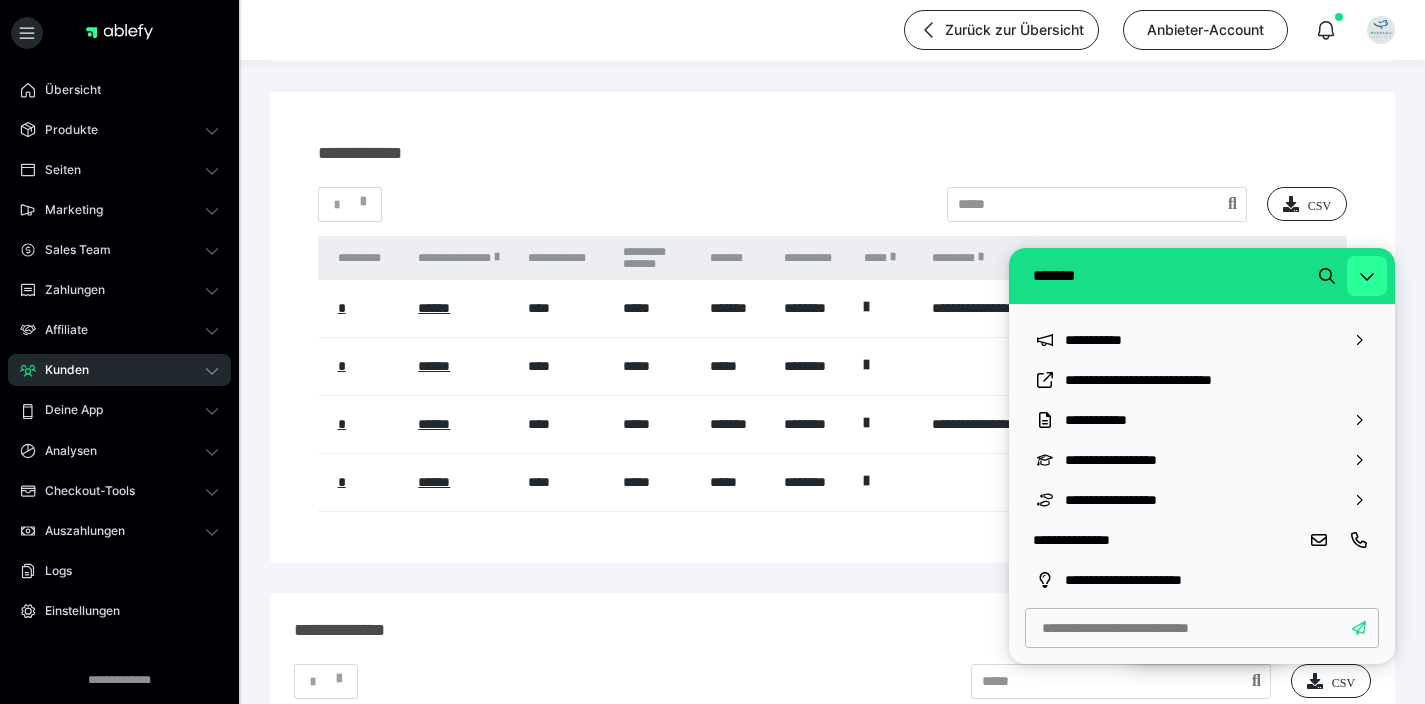 click at bounding box center (1367, 276) 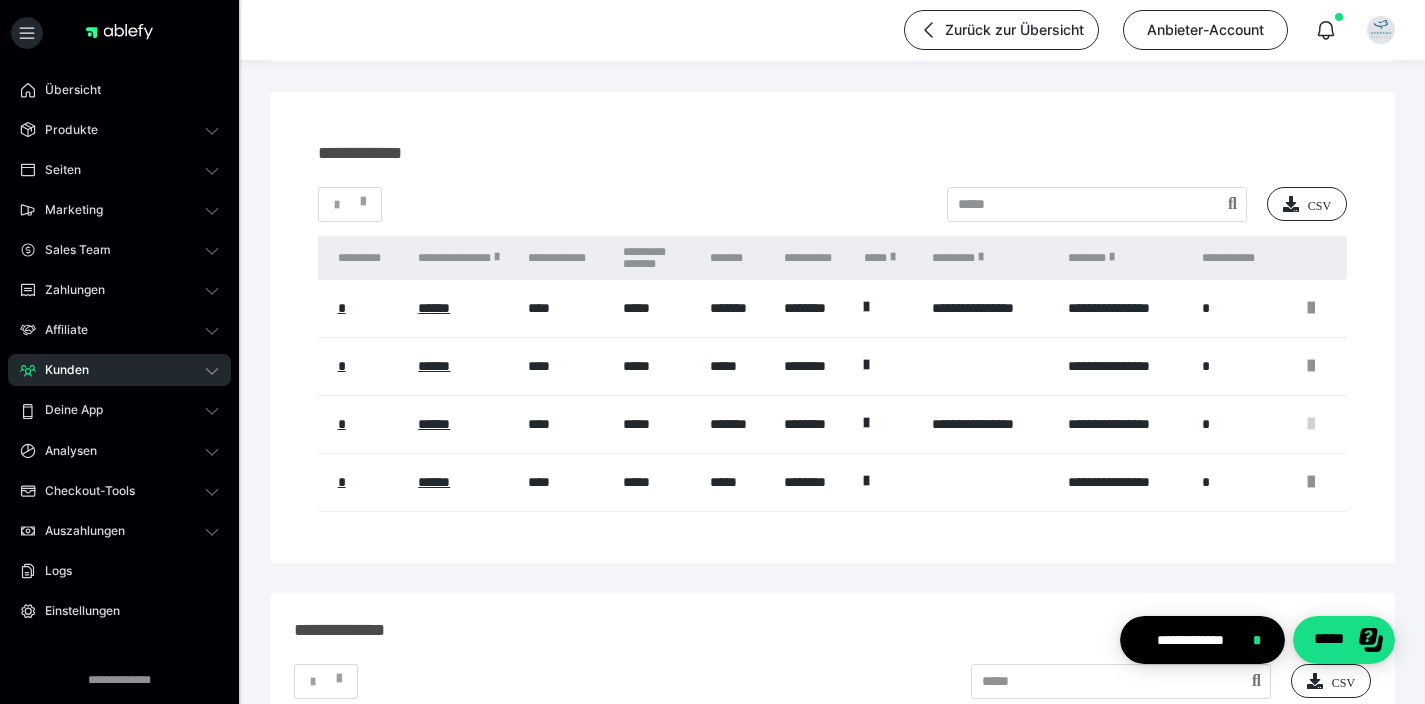 click at bounding box center (1311, 424) 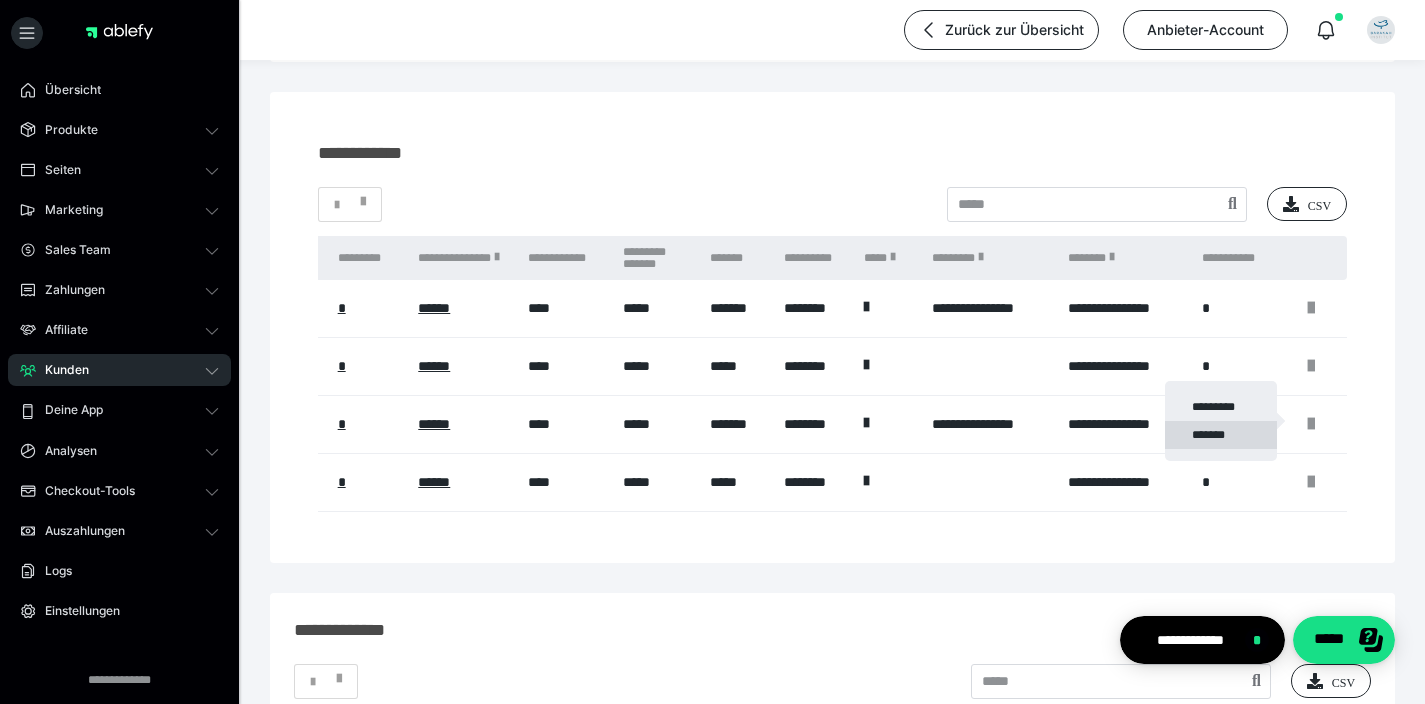 click on "*******" at bounding box center (1221, 435) 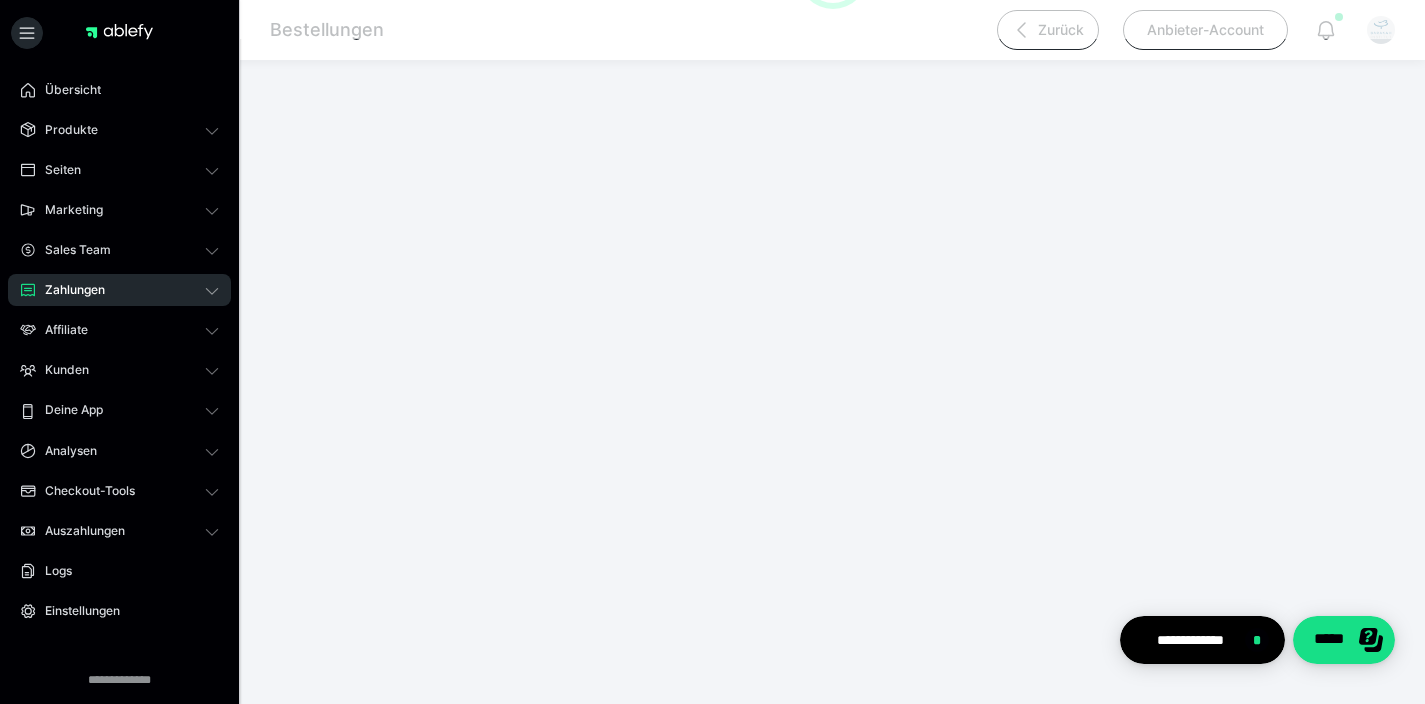 scroll, scrollTop: 0, scrollLeft: 0, axis: both 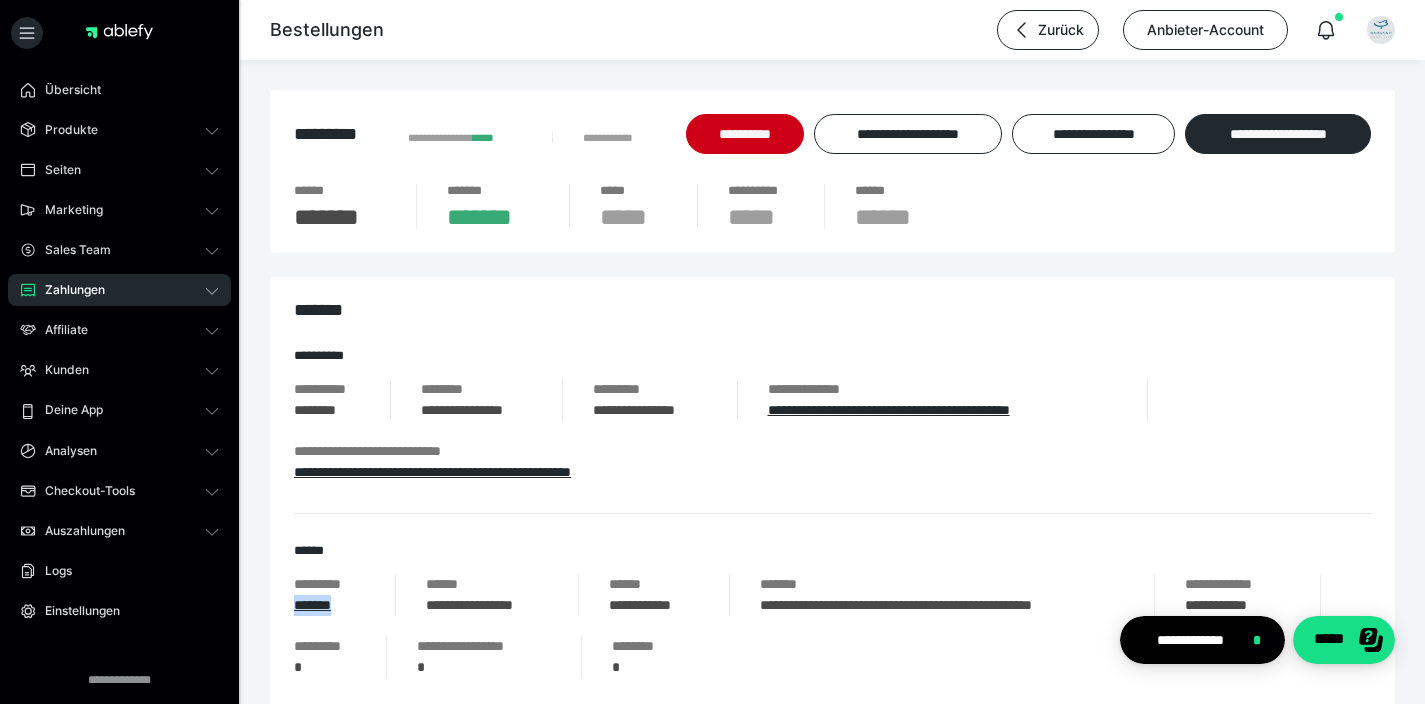 drag, startPoint x: 366, startPoint y: 608, endPoint x: 278, endPoint y: 607, distance: 88.005684 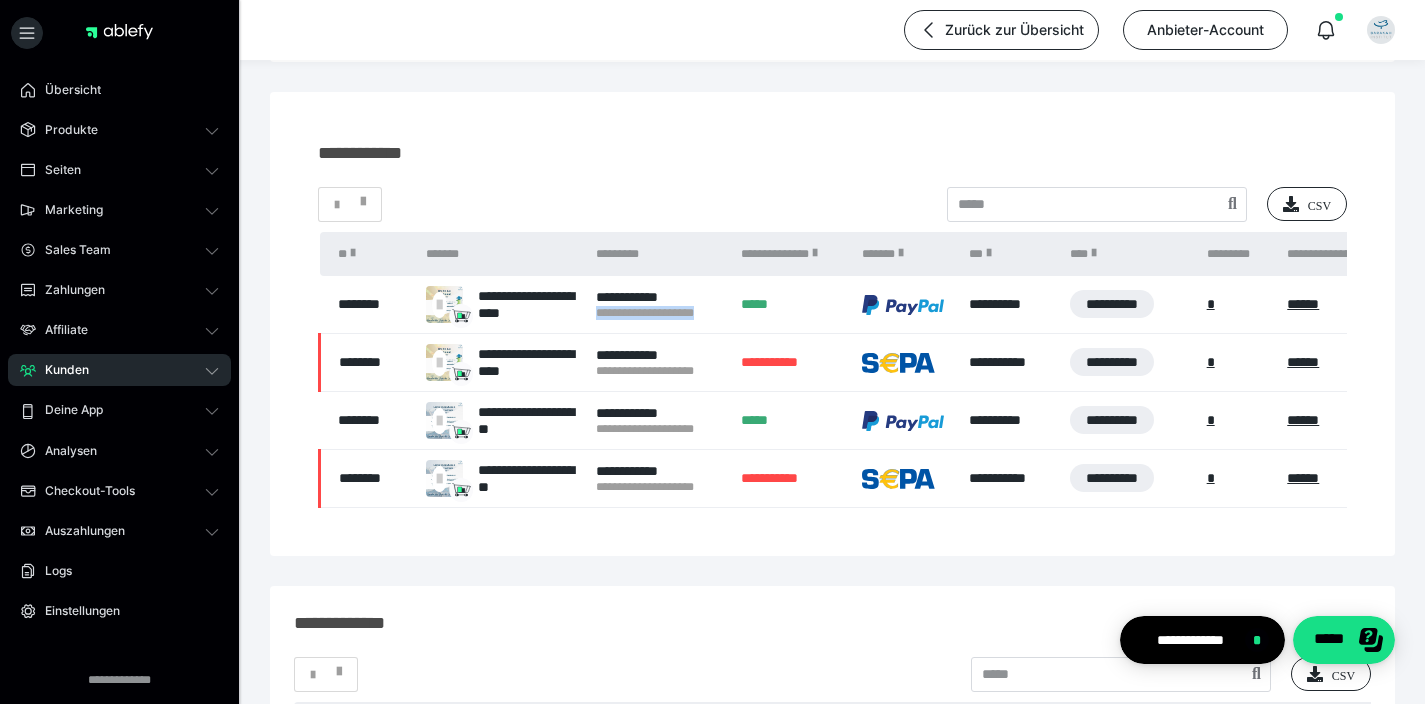 copy on "**********" 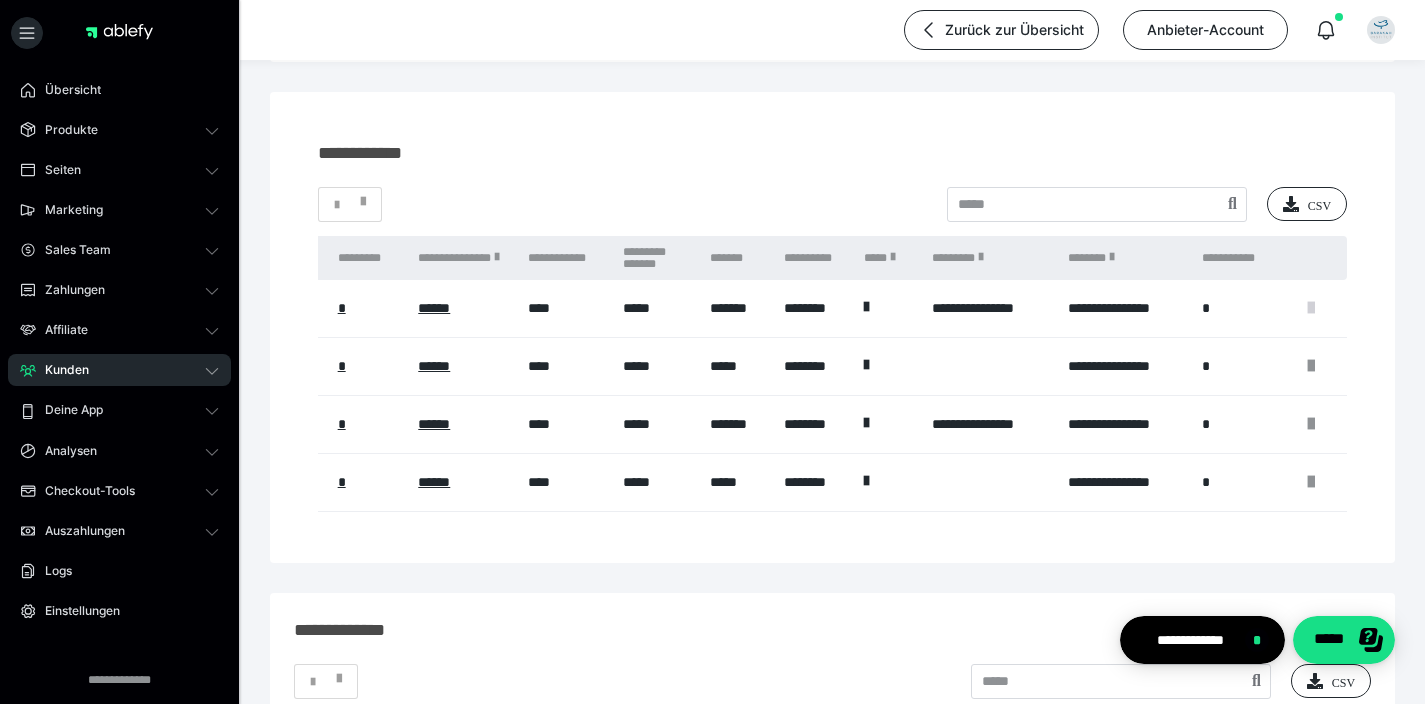 click at bounding box center [1311, 308] 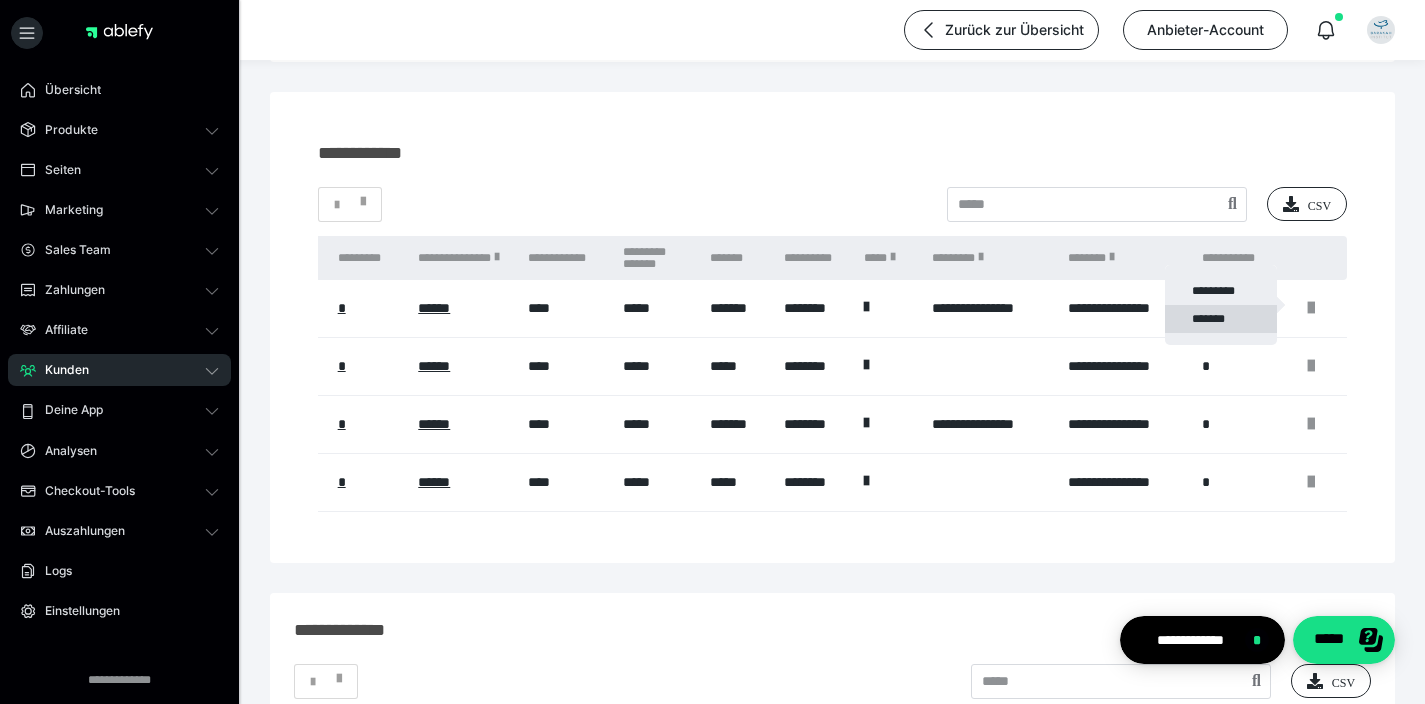 click on "*******" at bounding box center (1221, 319) 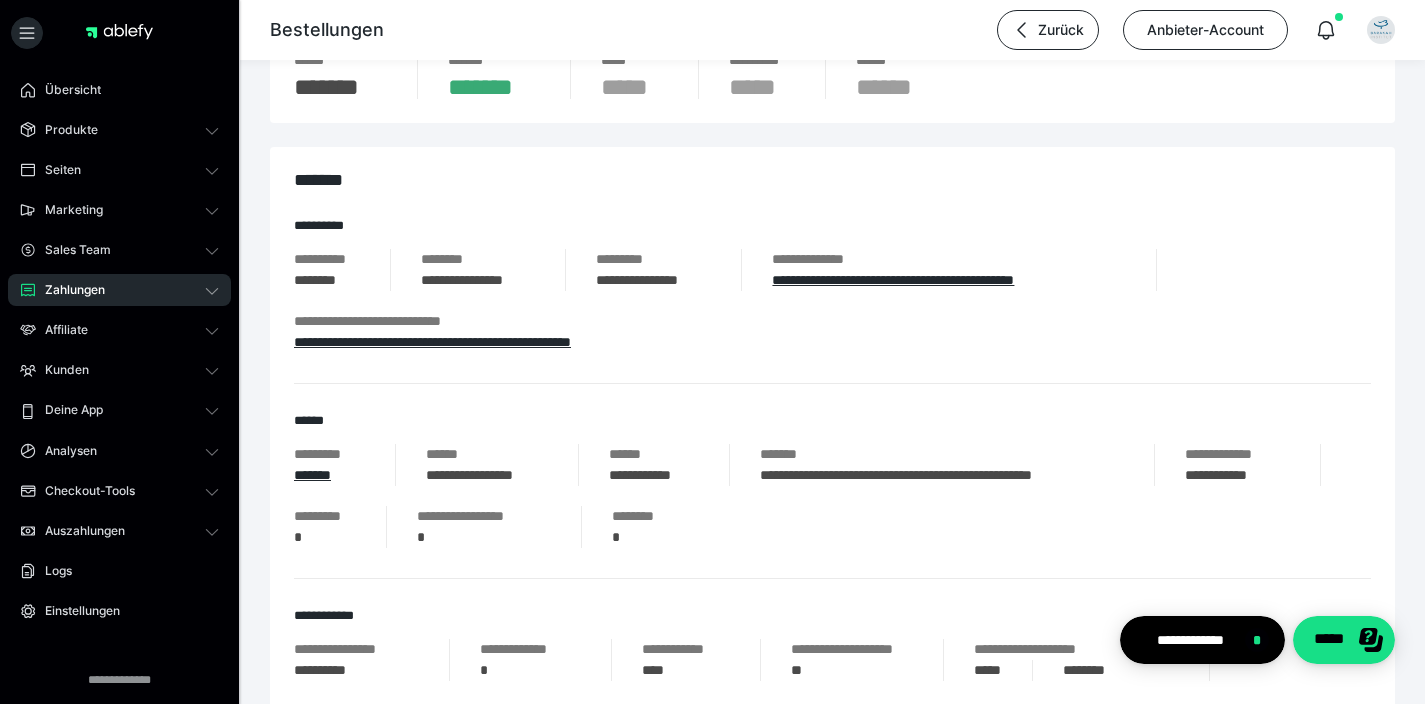 scroll, scrollTop: 133, scrollLeft: 0, axis: vertical 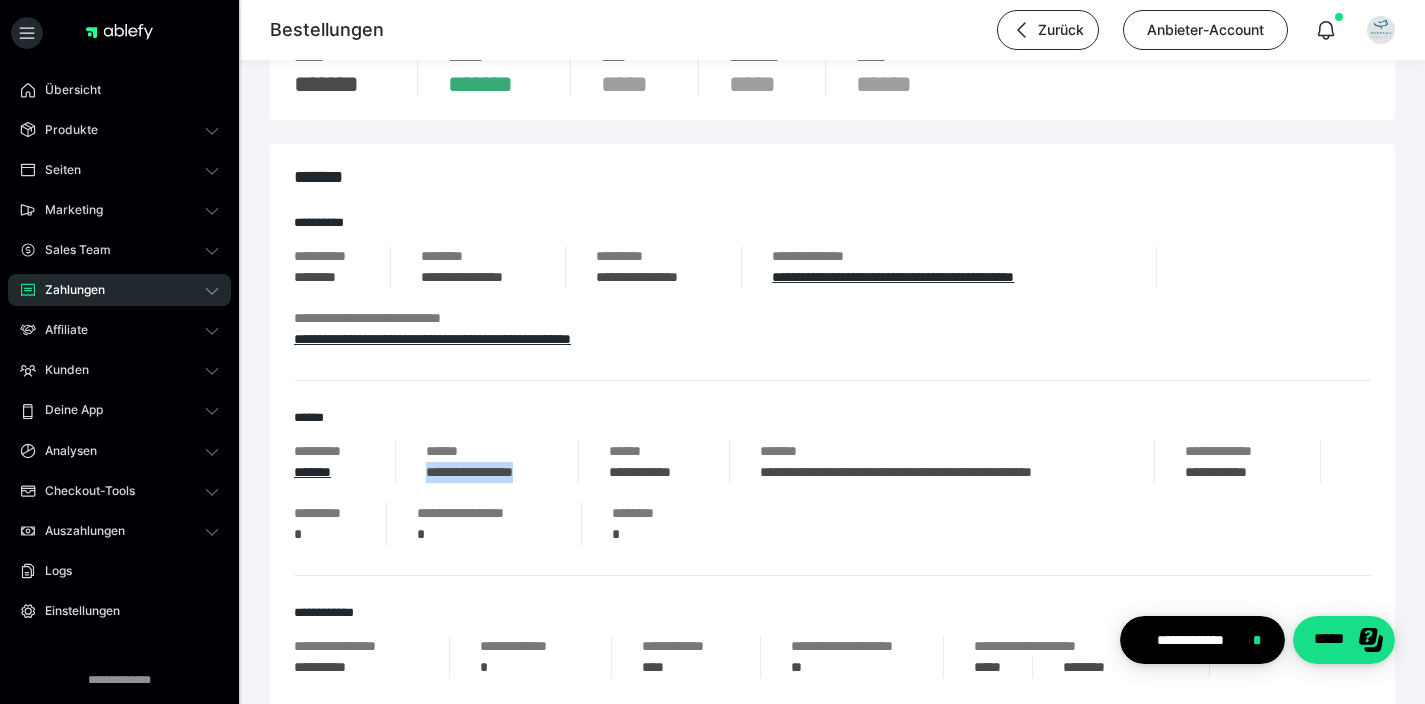 drag, startPoint x: 556, startPoint y: 473, endPoint x: 412, endPoint y: 471, distance: 144.01389 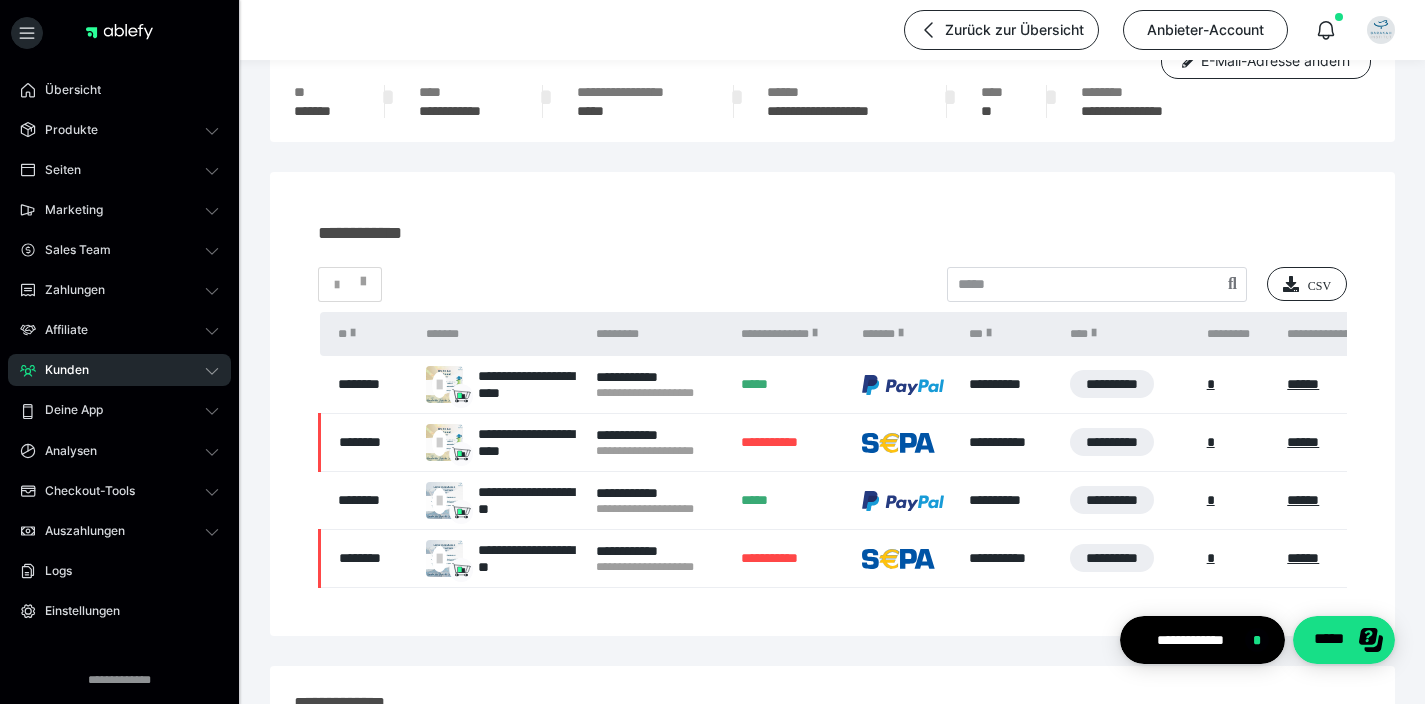 scroll, scrollTop: 43, scrollLeft: 0, axis: vertical 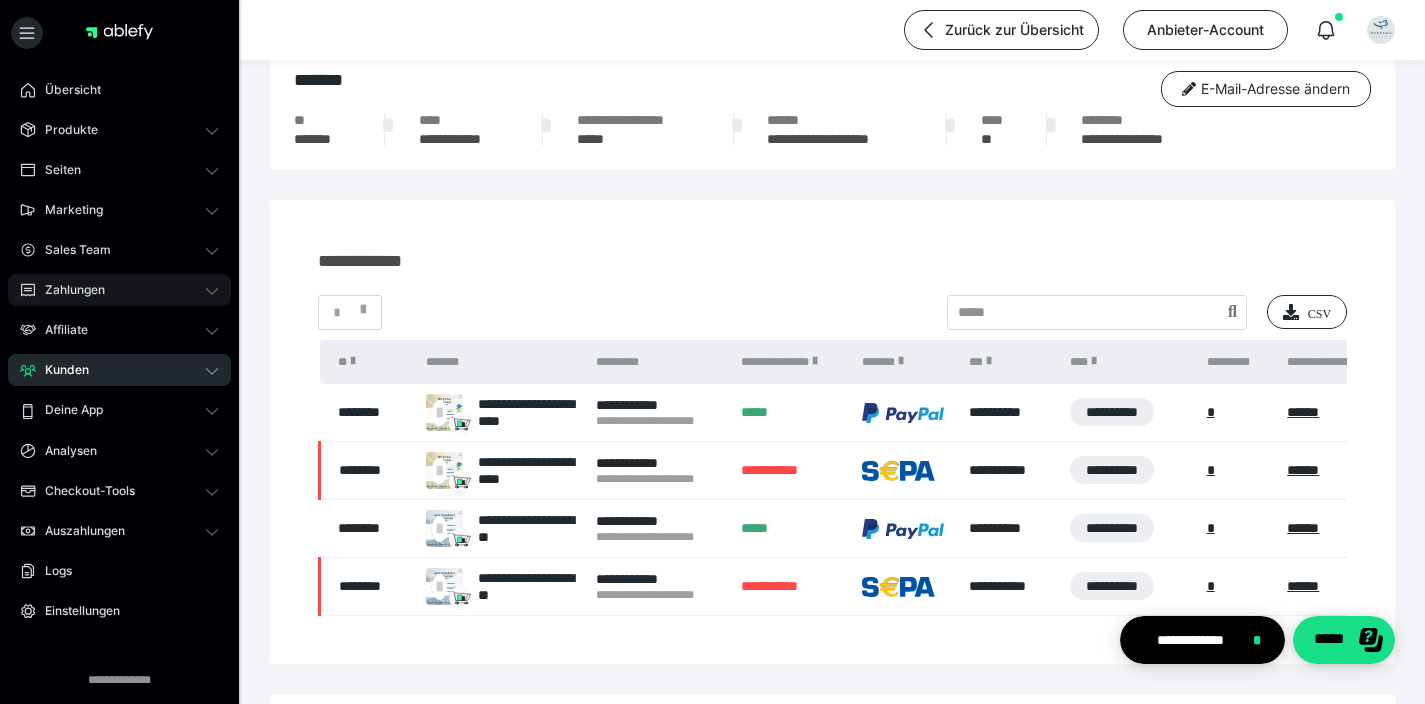 click on "Zahlungen" at bounding box center (68, 290) 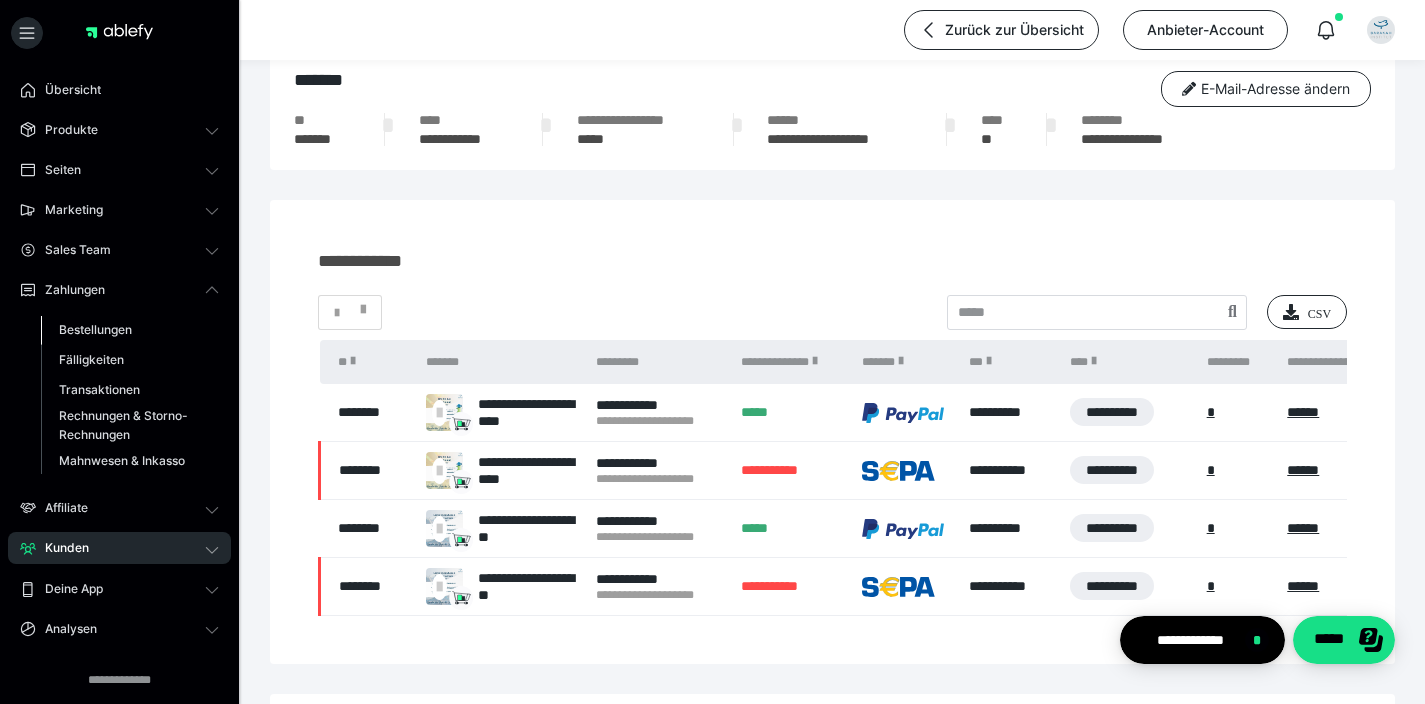 click on "Bestellungen" at bounding box center [95, 329] 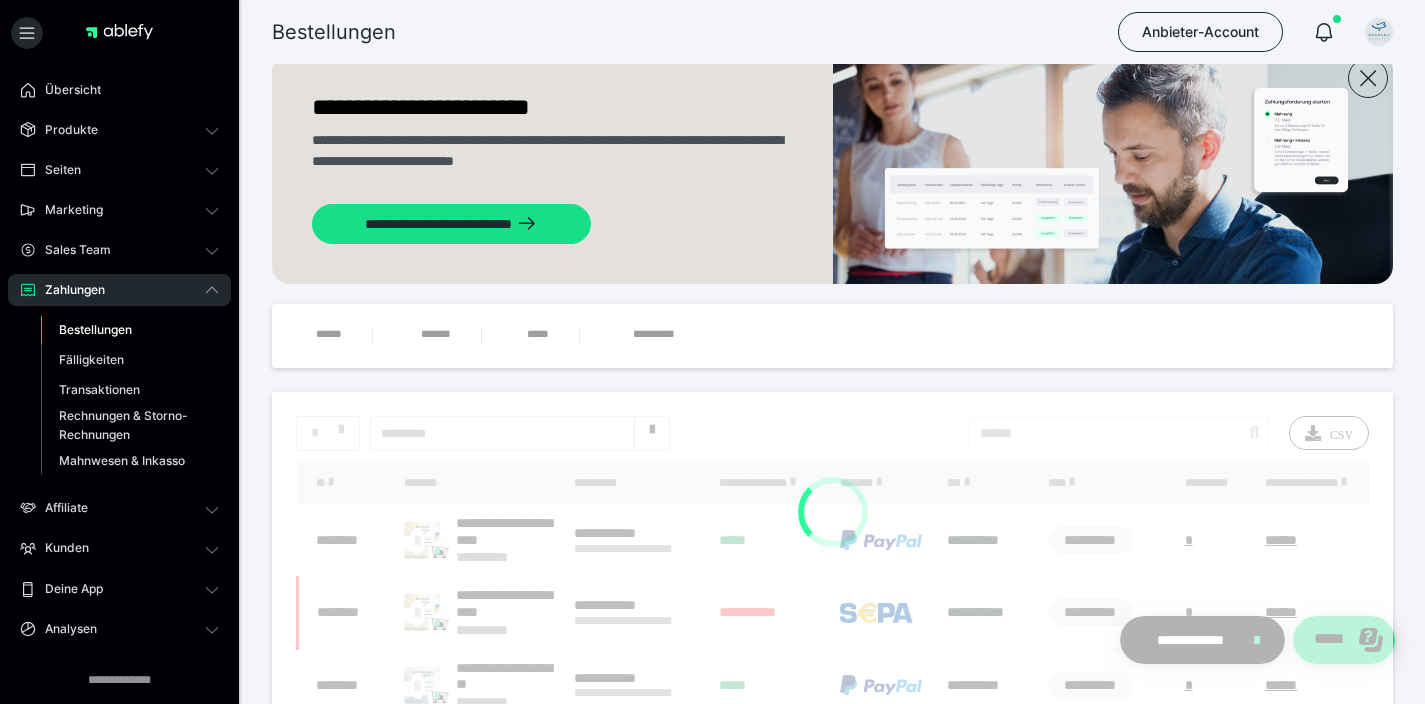 scroll, scrollTop: 0, scrollLeft: 0, axis: both 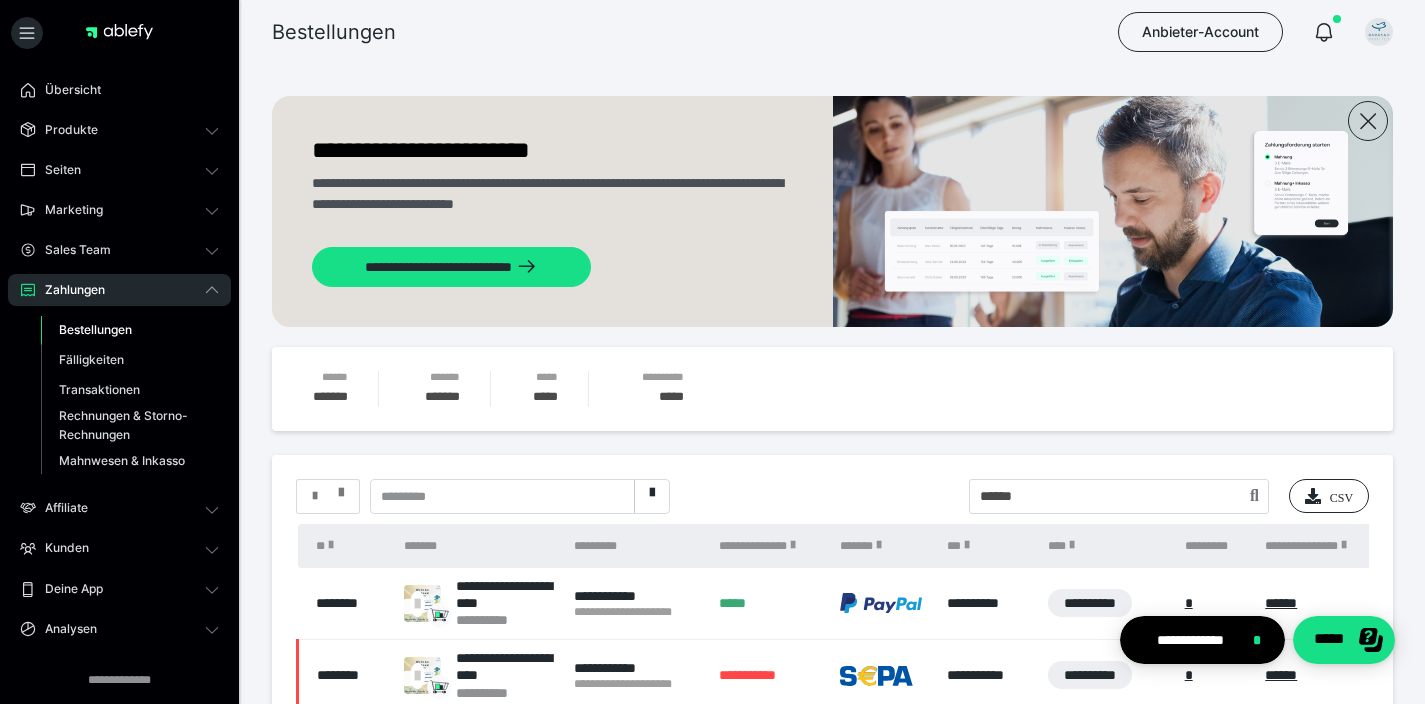 click at bounding box center [328, 496] 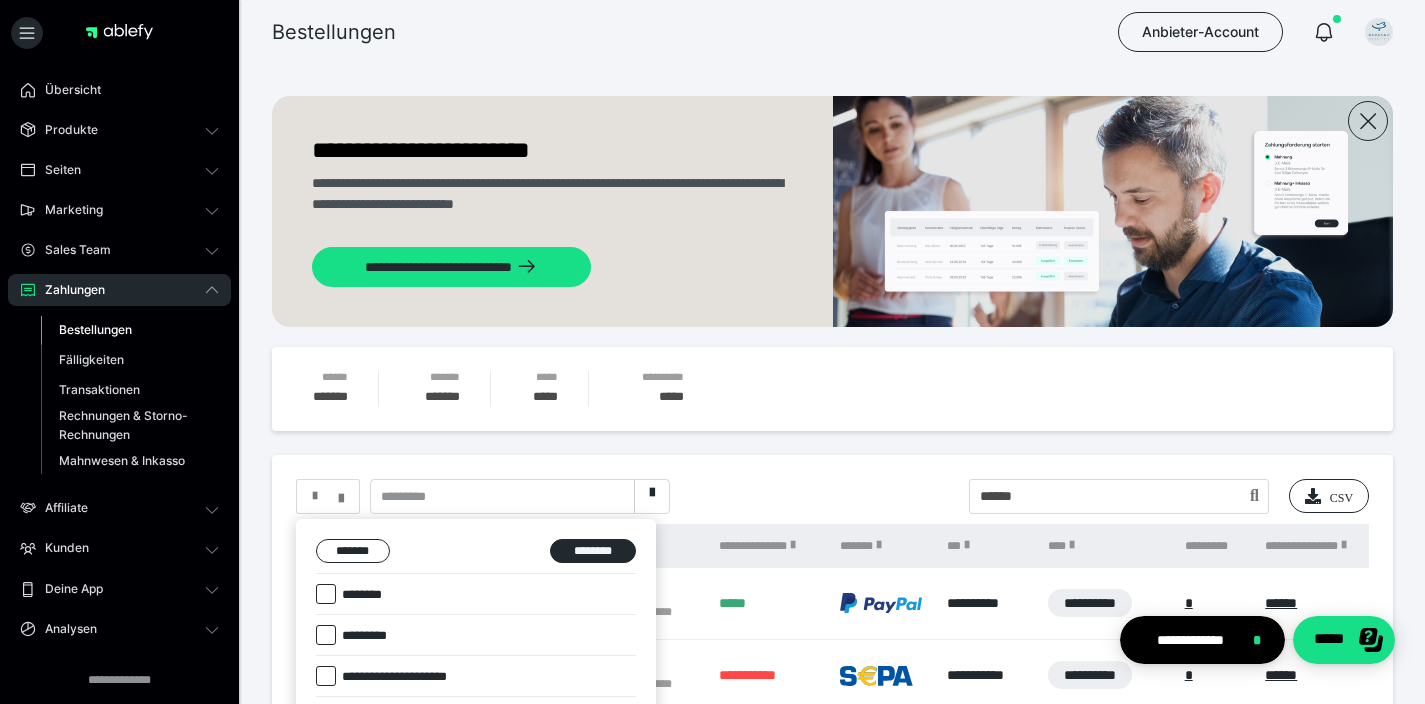 click at bounding box center [712, 352] 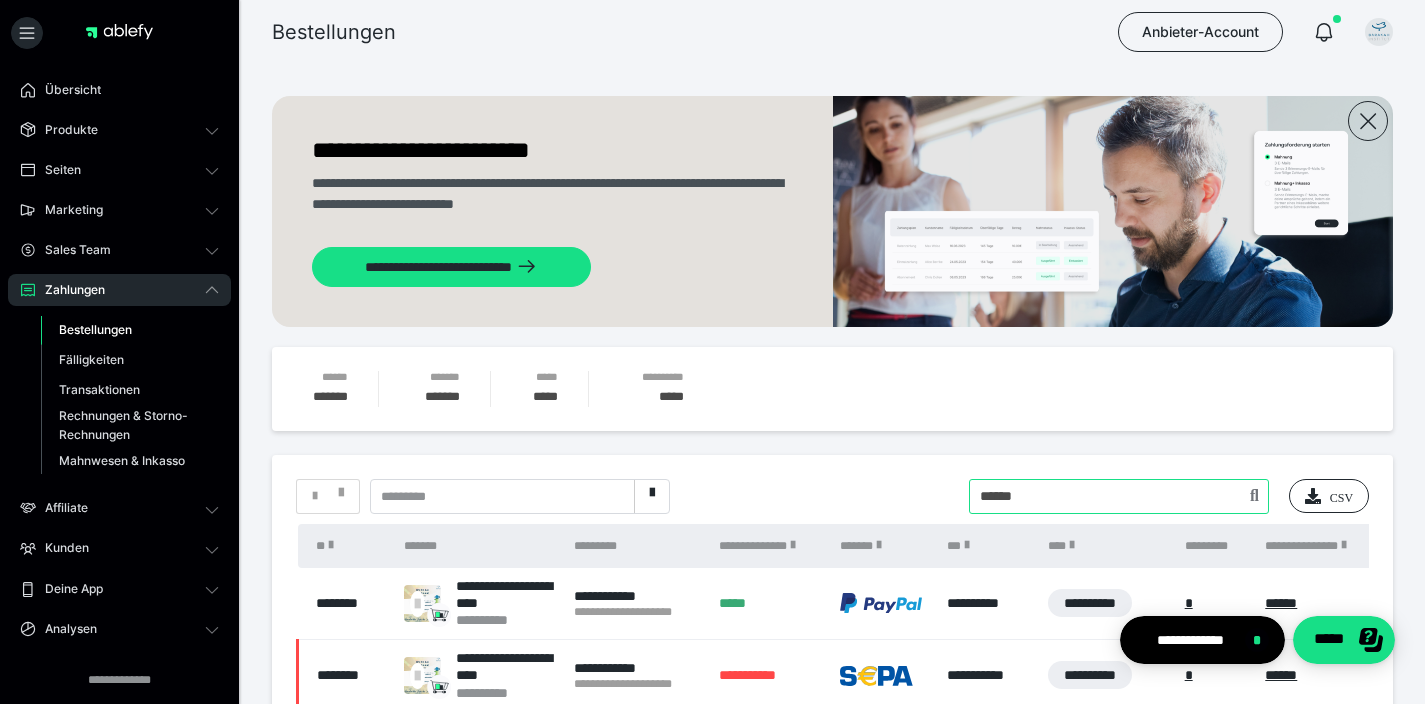 click at bounding box center (1119, 496) 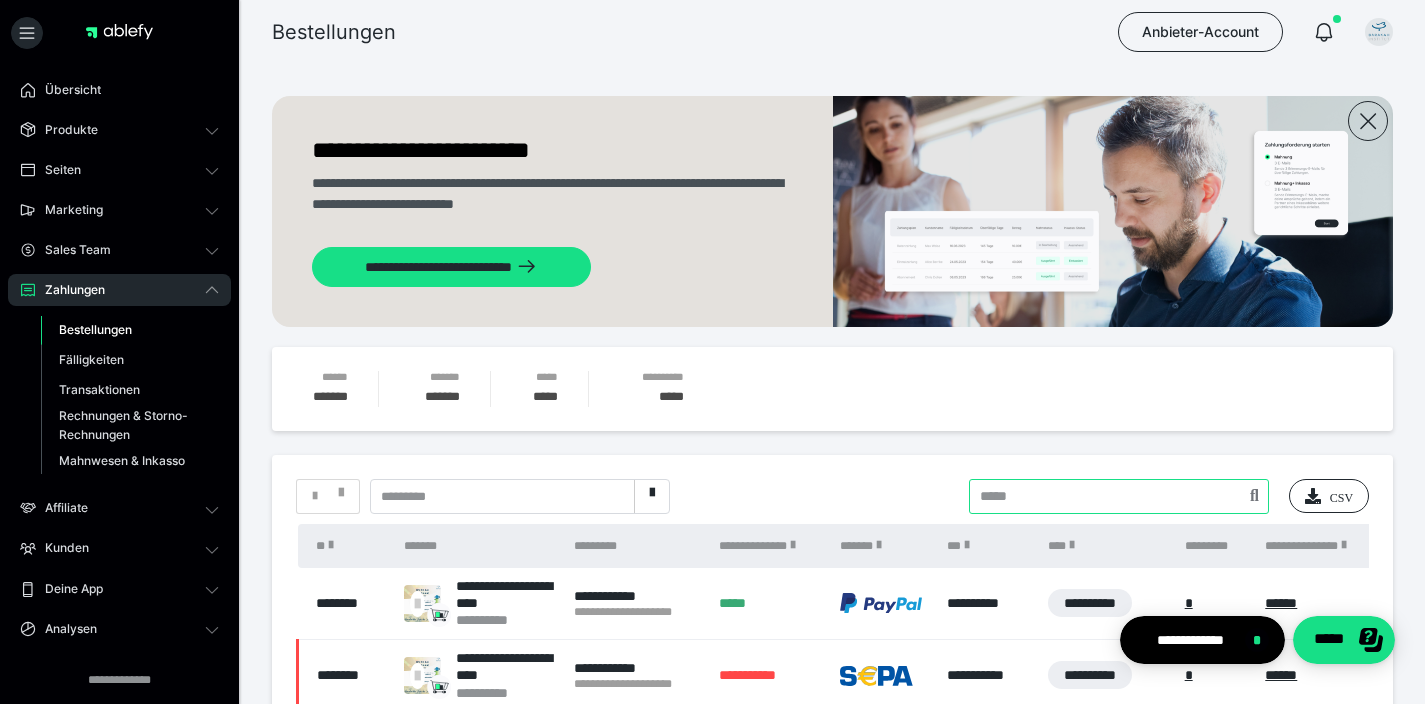 type 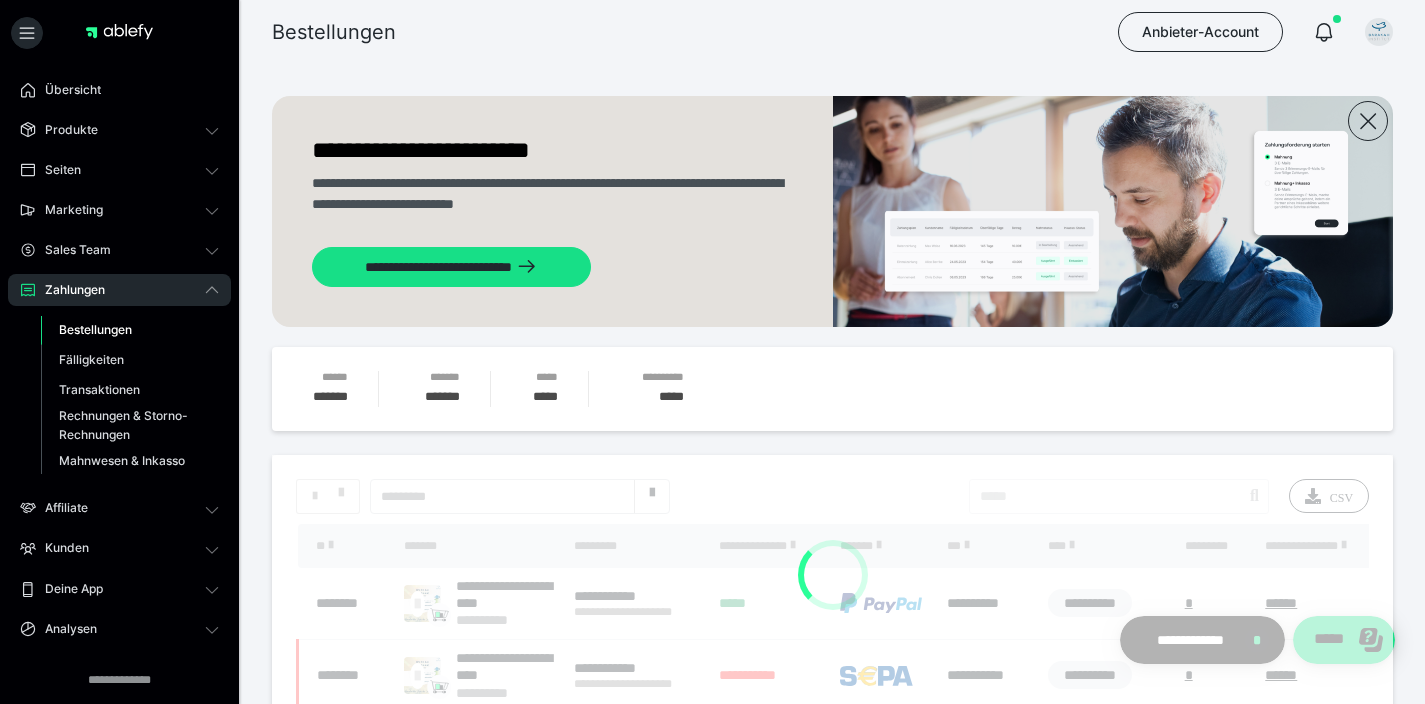 click on "**********" at bounding box center (832, 668) 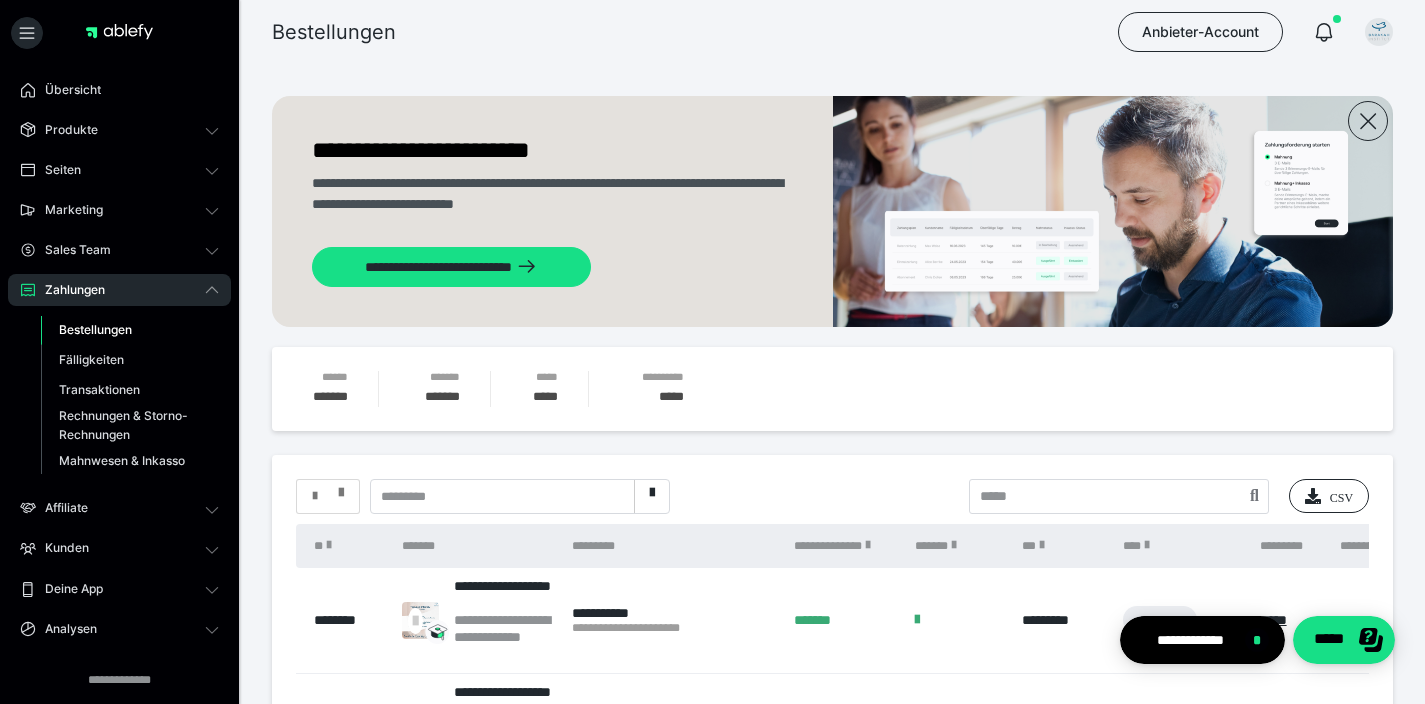 click at bounding box center [341, 488] 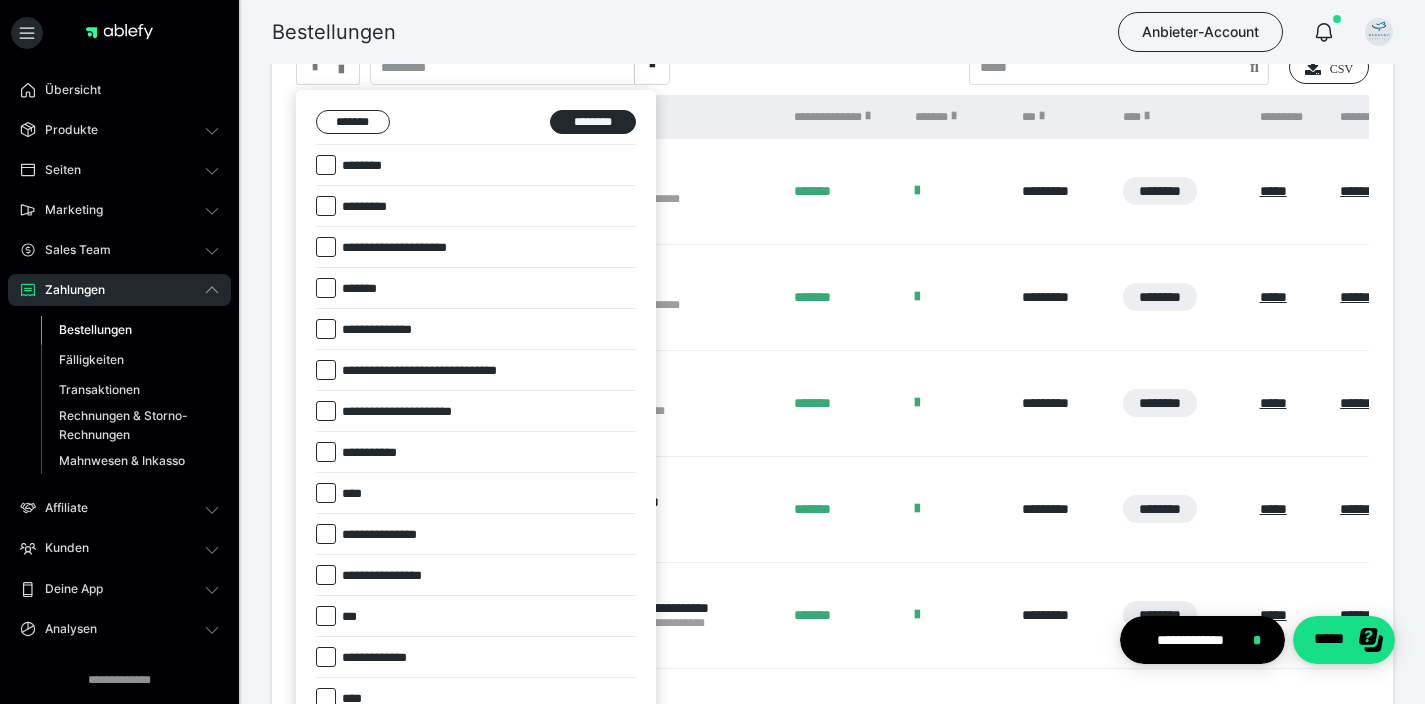 scroll, scrollTop: 648, scrollLeft: 0, axis: vertical 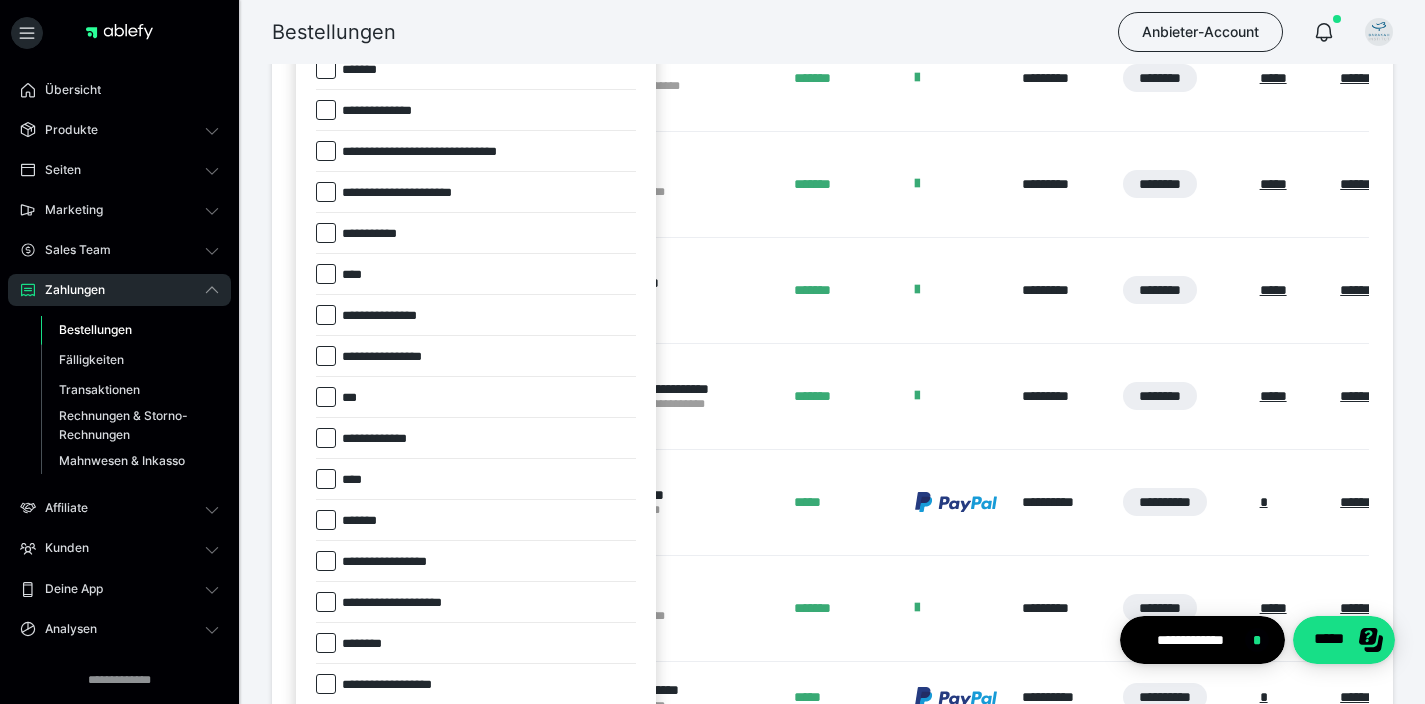 click at bounding box center (326, 520) 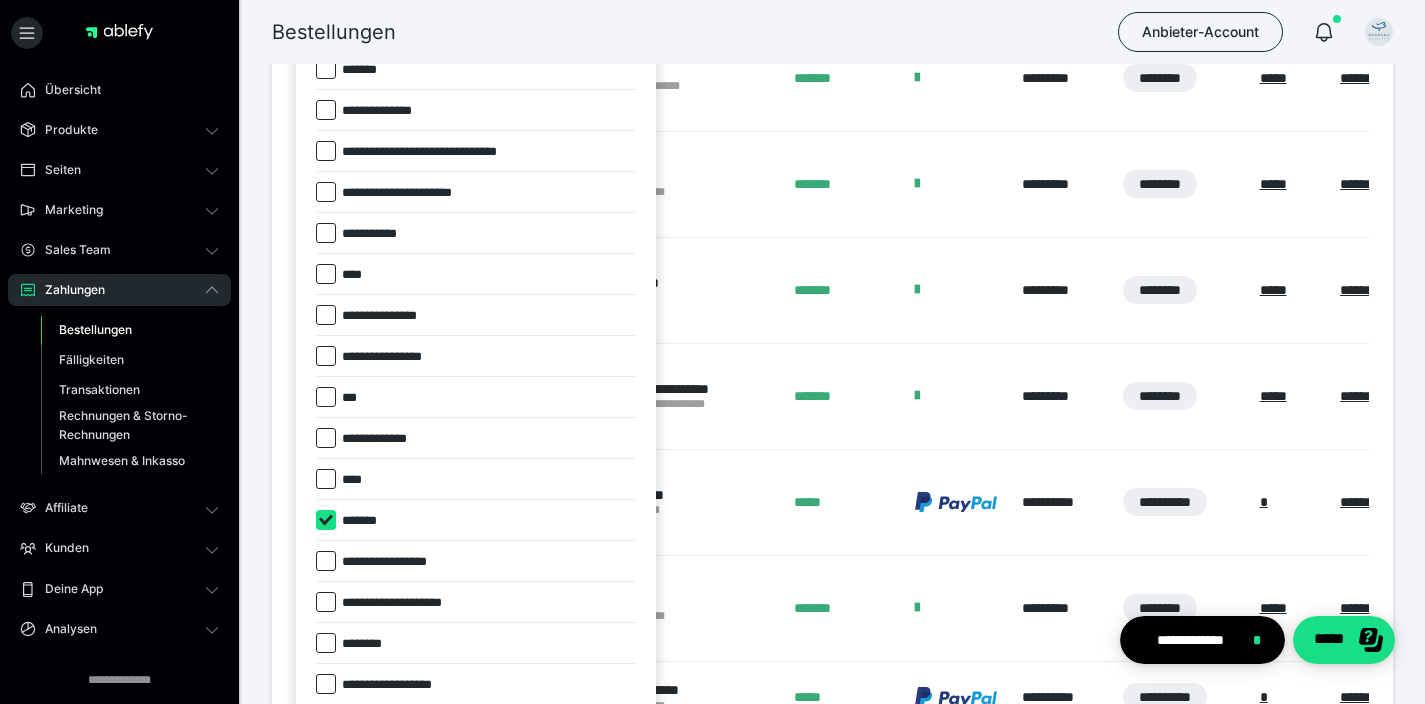 checkbox on "****" 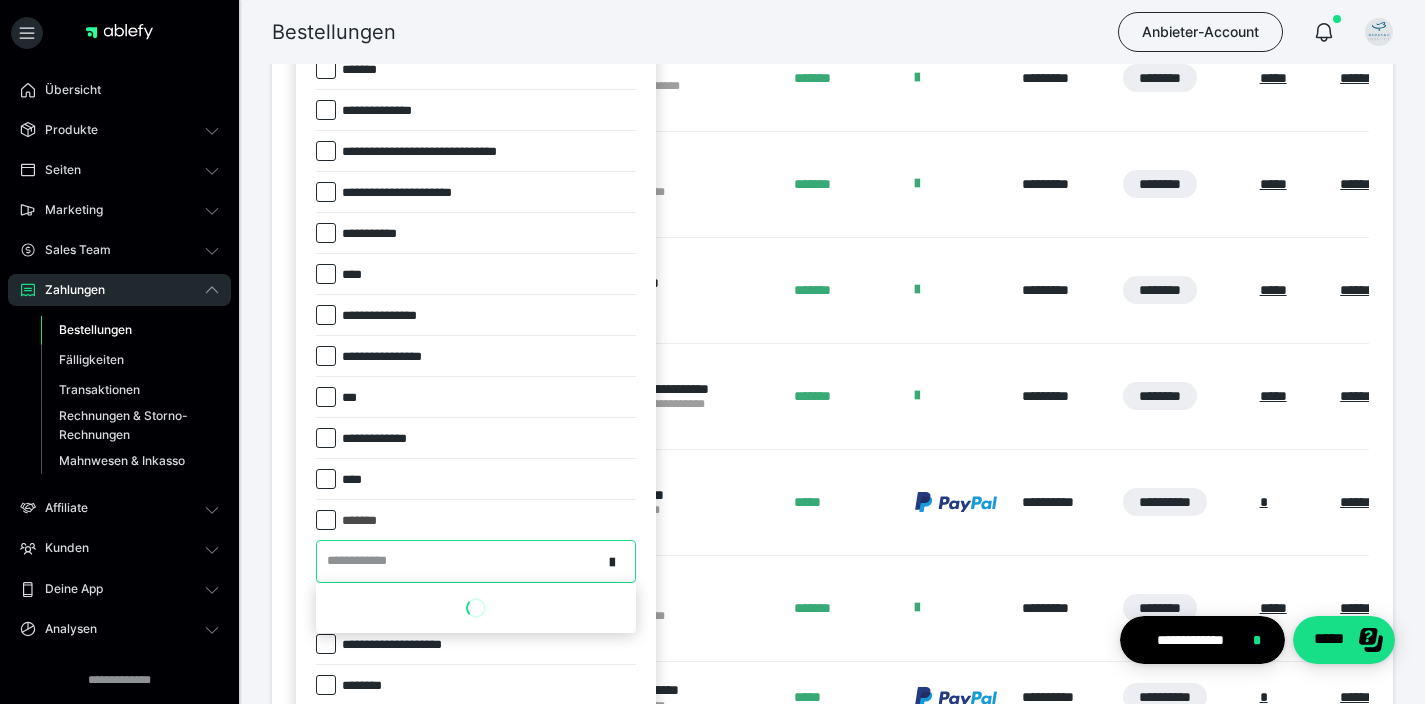 click on "**********" at bounding box center [363, 561] 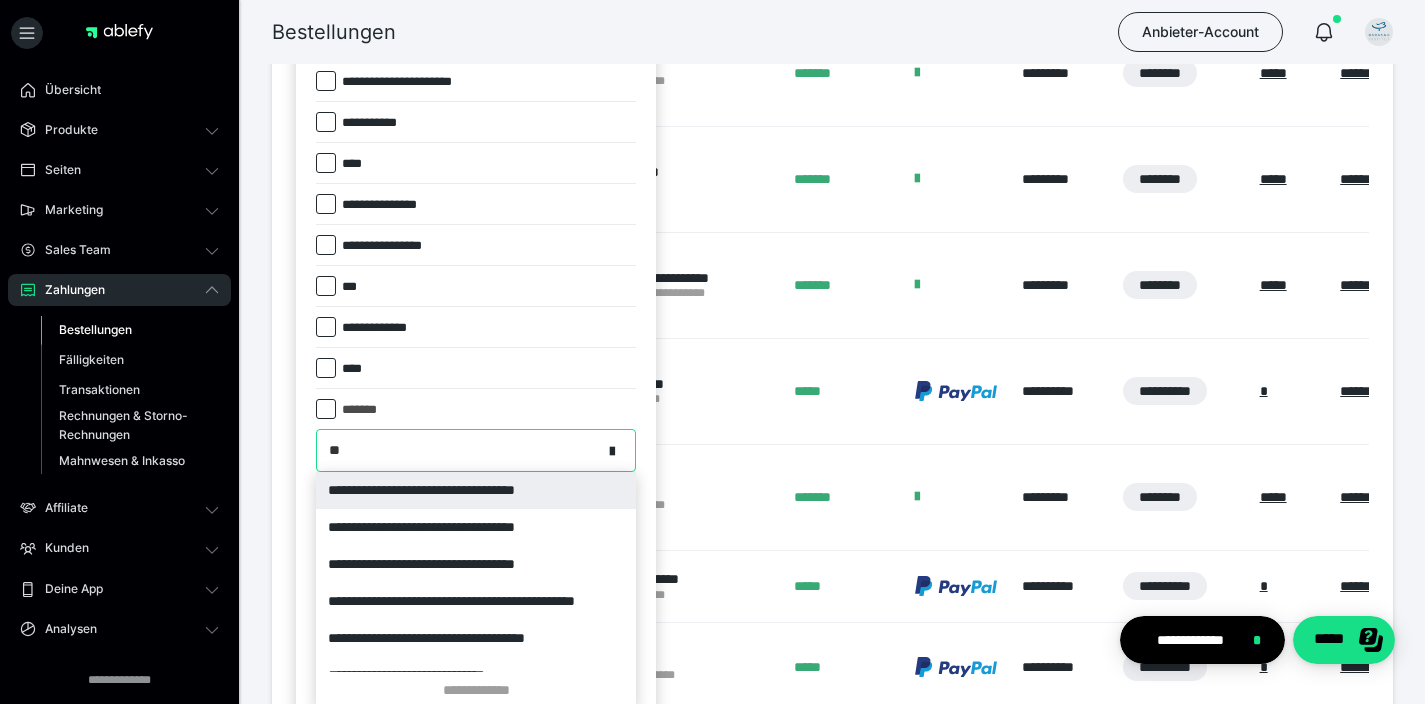 type on "***" 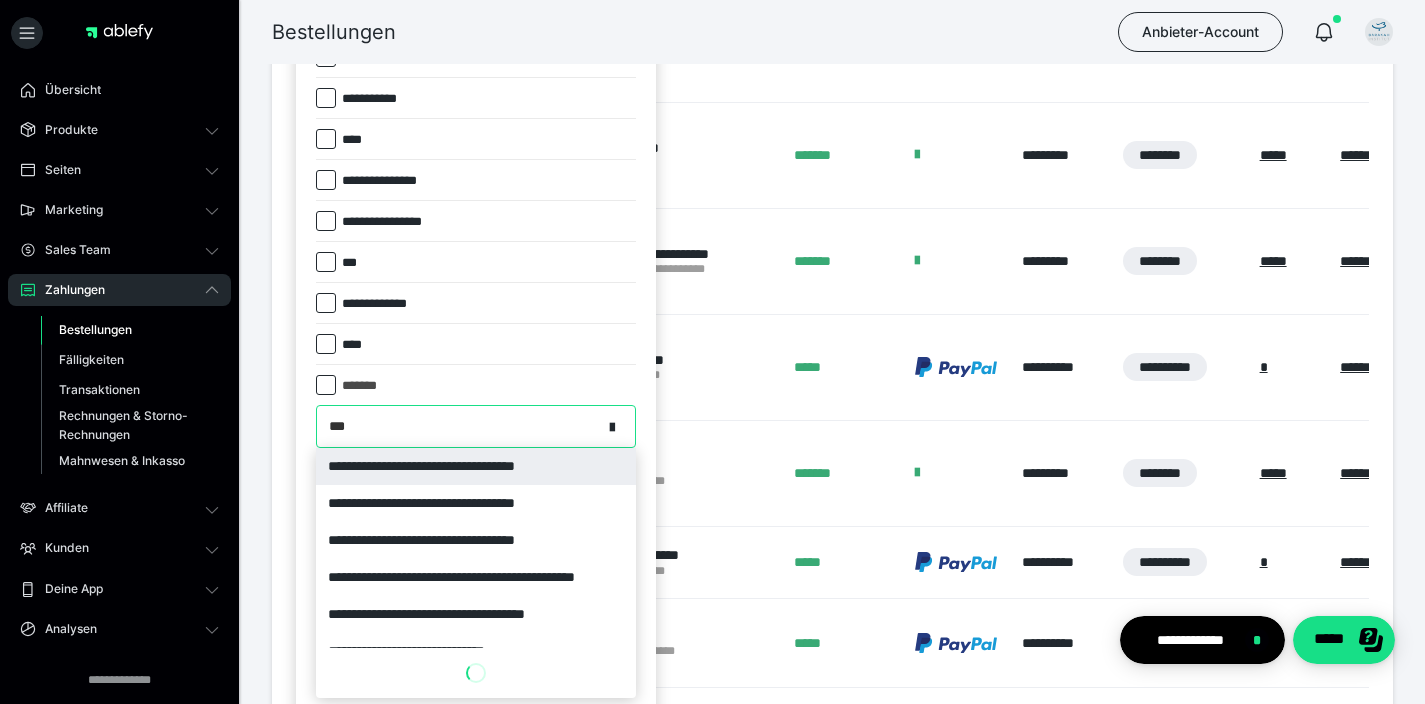 scroll, scrollTop: 785, scrollLeft: 0, axis: vertical 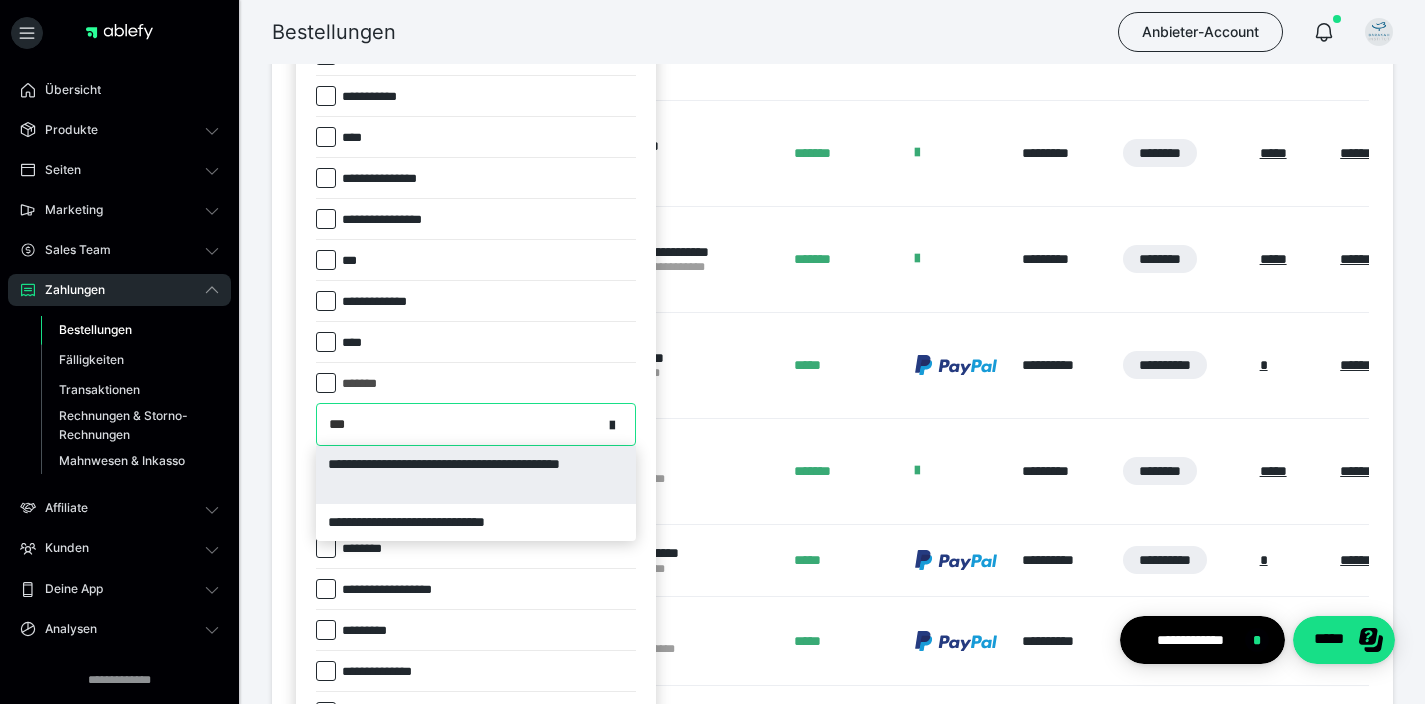 click on "**********" at bounding box center [476, 475] 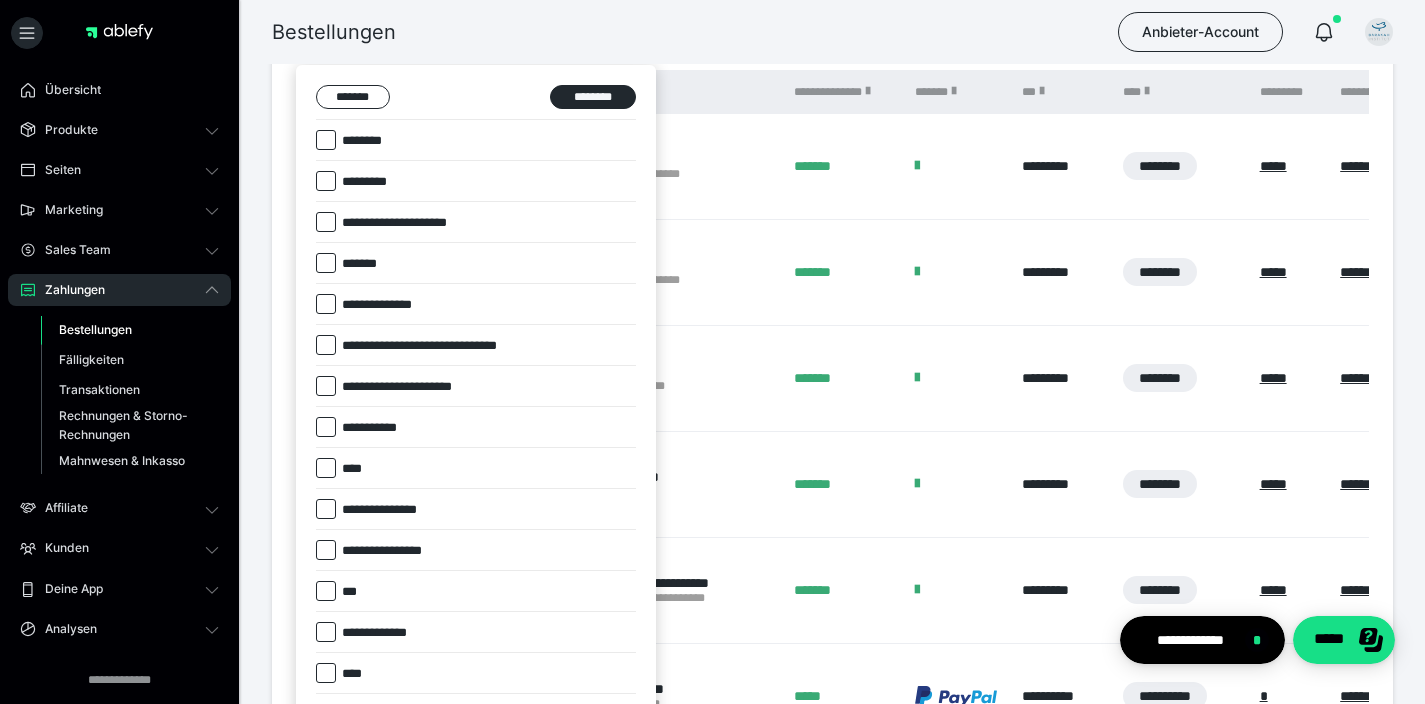 scroll, scrollTop: 410, scrollLeft: 0, axis: vertical 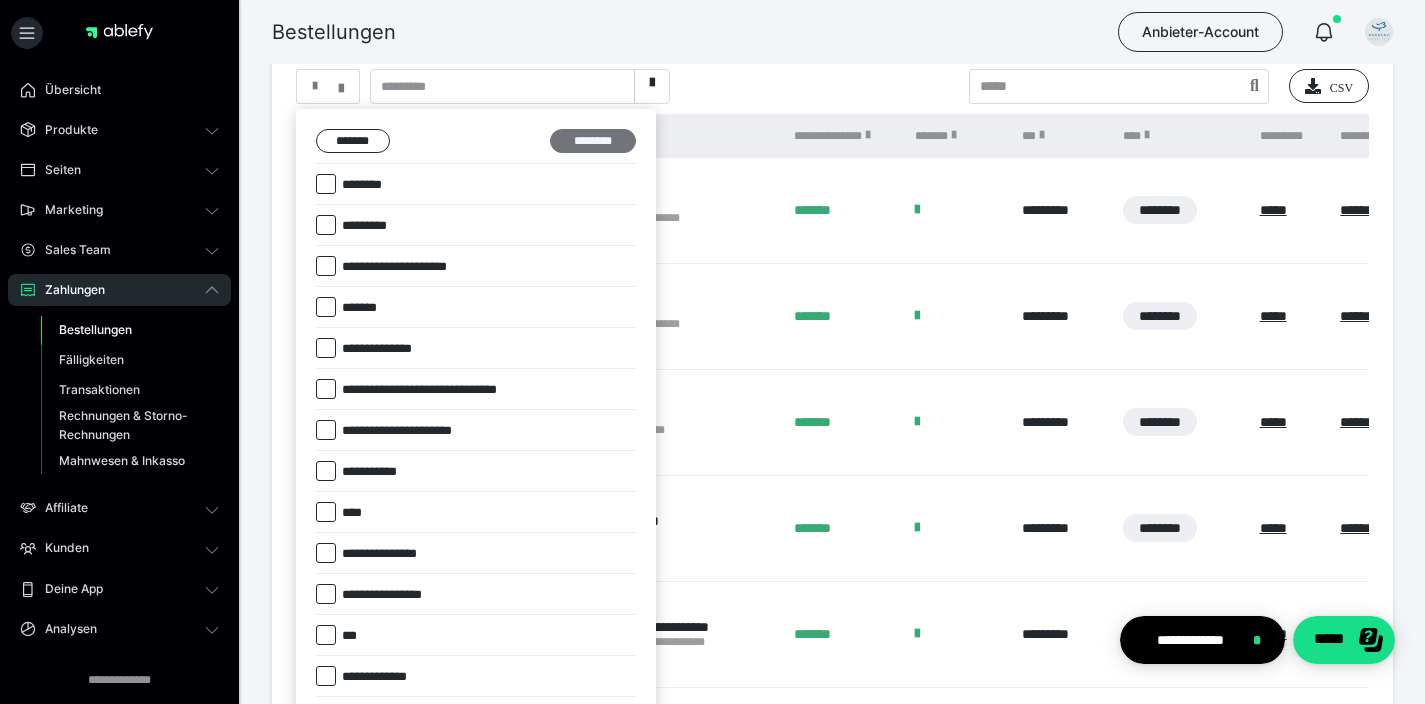 click on "********" at bounding box center (593, 141) 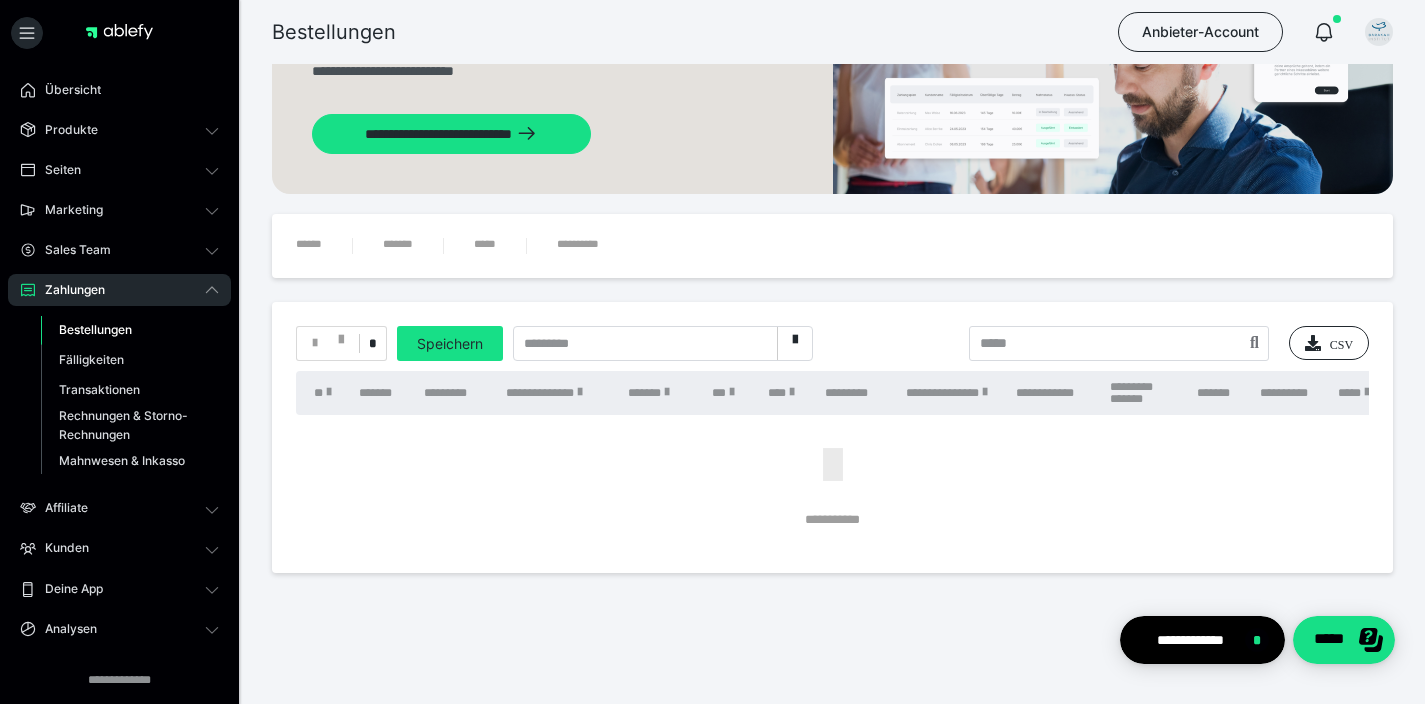 scroll, scrollTop: 133, scrollLeft: 0, axis: vertical 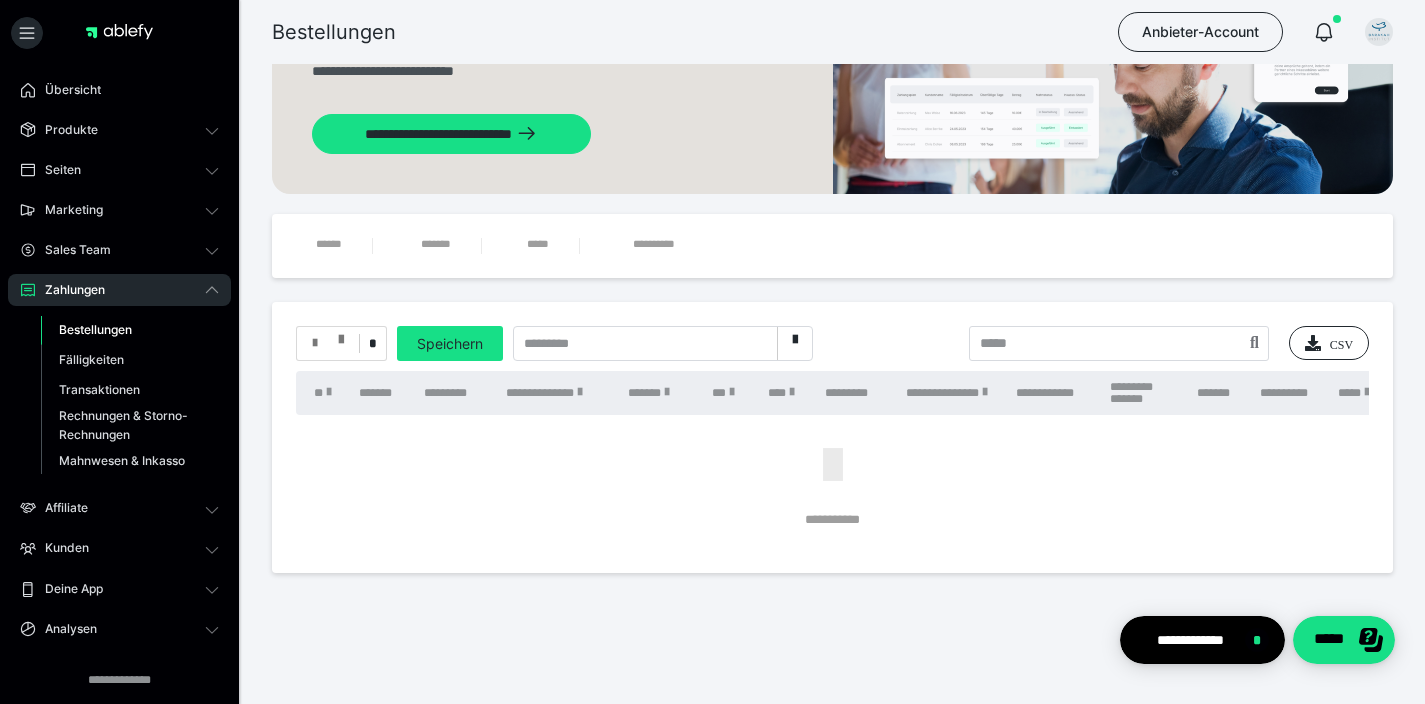click at bounding box center (328, 343) 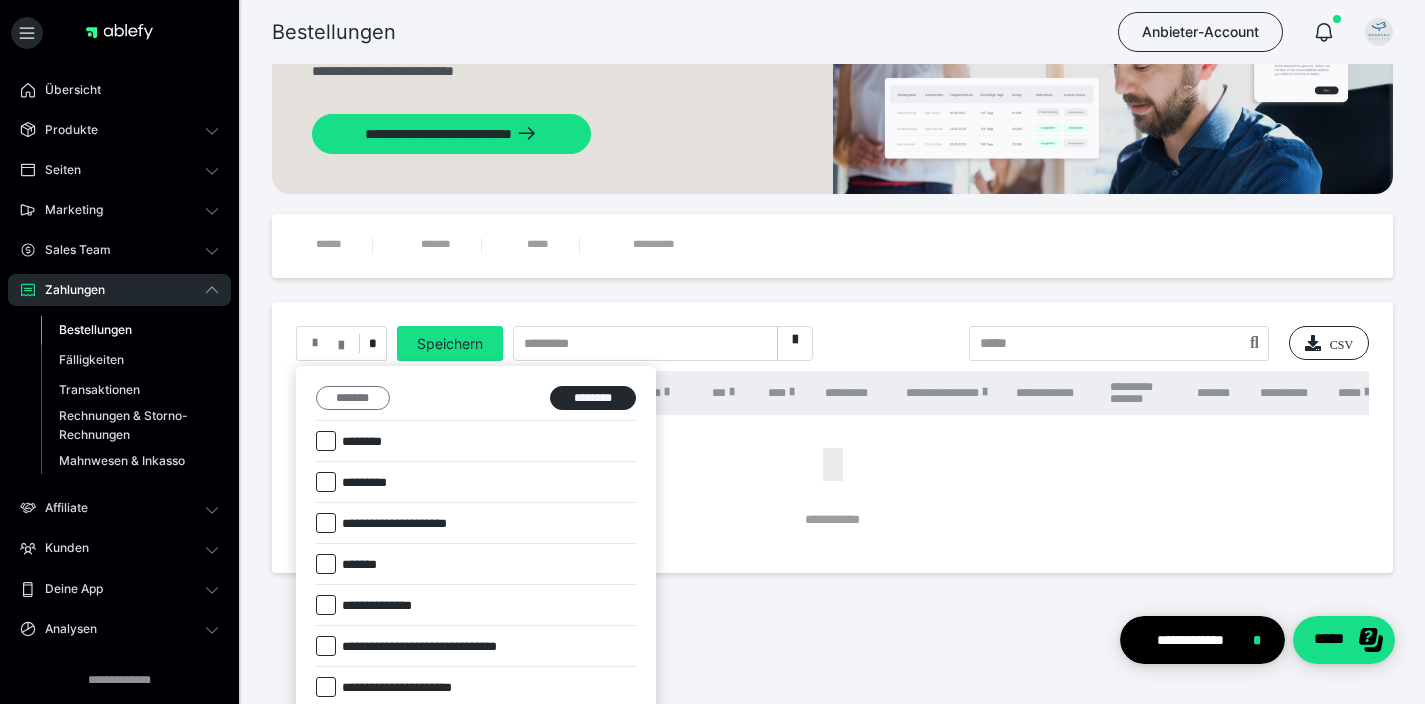click on "*******" at bounding box center [353, 398] 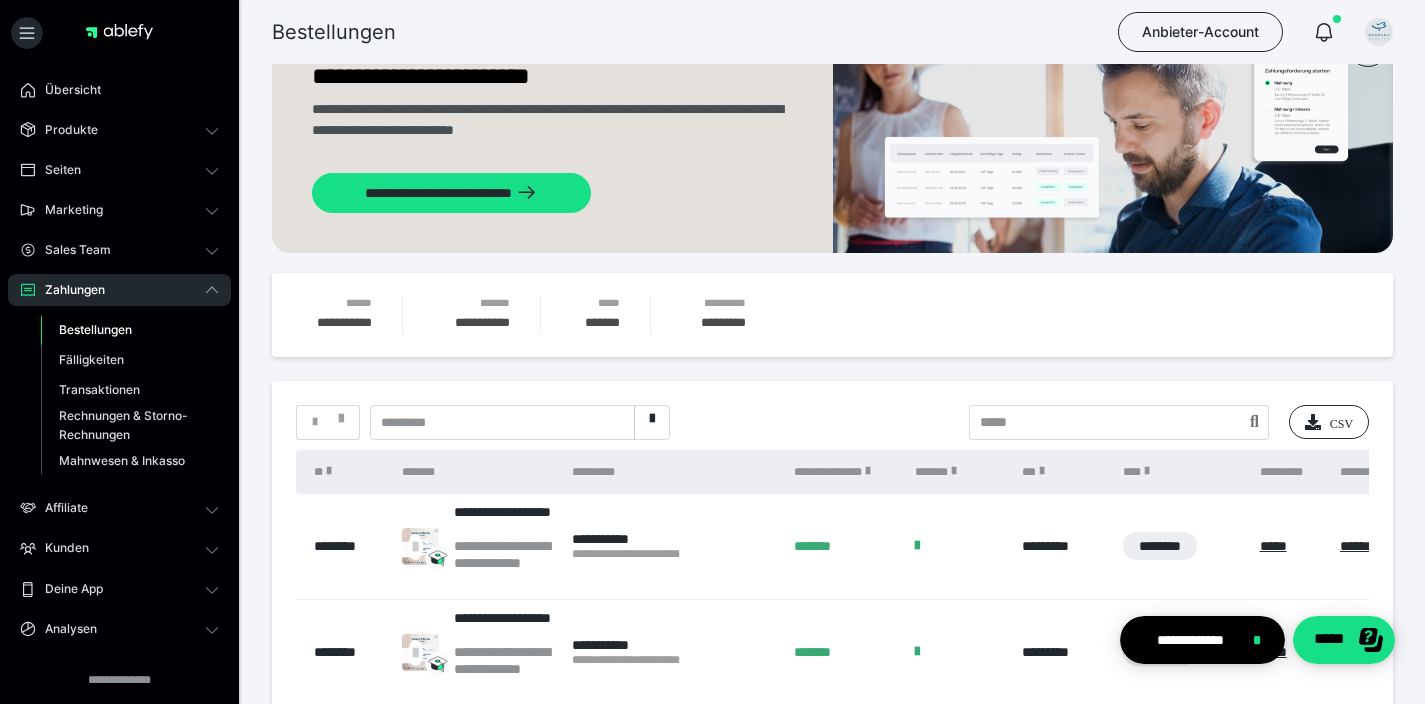 scroll, scrollTop: 313, scrollLeft: 0, axis: vertical 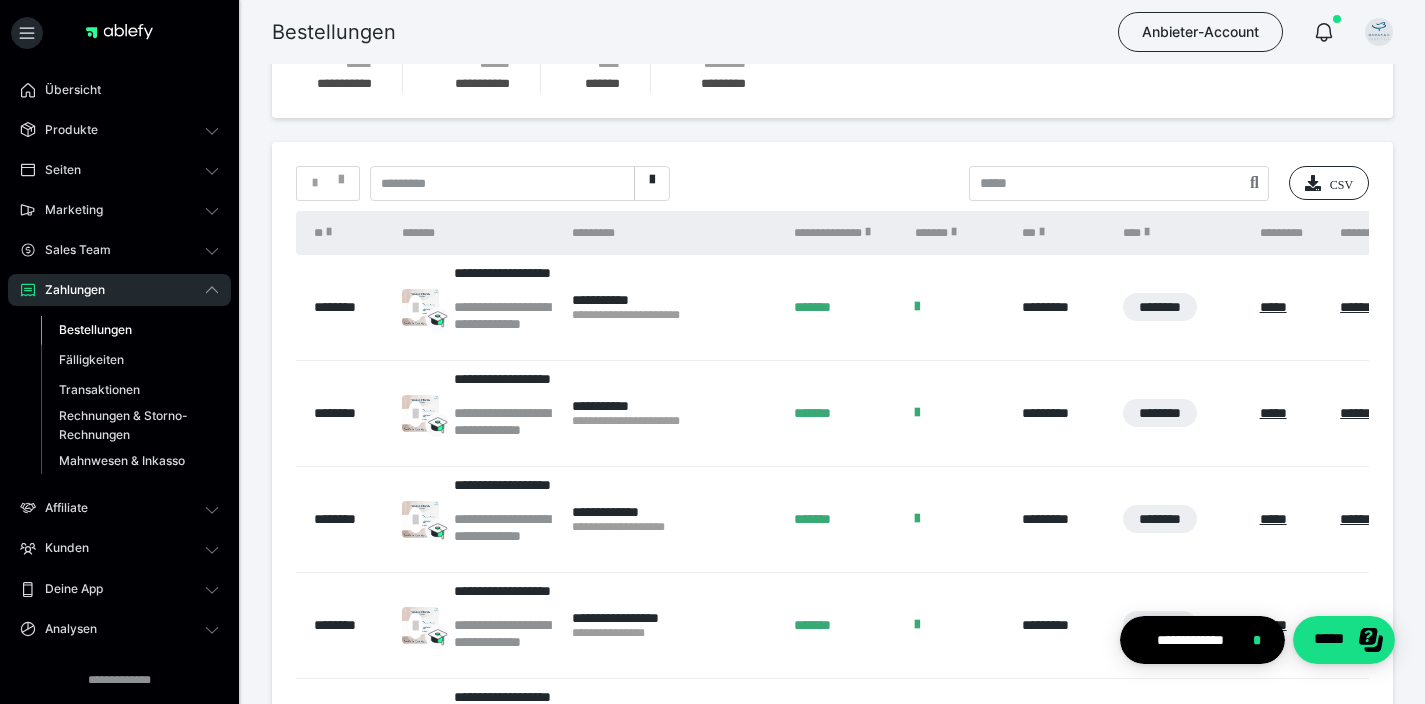 click on "*" at bounding box center (328, 183) 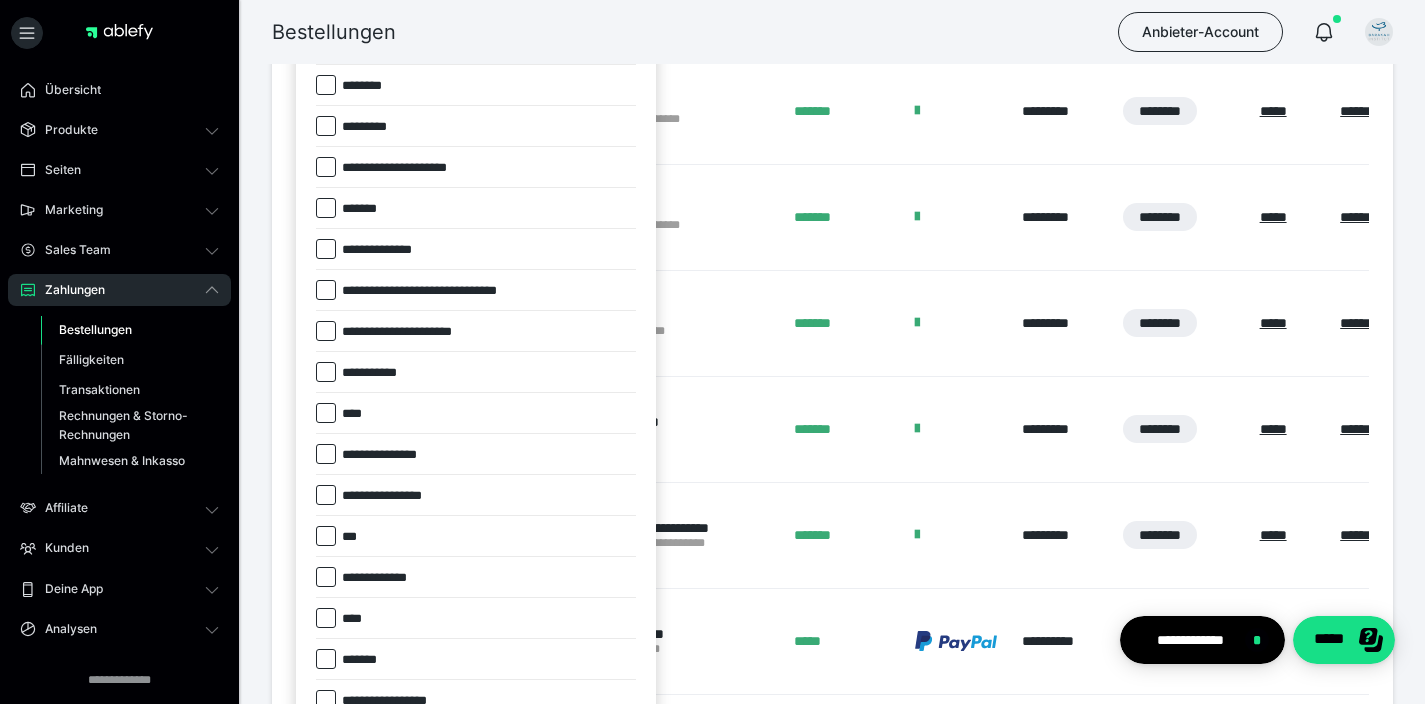 scroll, scrollTop: 1001, scrollLeft: 0, axis: vertical 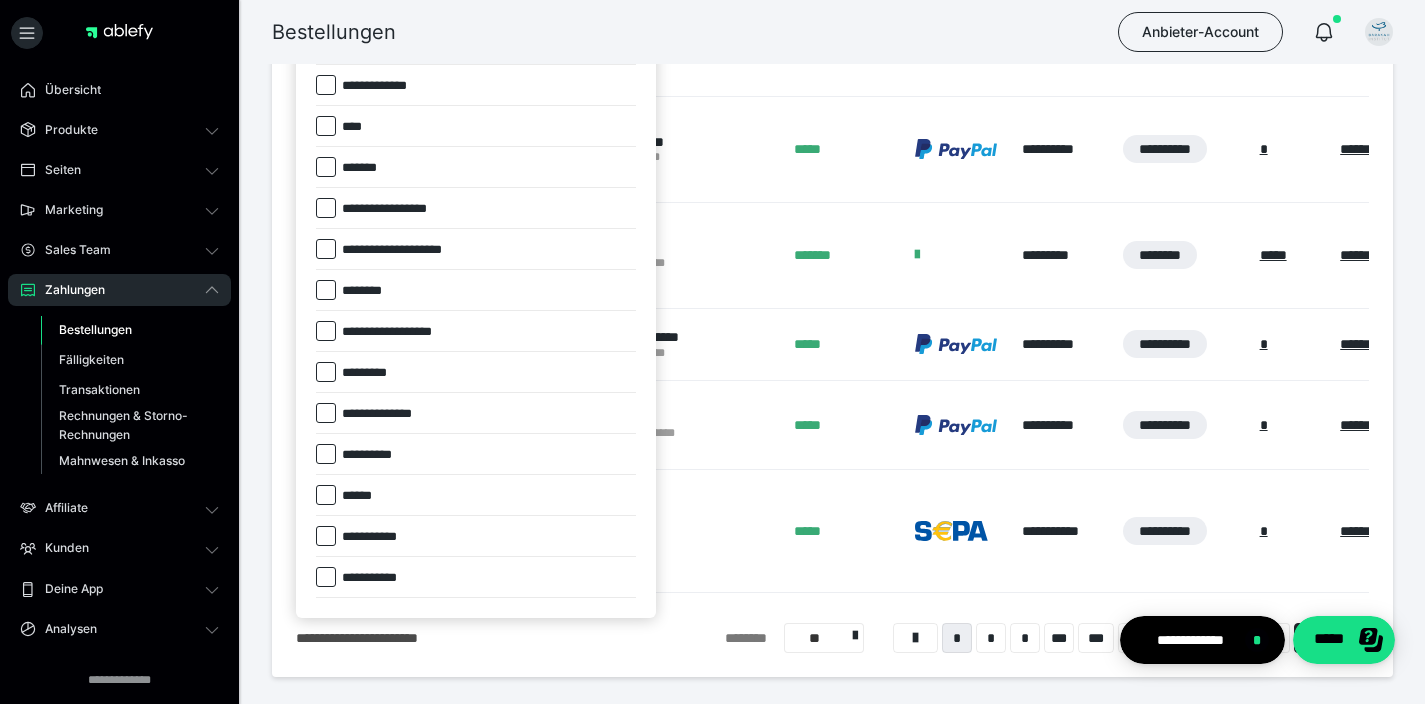 click at bounding box center [326, 167] 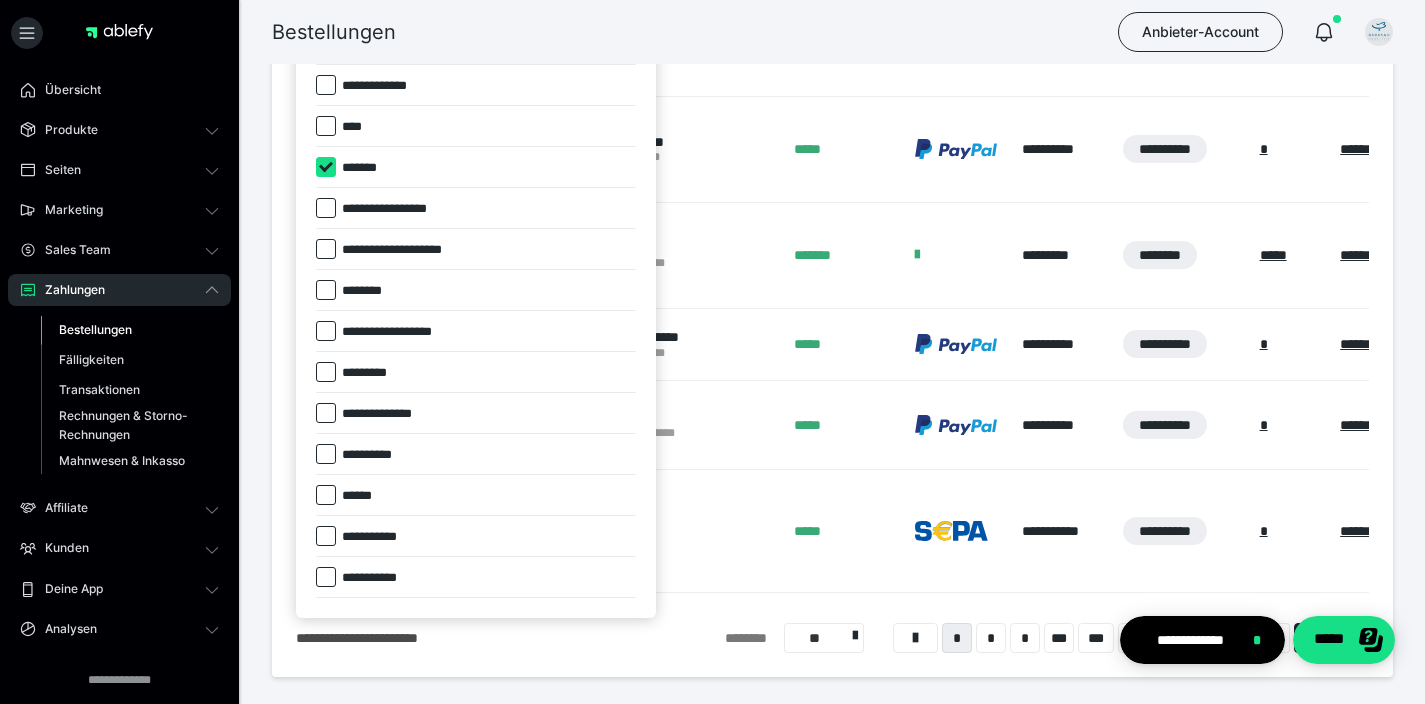 checkbox on "****" 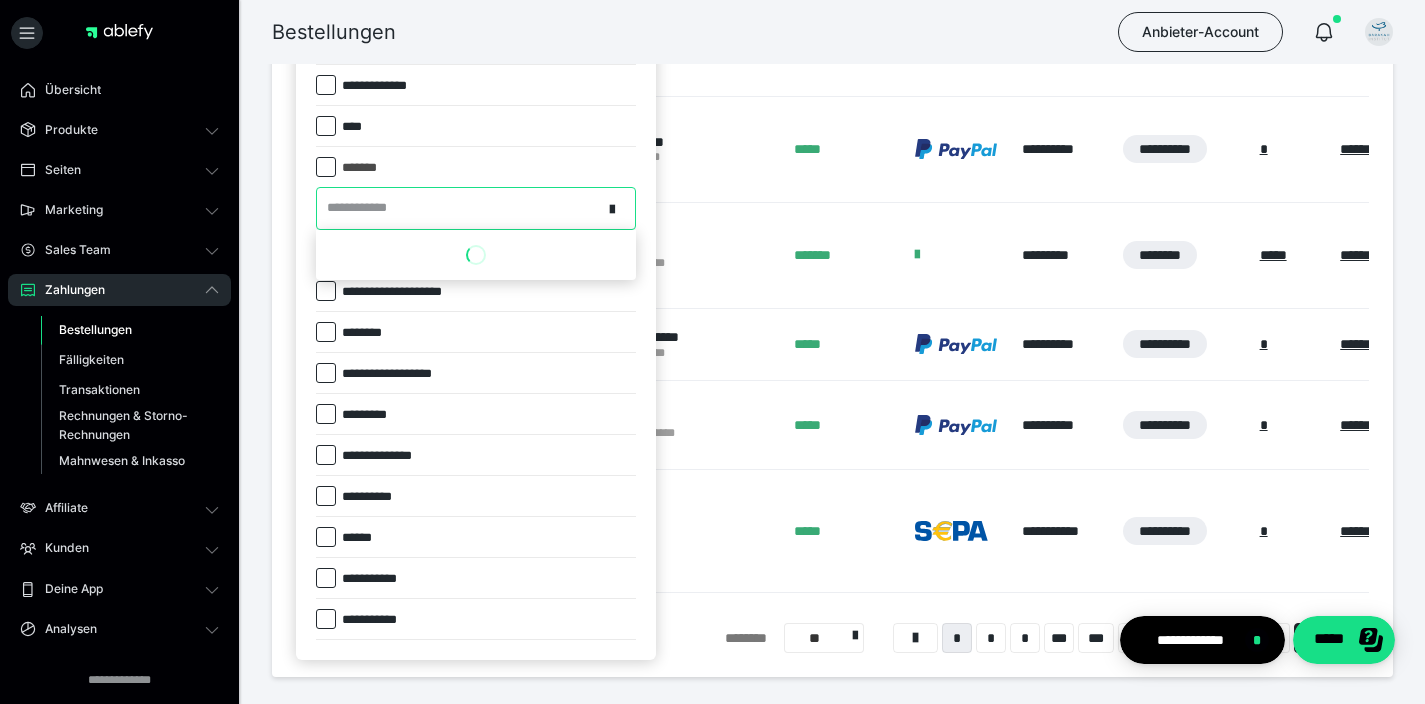 click on "**********" at bounding box center (363, 208) 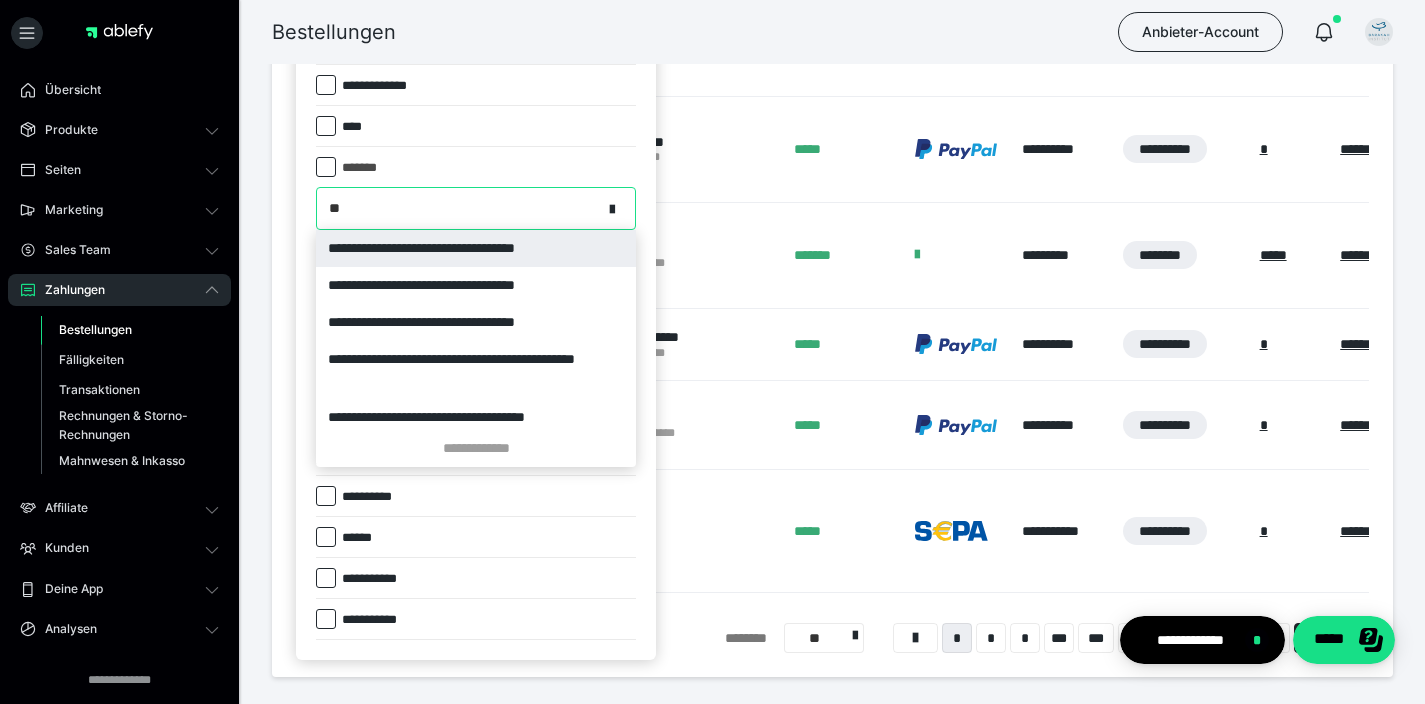 type on "***" 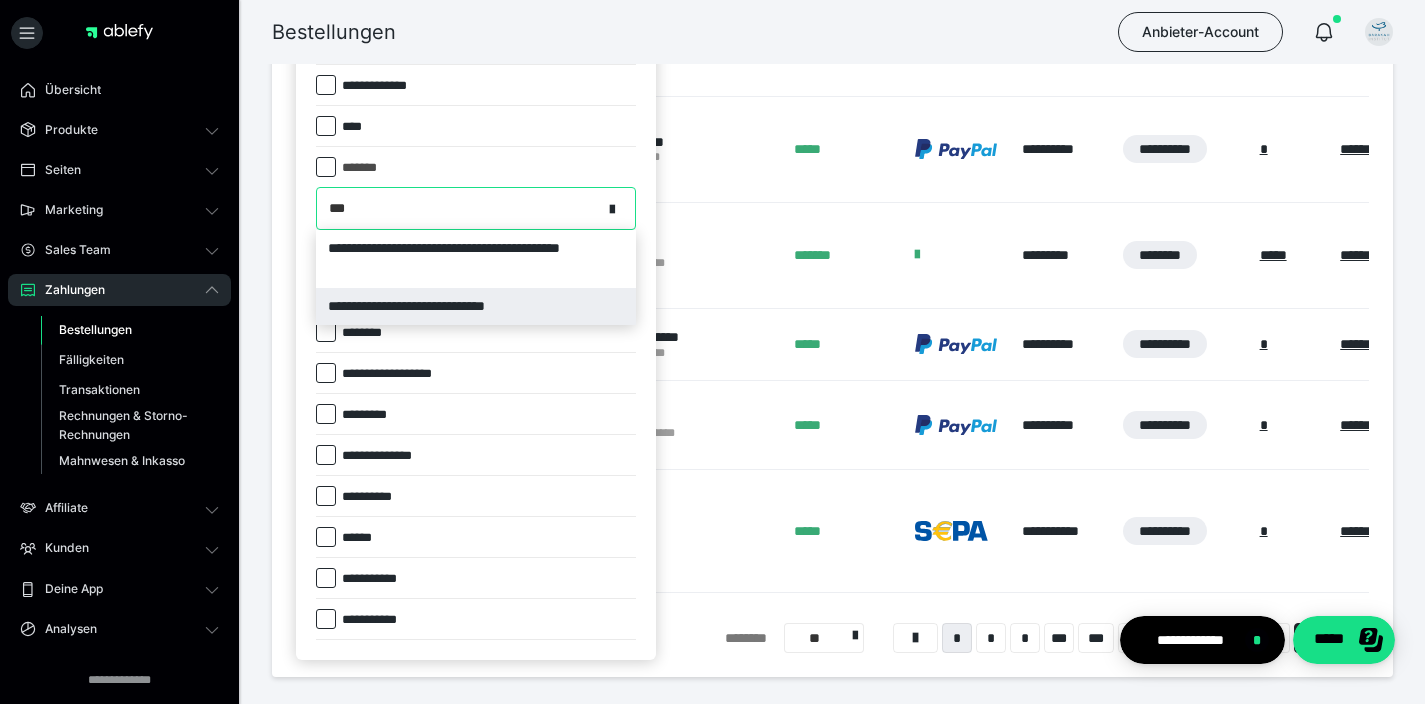 click on "**********" at bounding box center (476, 306) 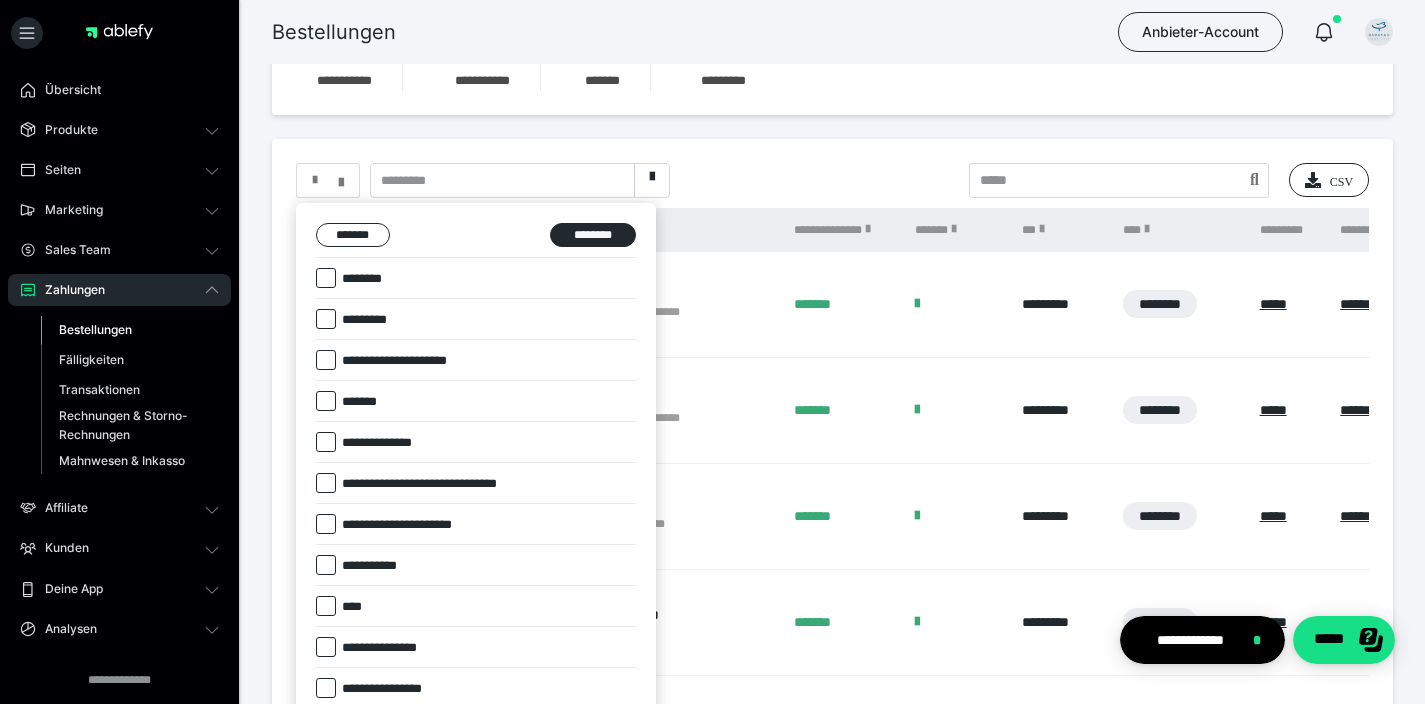 scroll, scrollTop: 263, scrollLeft: 0, axis: vertical 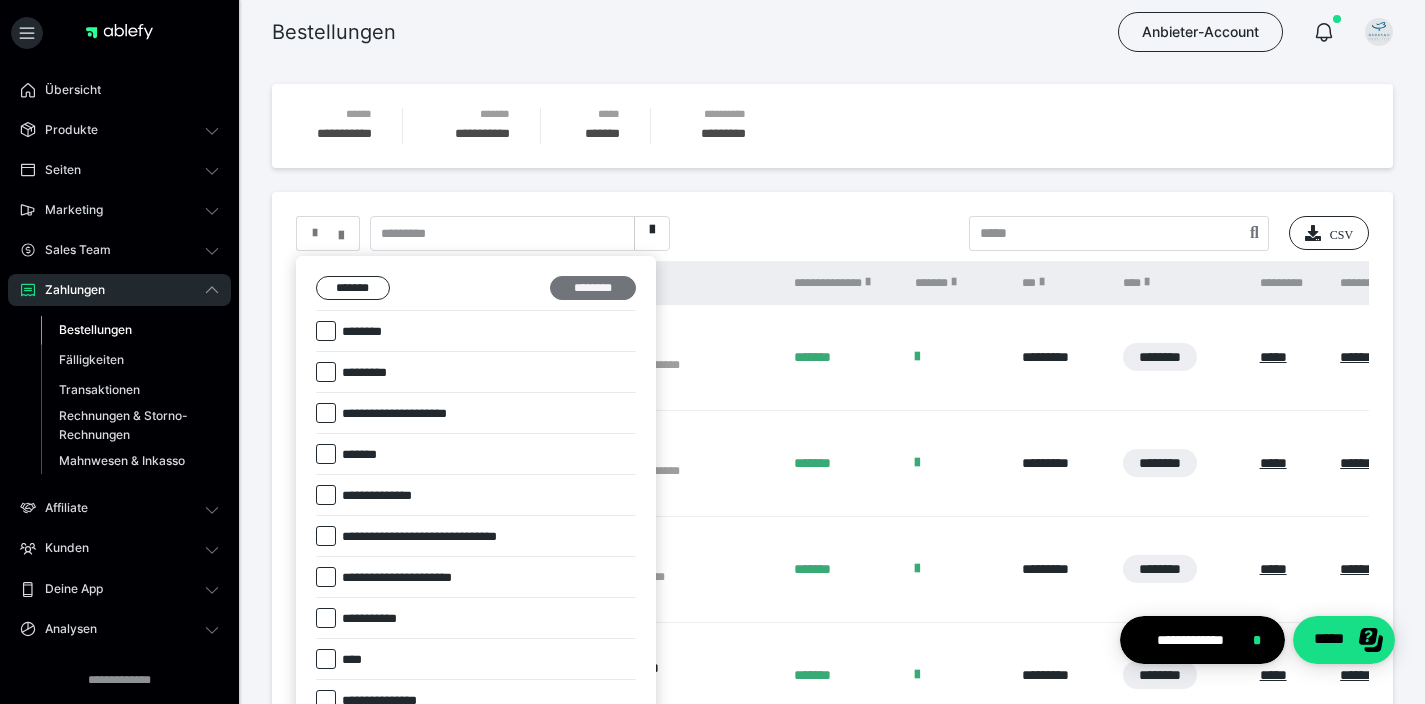 click on "********" at bounding box center (593, 288) 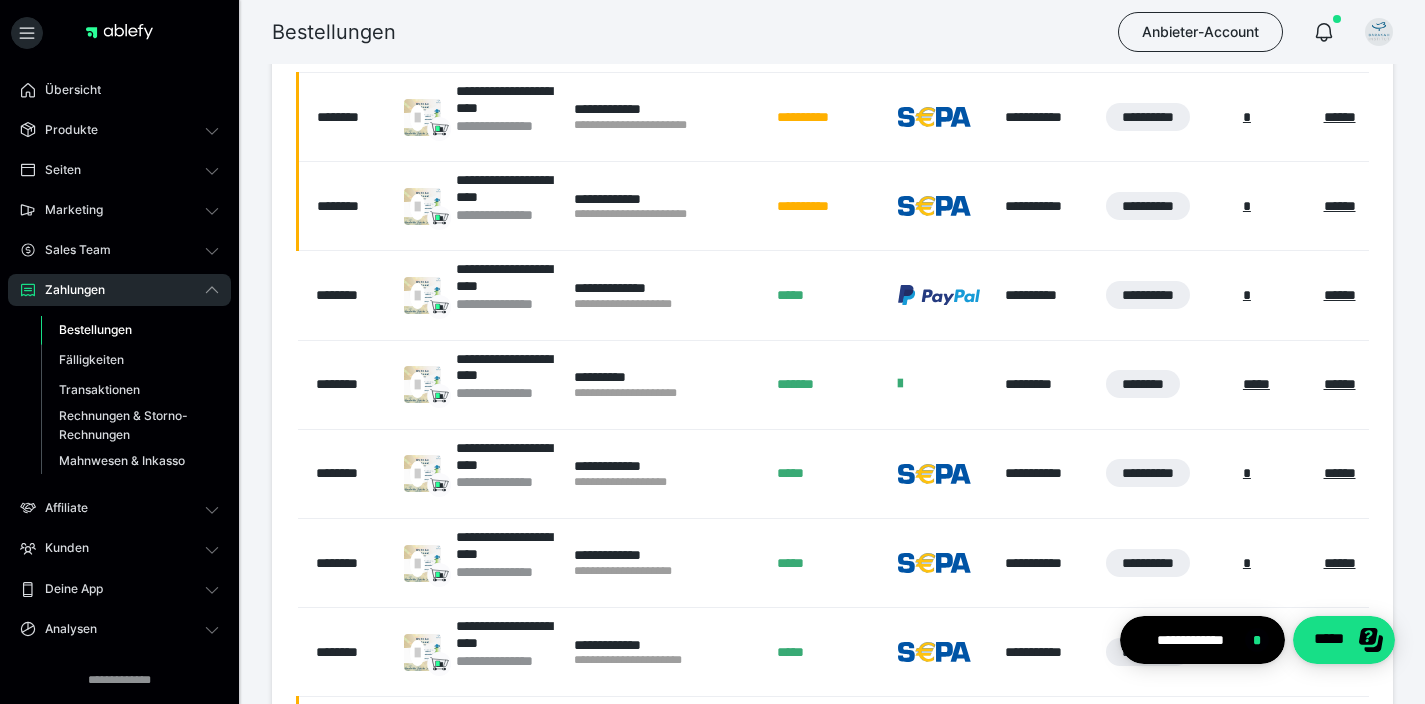 scroll, scrollTop: 0, scrollLeft: 0, axis: both 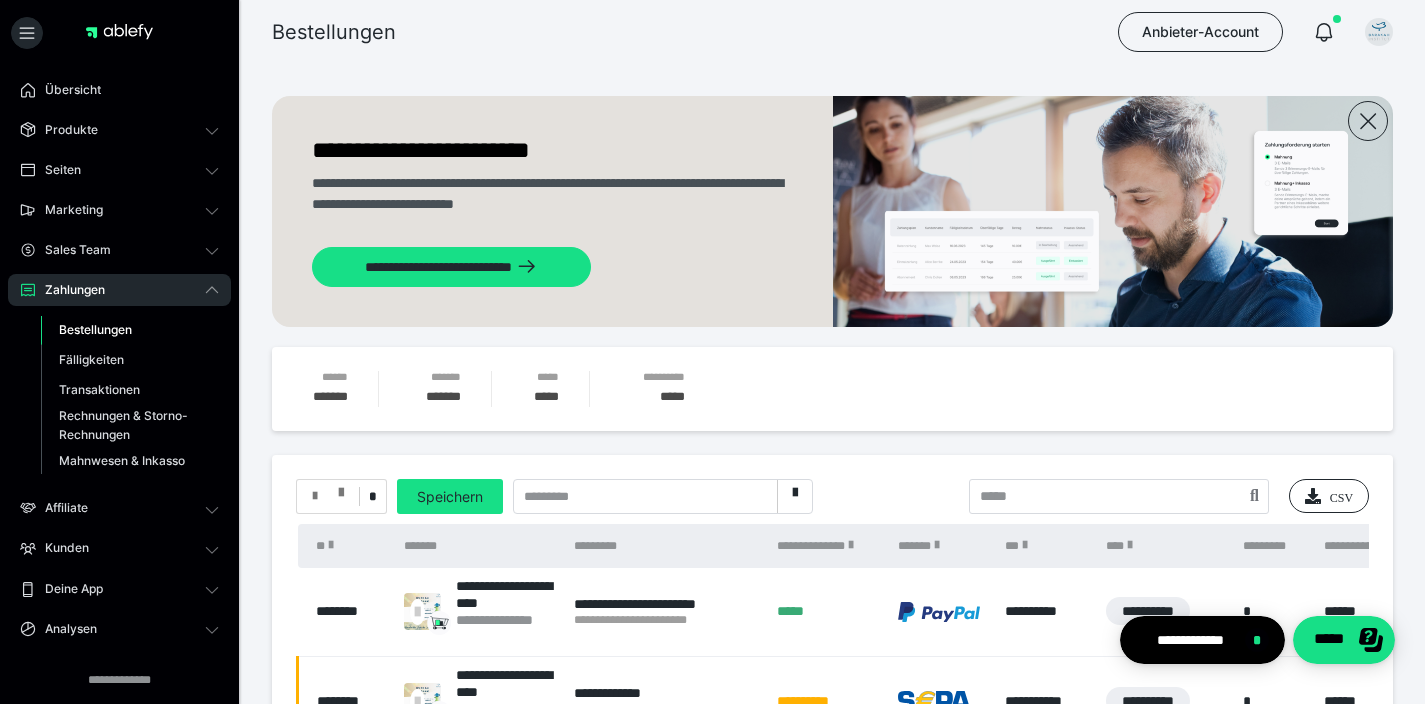 click at bounding box center [341, 488] 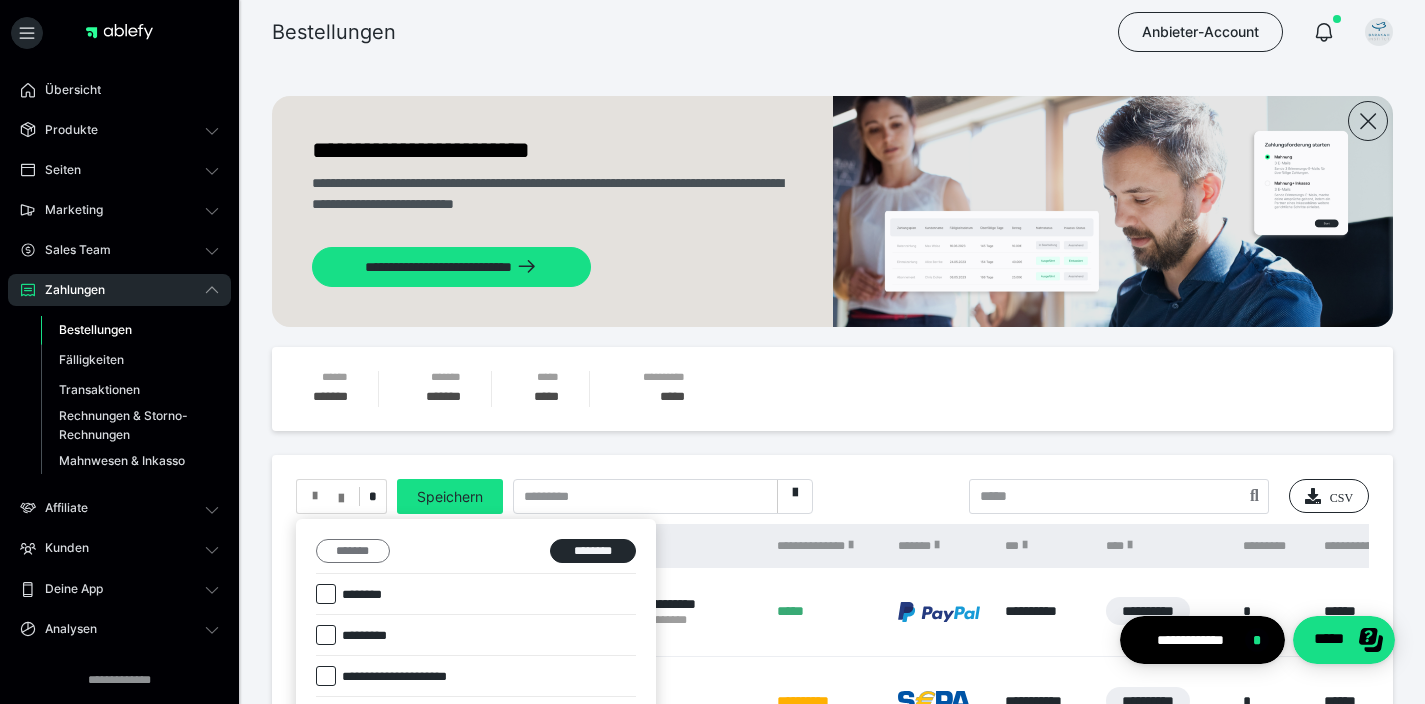 click on "*******" at bounding box center [353, 551] 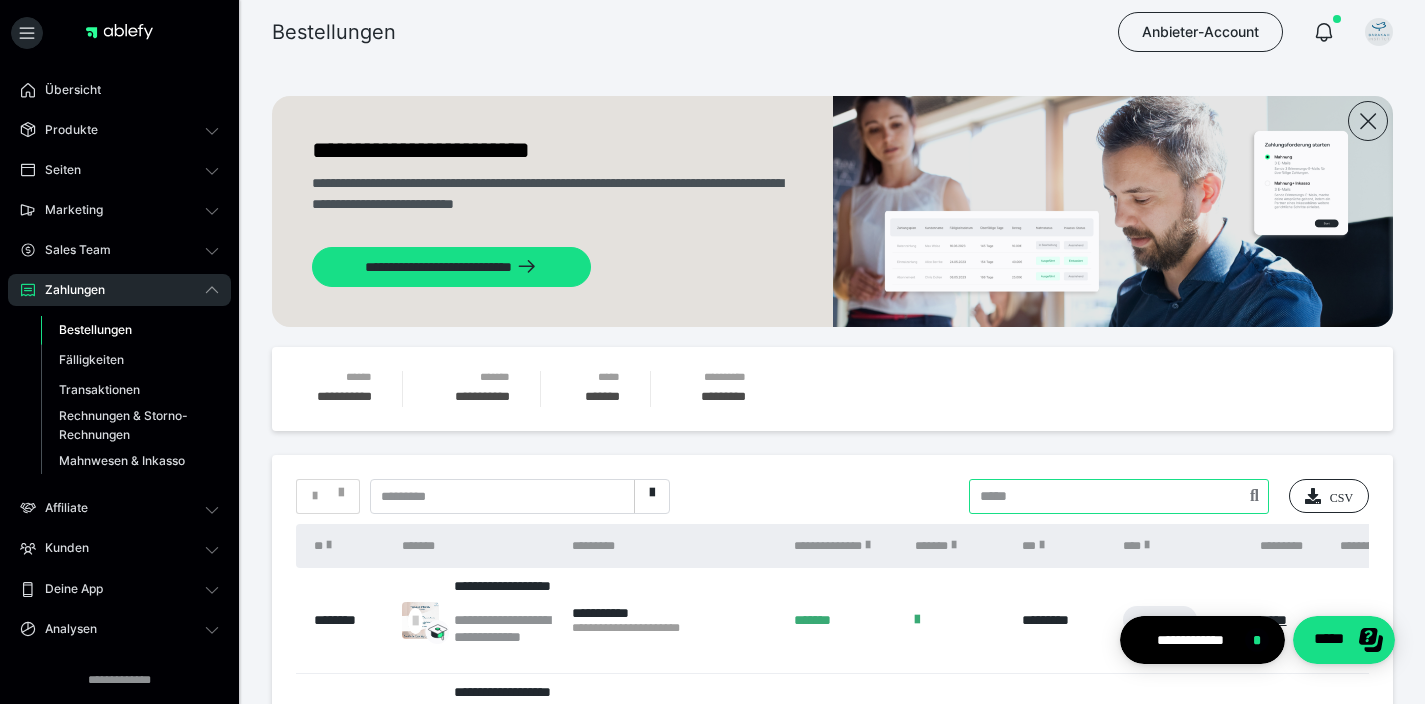 click at bounding box center (1119, 496) 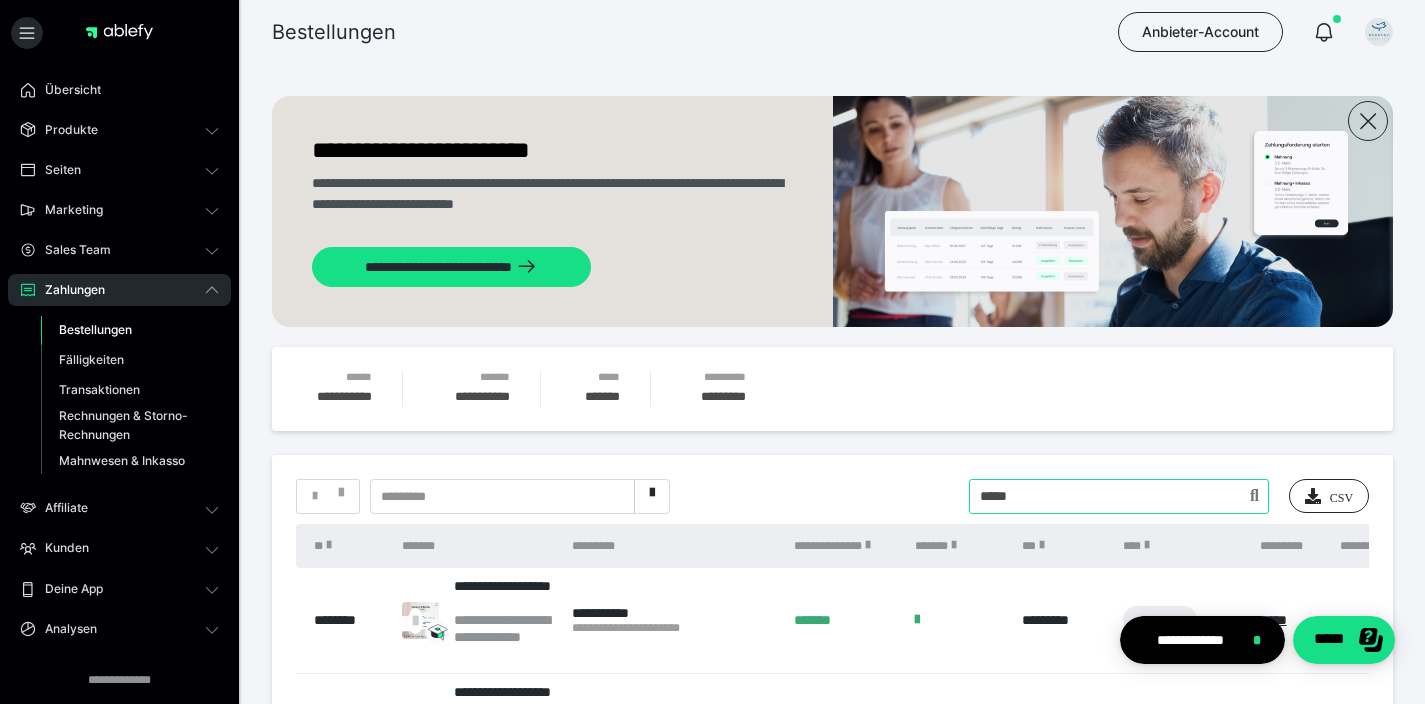 type on "*****" 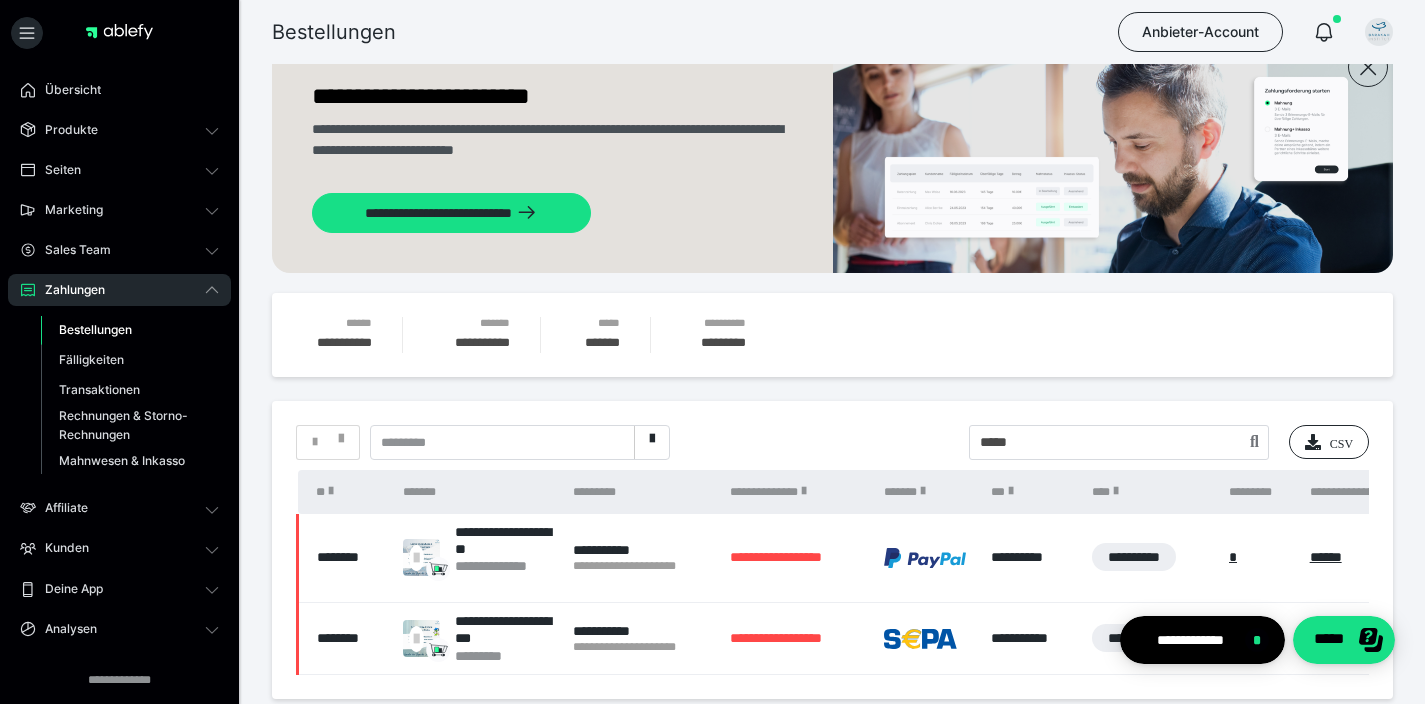 scroll, scrollTop: 180, scrollLeft: 0, axis: vertical 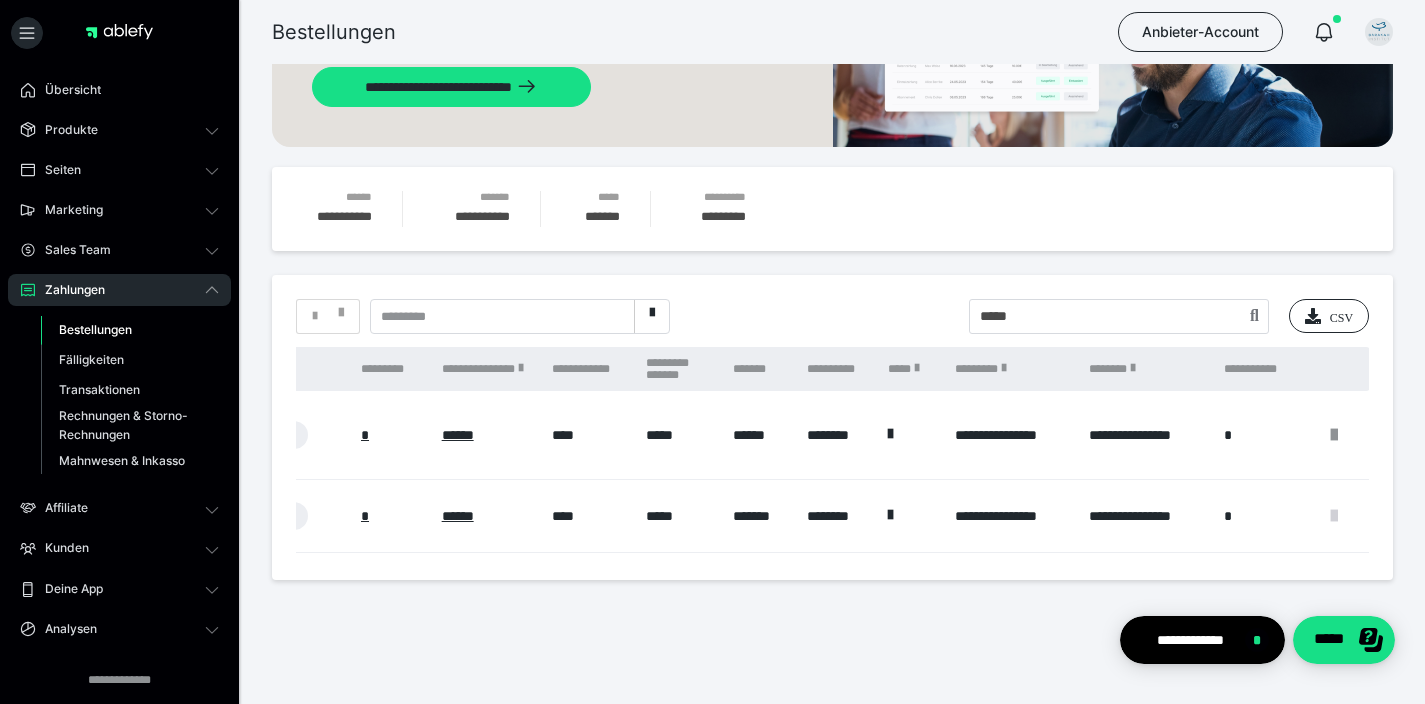 click at bounding box center [1334, 516] 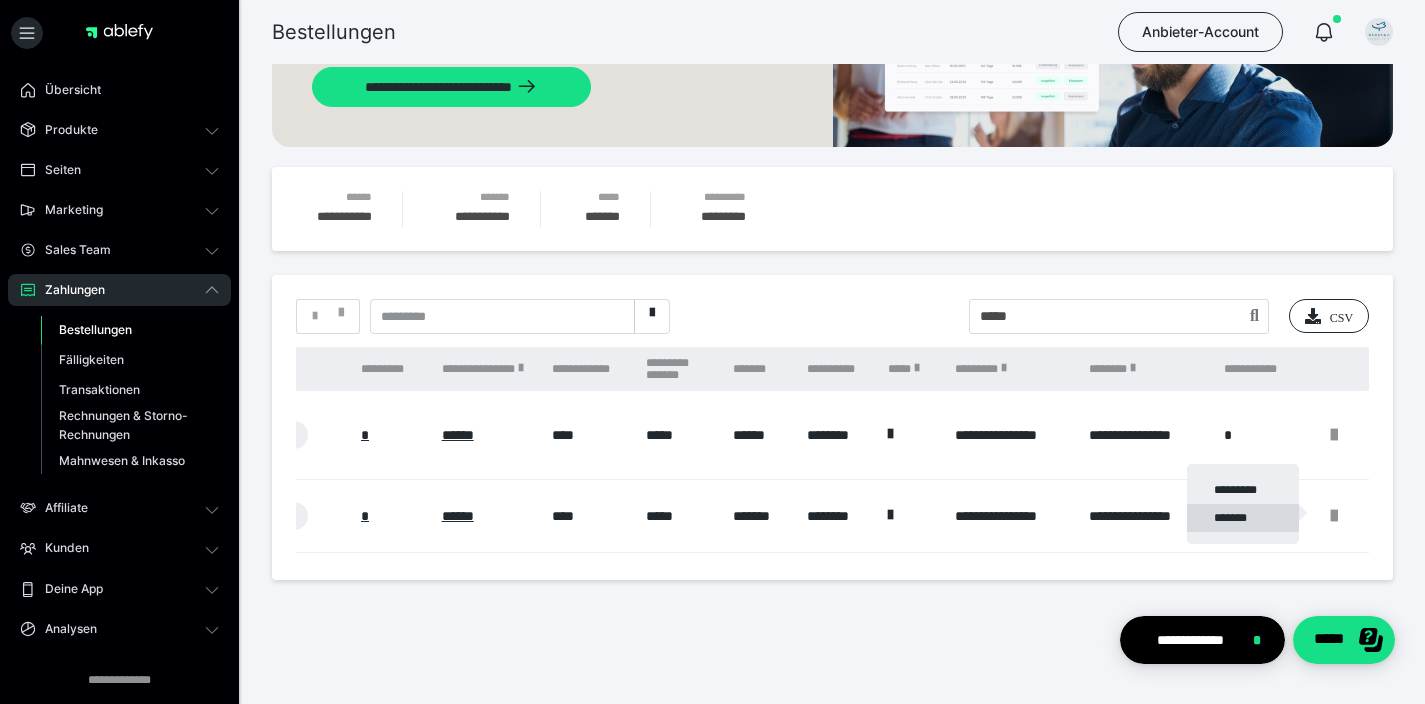 click on "*******" at bounding box center [1243, 518] 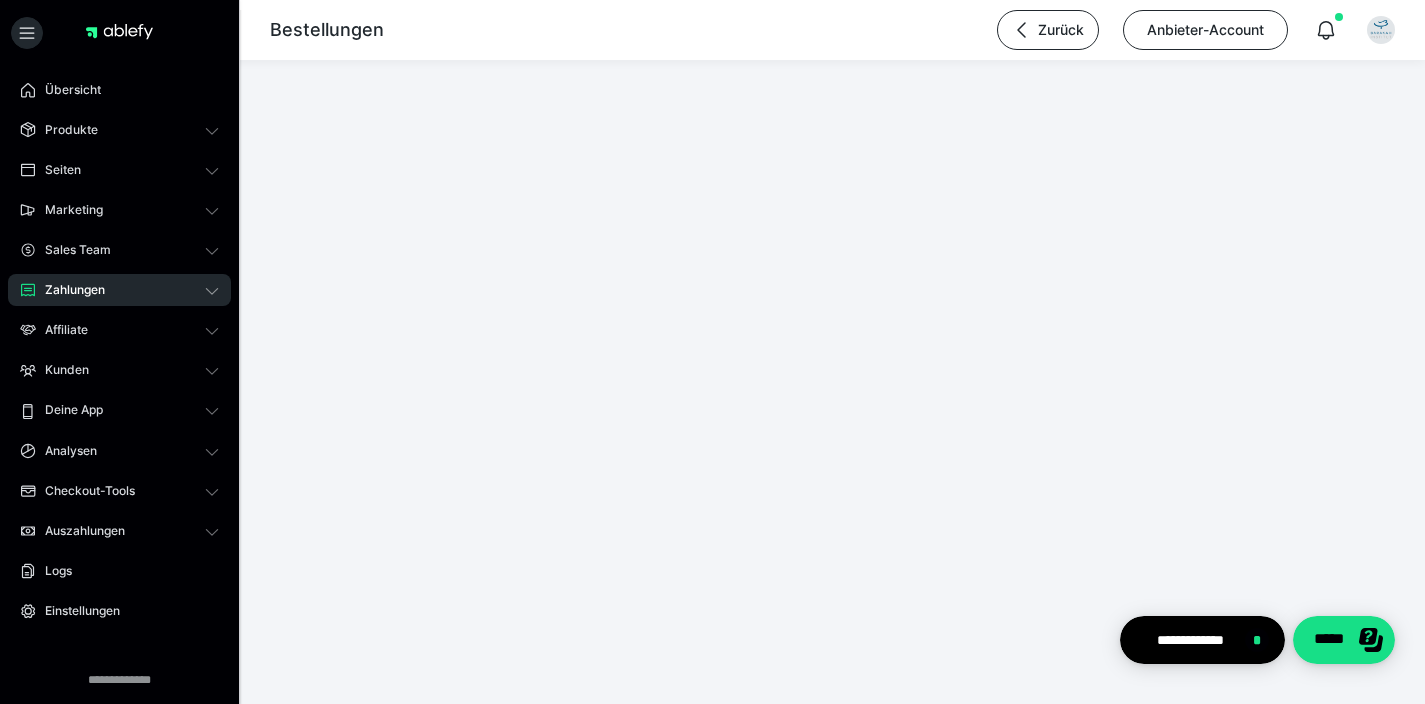 scroll, scrollTop: 0, scrollLeft: 0, axis: both 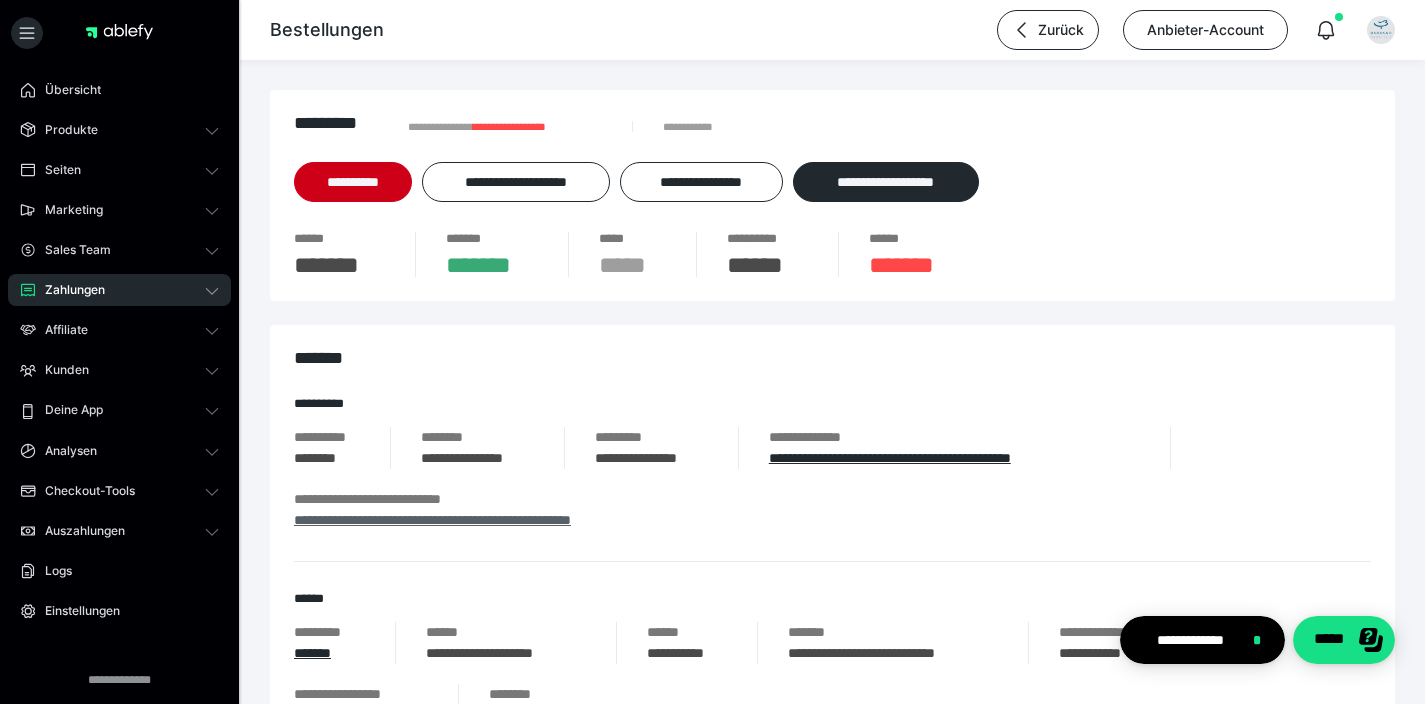 click on "**********" at bounding box center [432, 520] 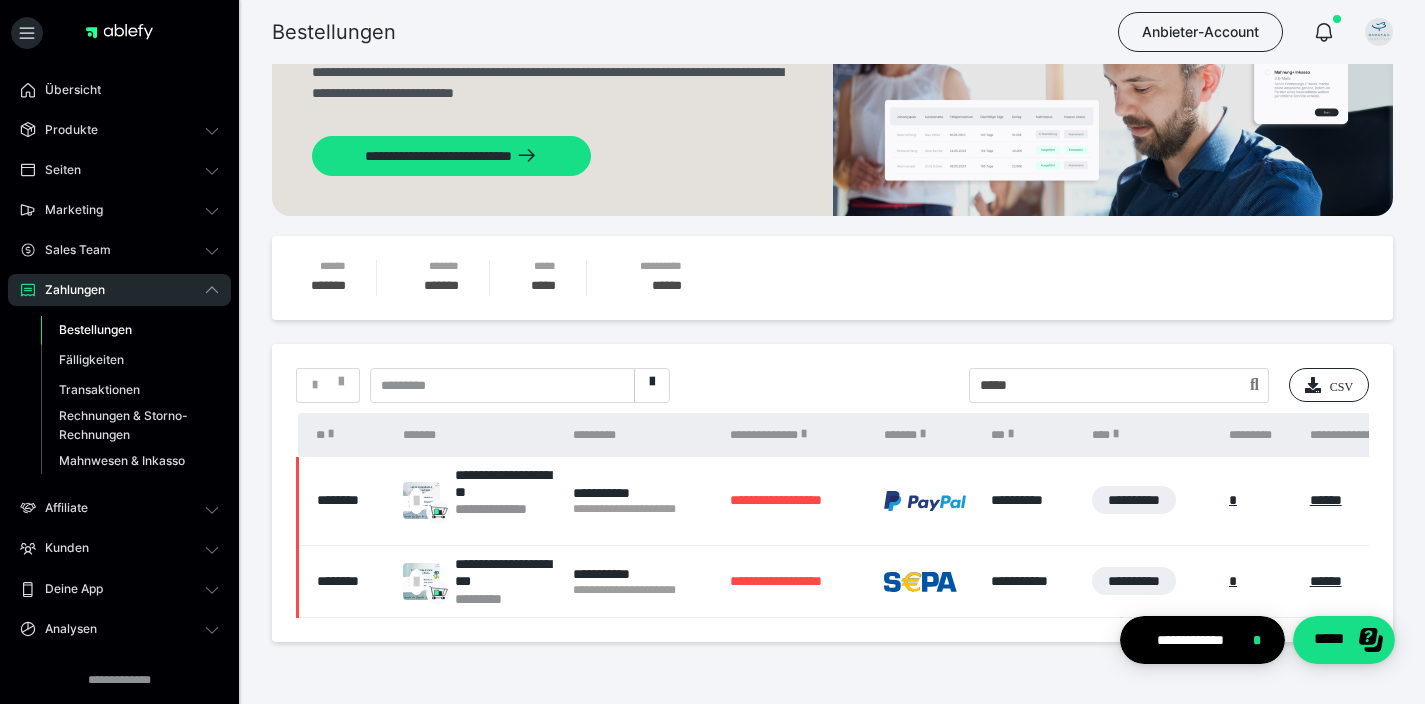 scroll, scrollTop: 180, scrollLeft: 0, axis: vertical 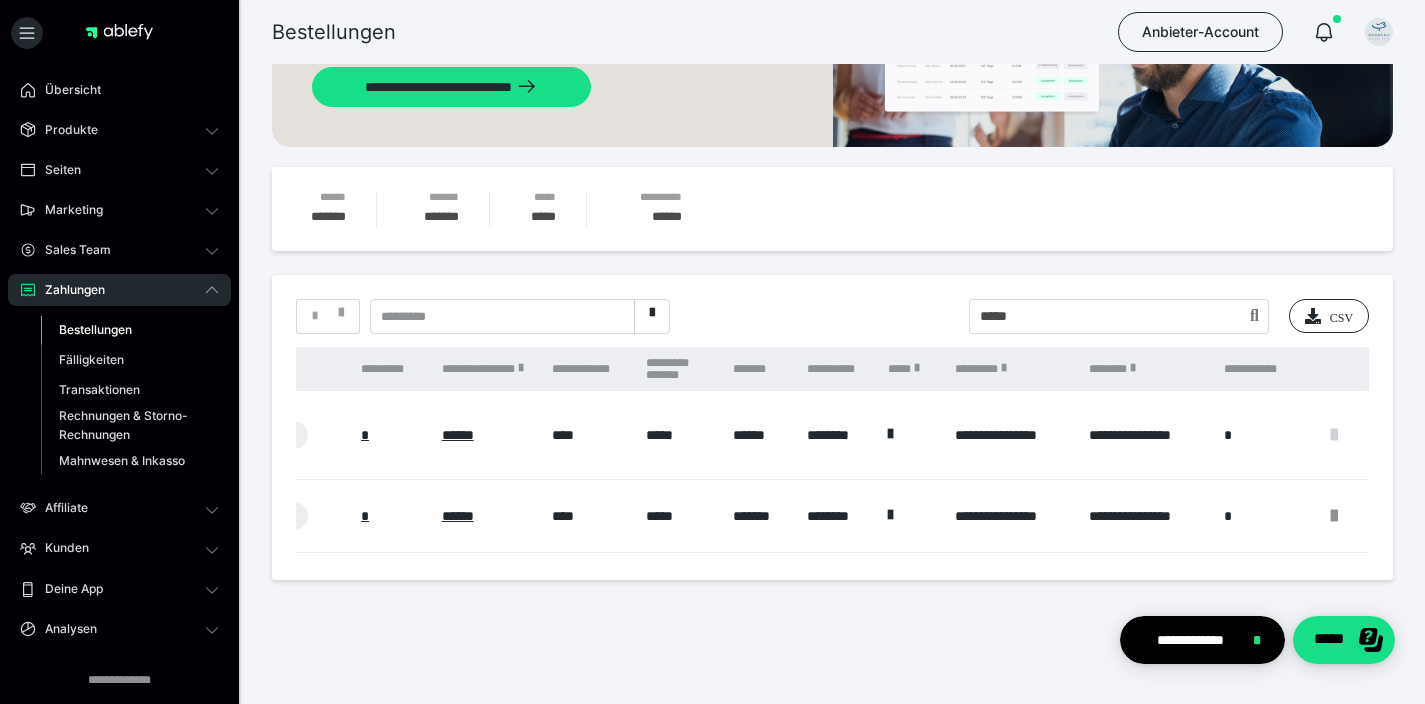 click at bounding box center [1334, 435] 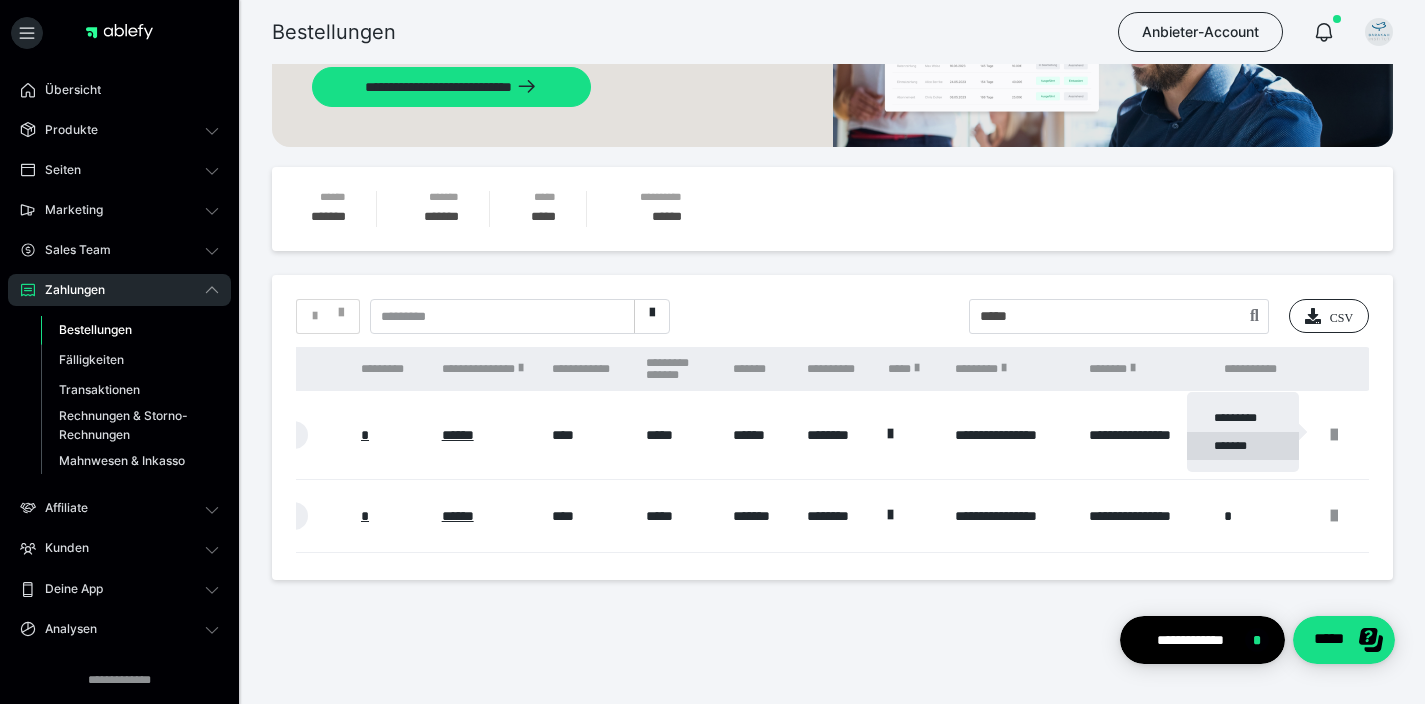 click on "*******" at bounding box center (1243, 446) 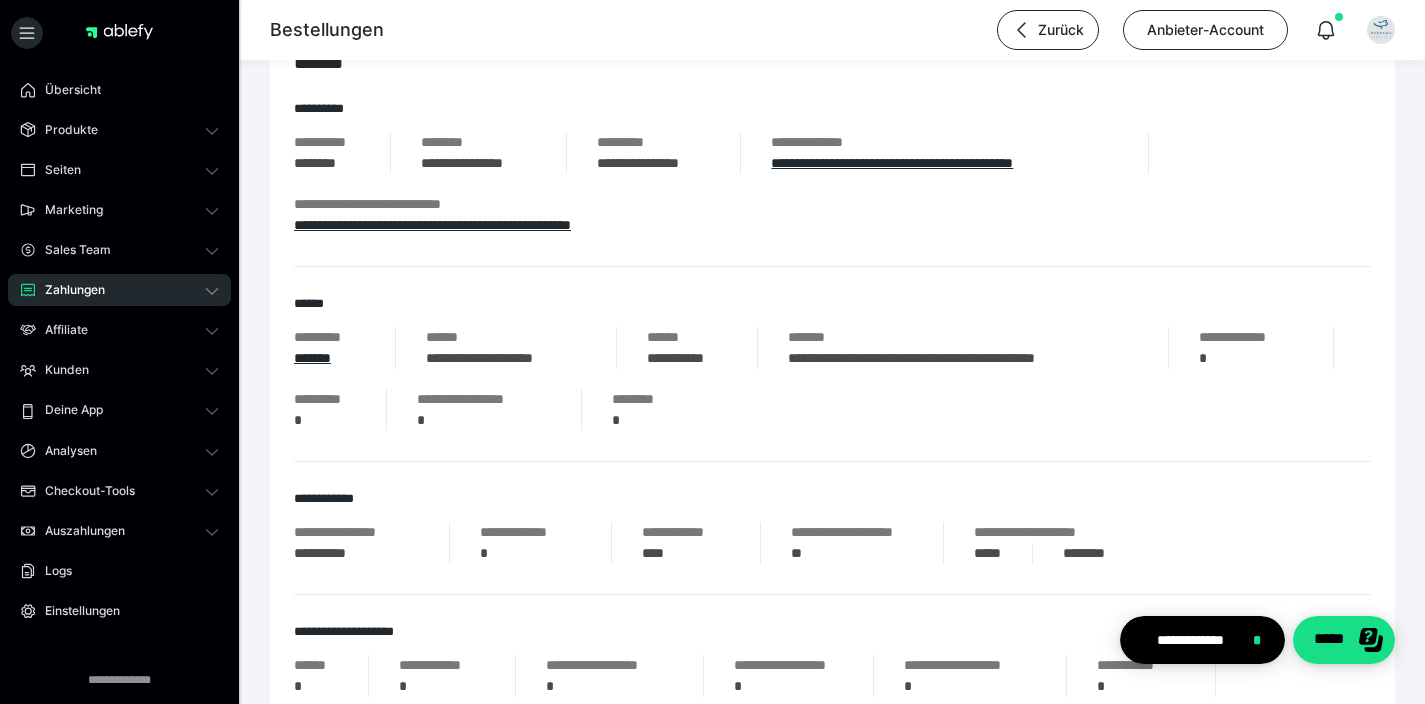 scroll, scrollTop: 174, scrollLeft: 0, axis: vertical 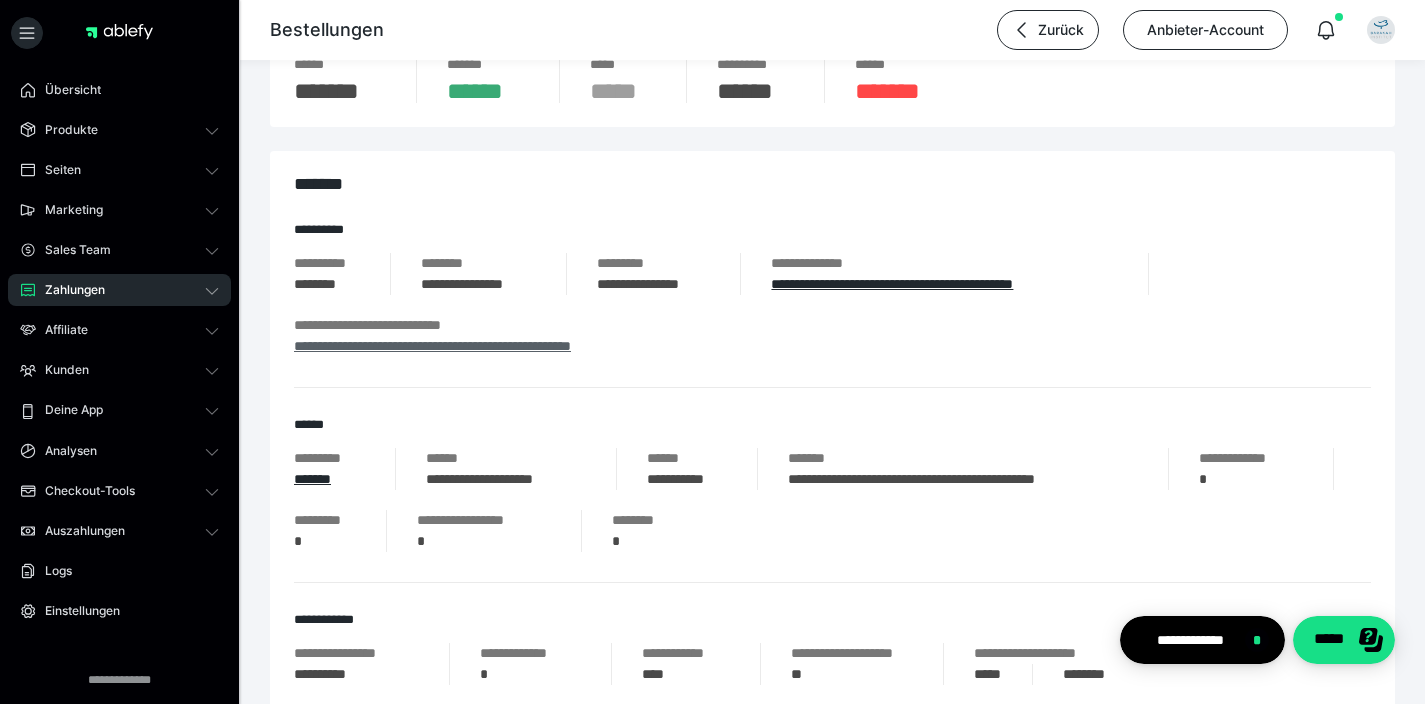 click on "**********" at bounding box center [432, 346] 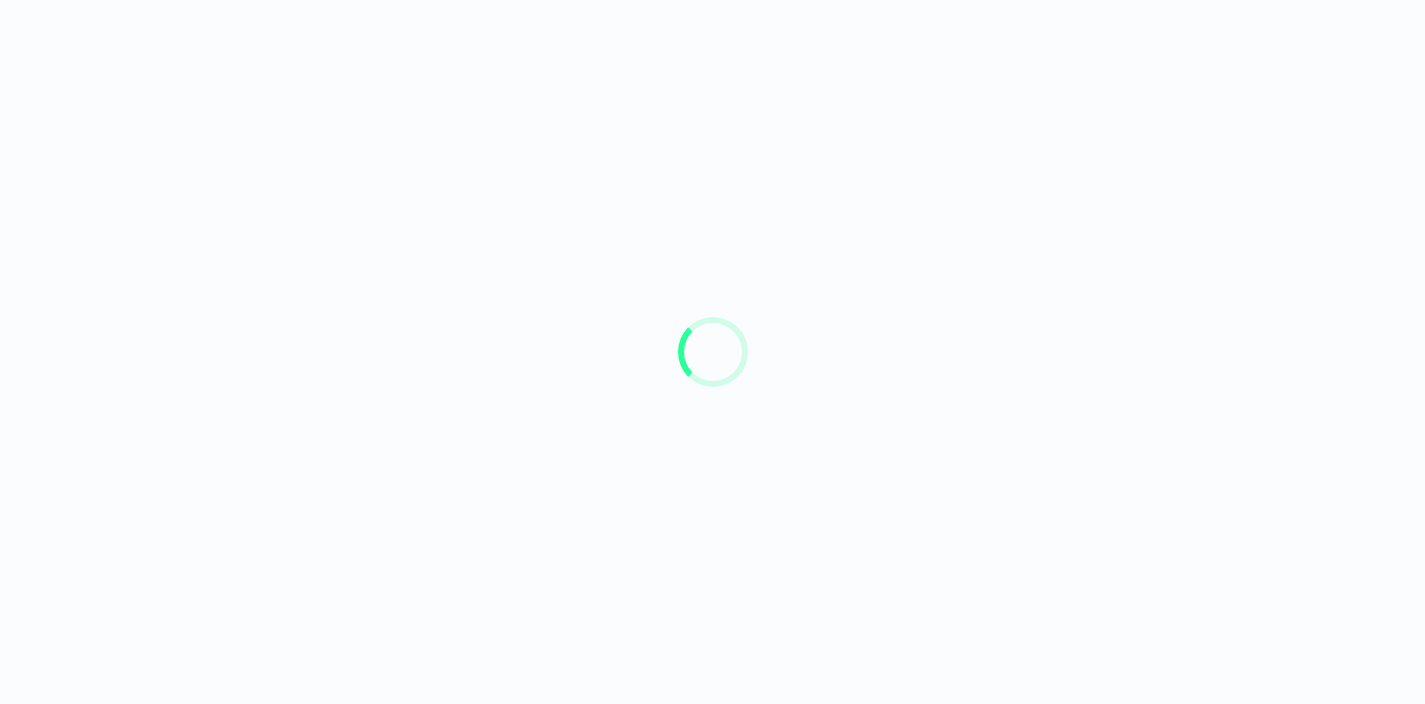 scroll, scrollTop: 0, scrollLeft: 0, axis: both 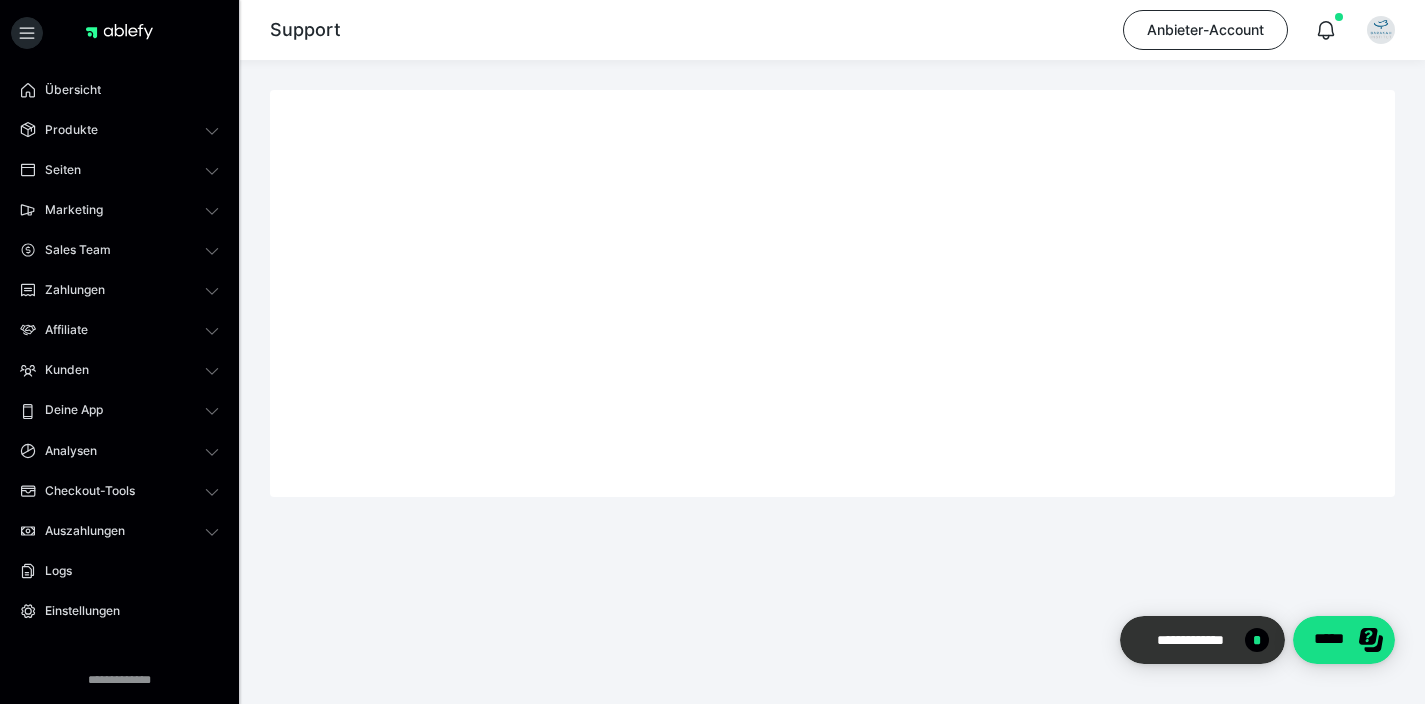 click on "**********" at bounding box center [1190, 640] 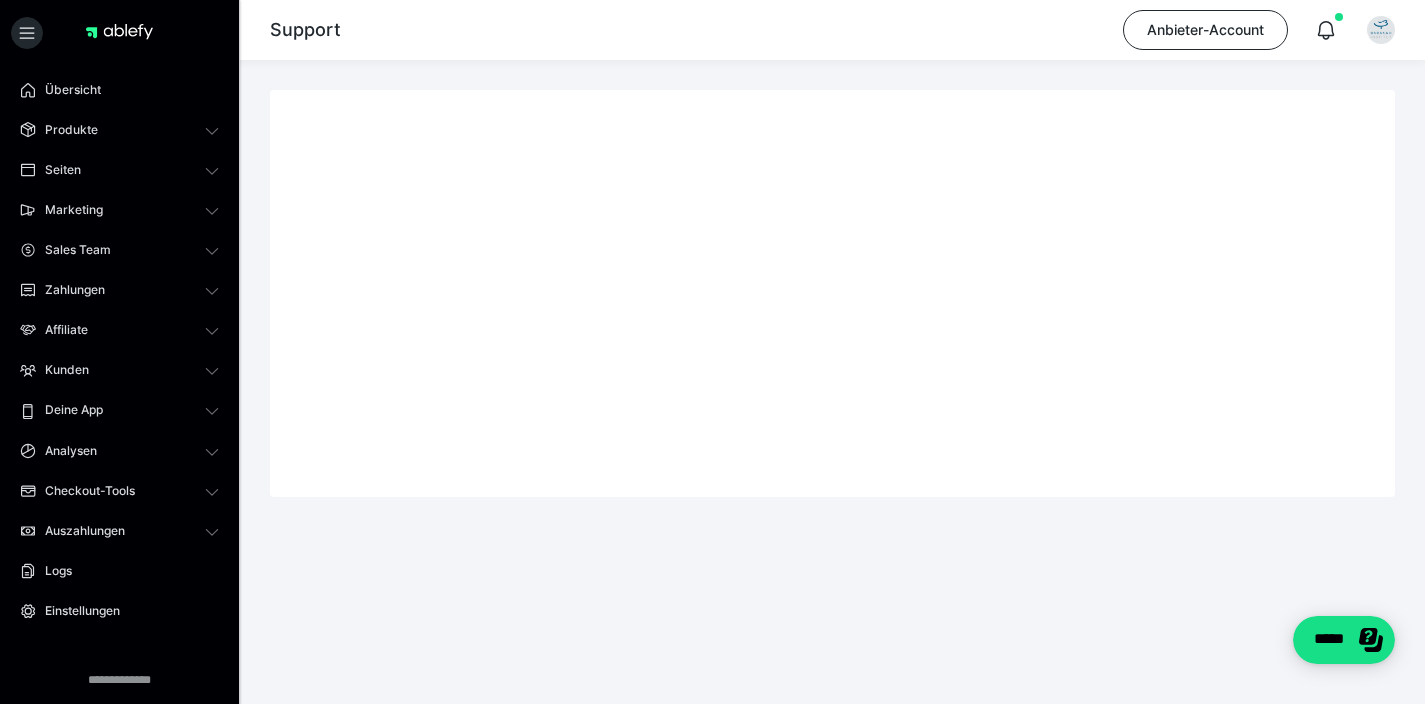 scroll, scrollTop: 0, scrollLeft: 0, axis: both 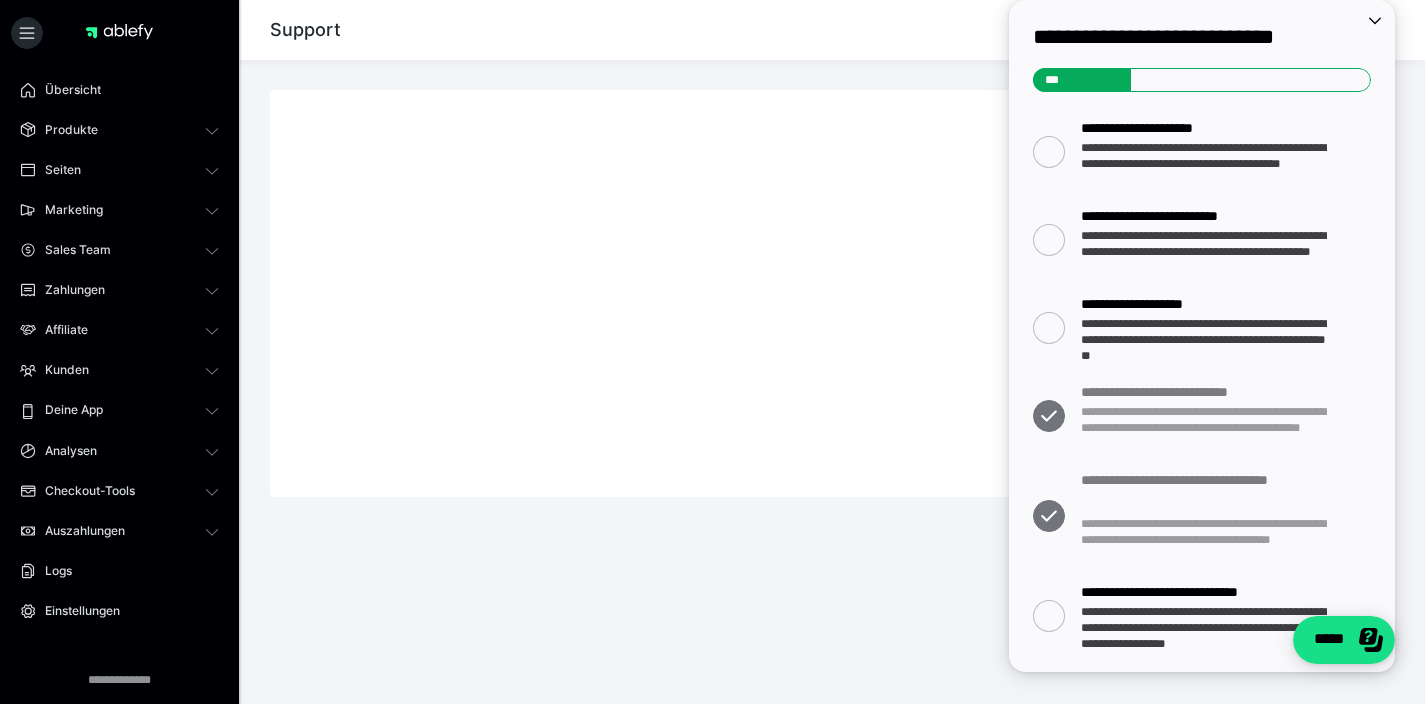 click on "**********" at bounding box center (712, 310) 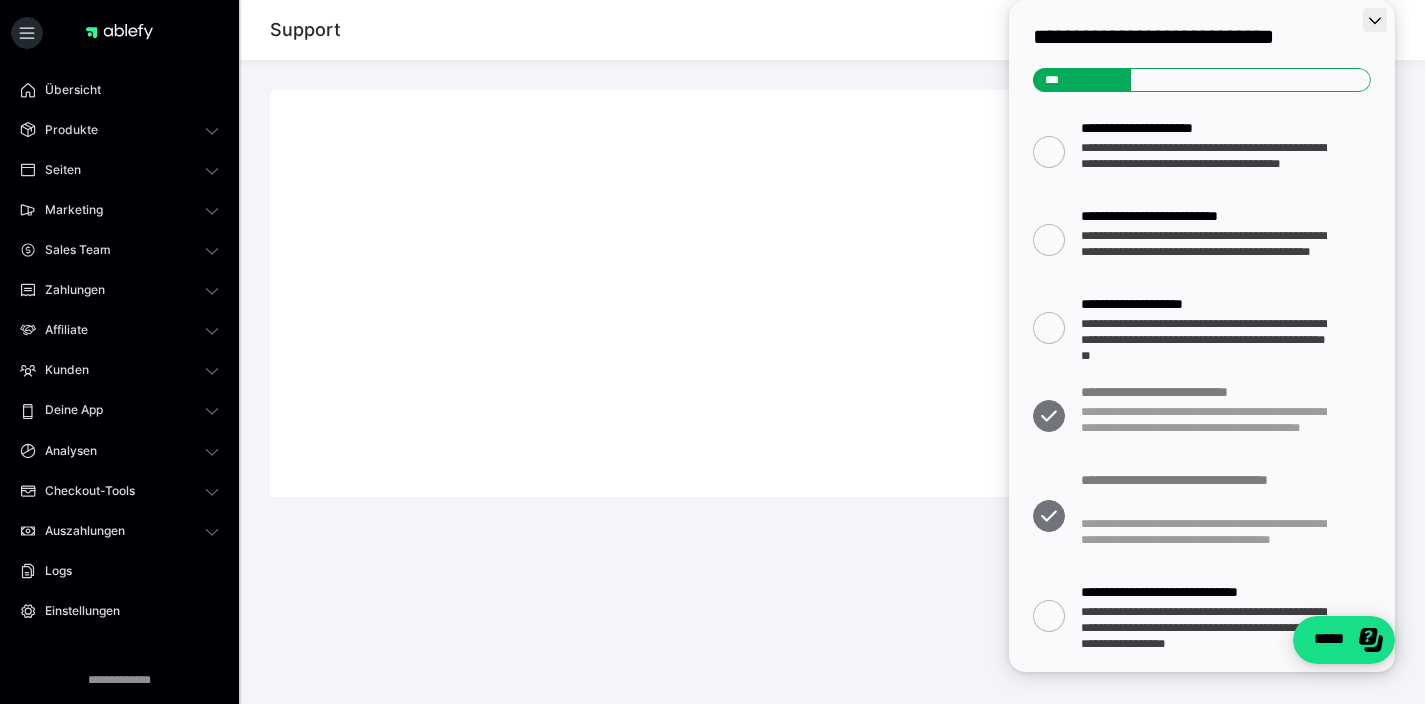 click 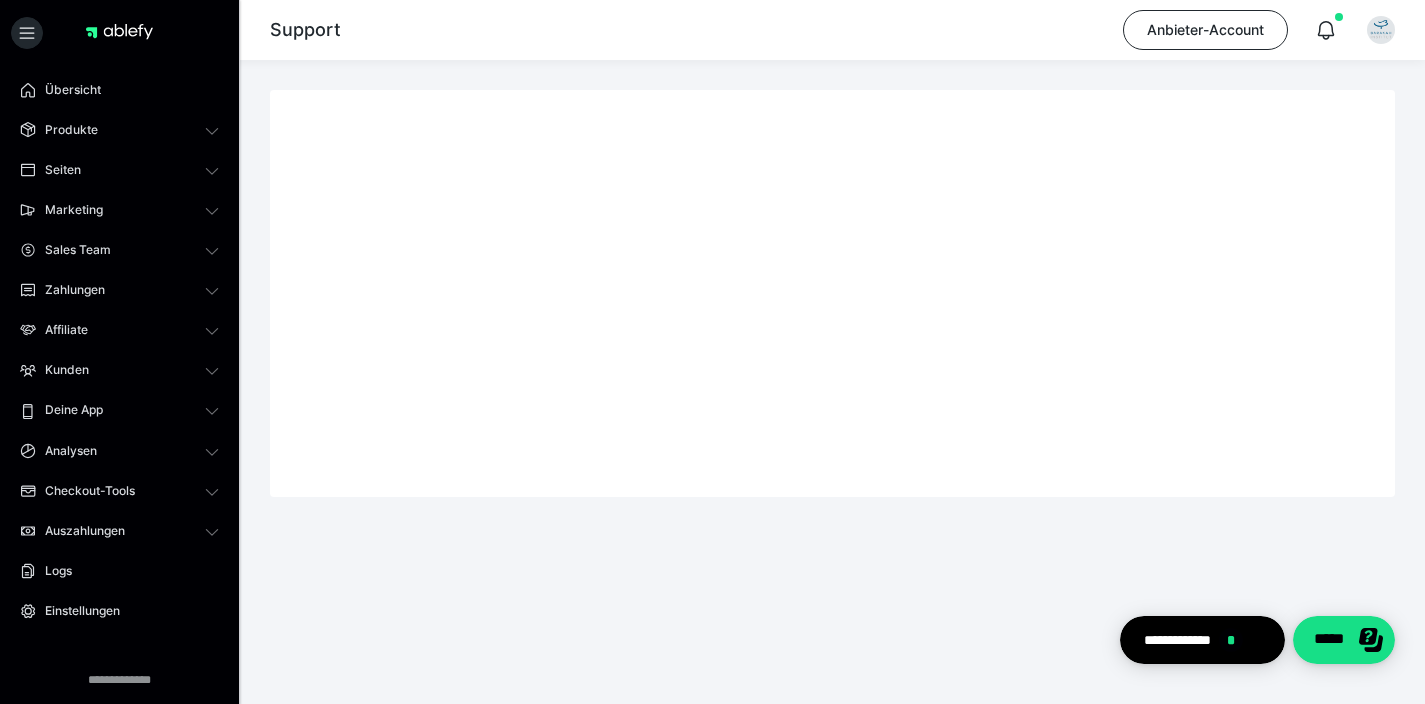 scroll, scrollTop: 0, scrollLeft: 0, axis: both 